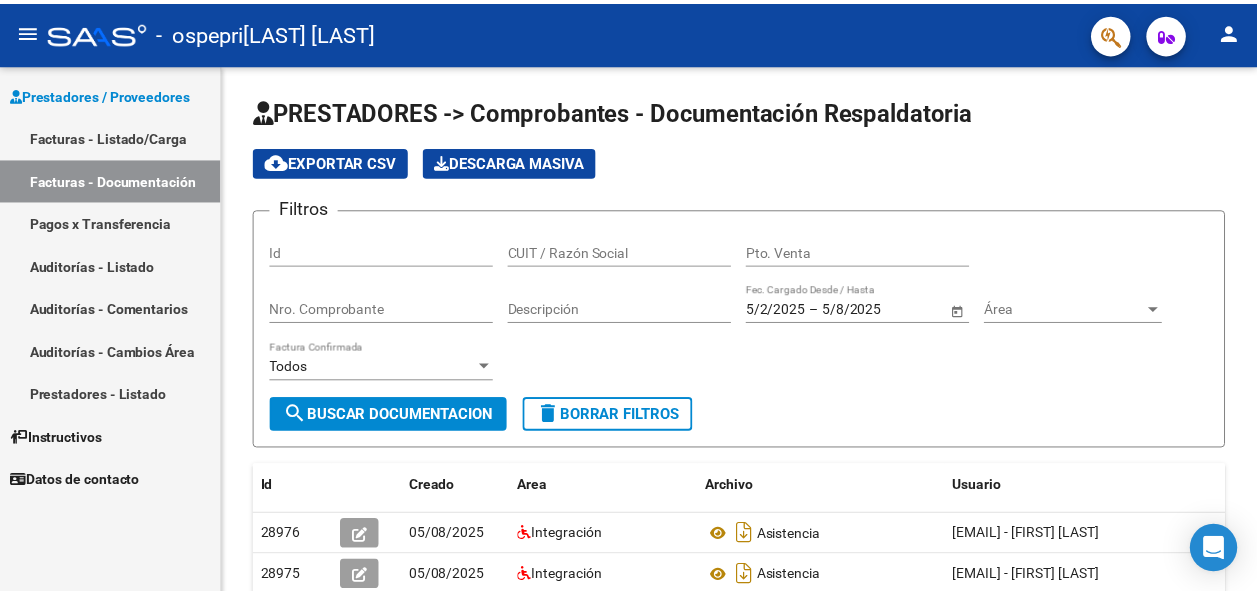 scroll, scrollTop: 0, scrollLeft: 0, axis: both 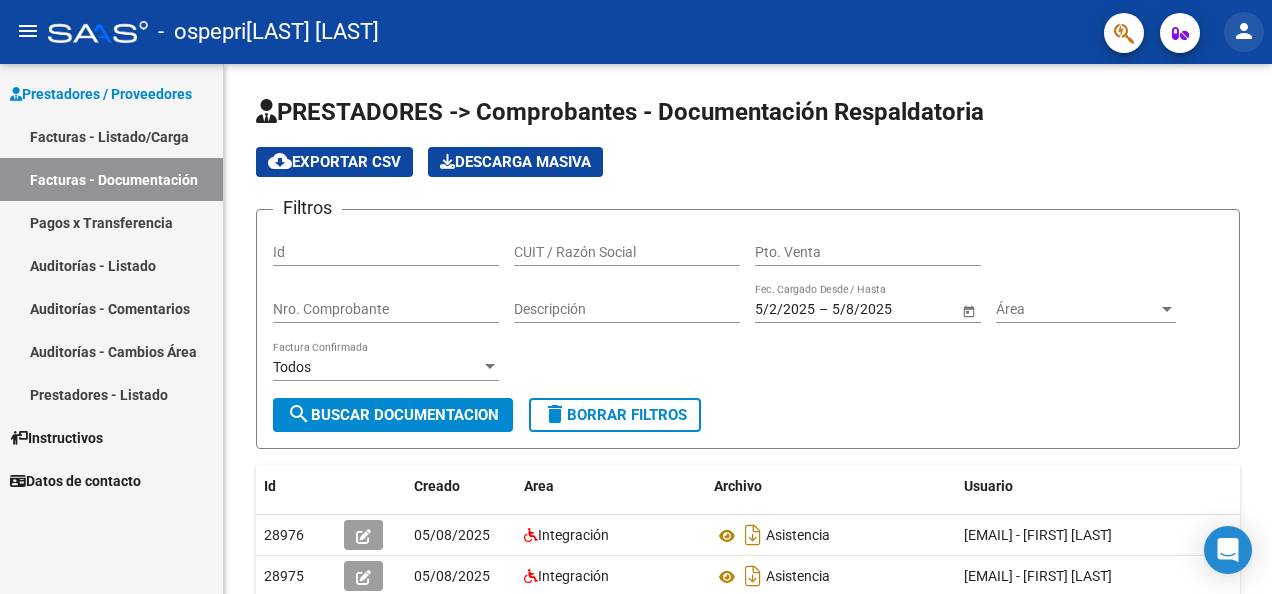 click on "person" 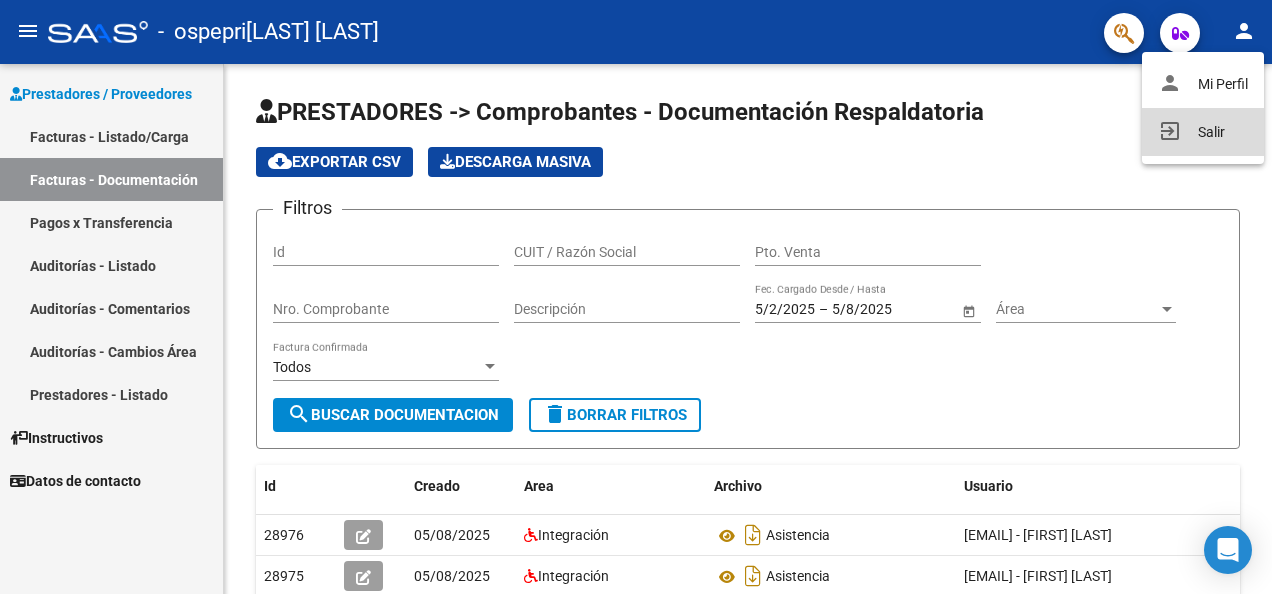 click on "exit_to_app  Salir" at bounding box center (1203, 132) 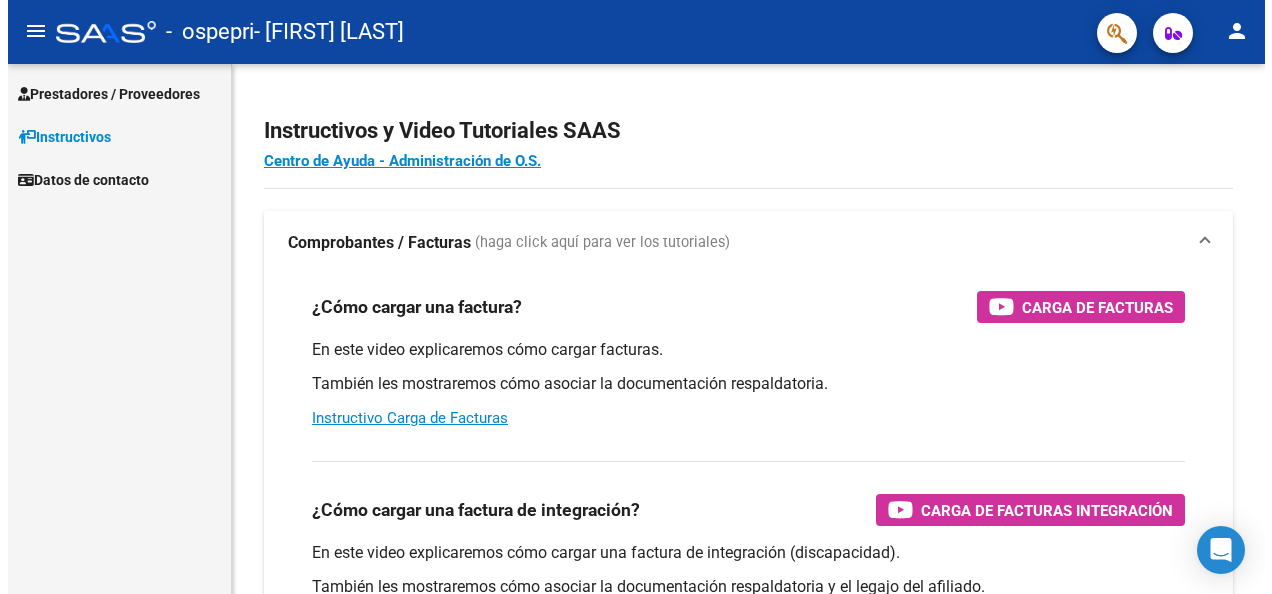 scroll, scrollTop: 0, scrollLeft: 0, axis: both 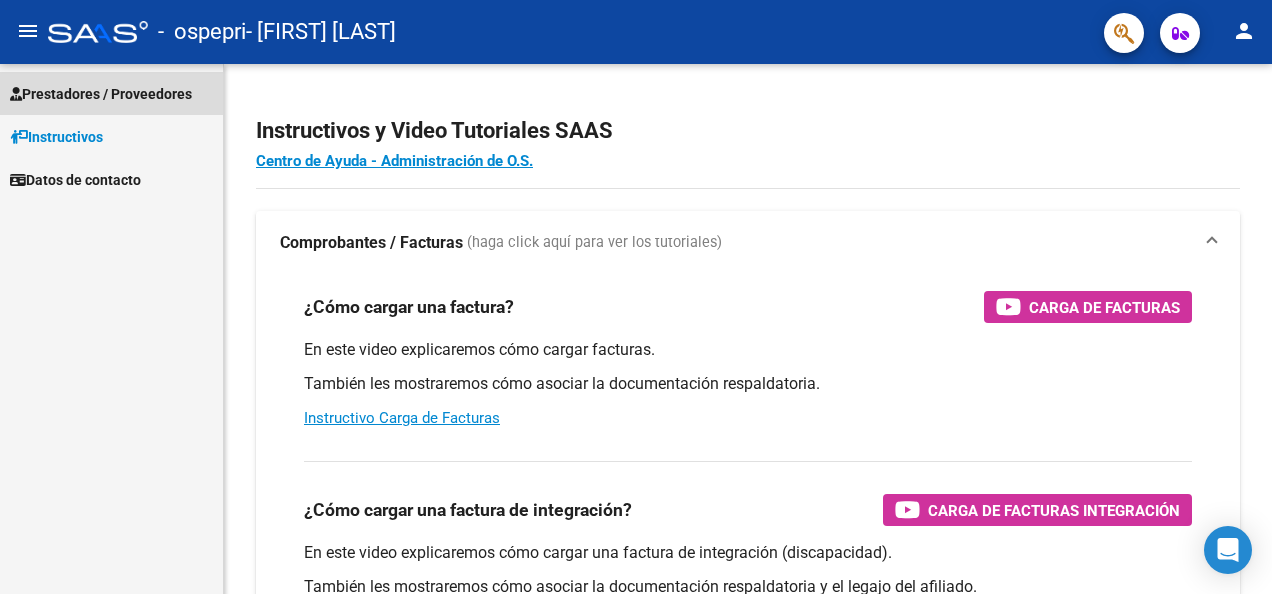 click on "Prestadores / Proveedores" at bounding box center (101, 94) 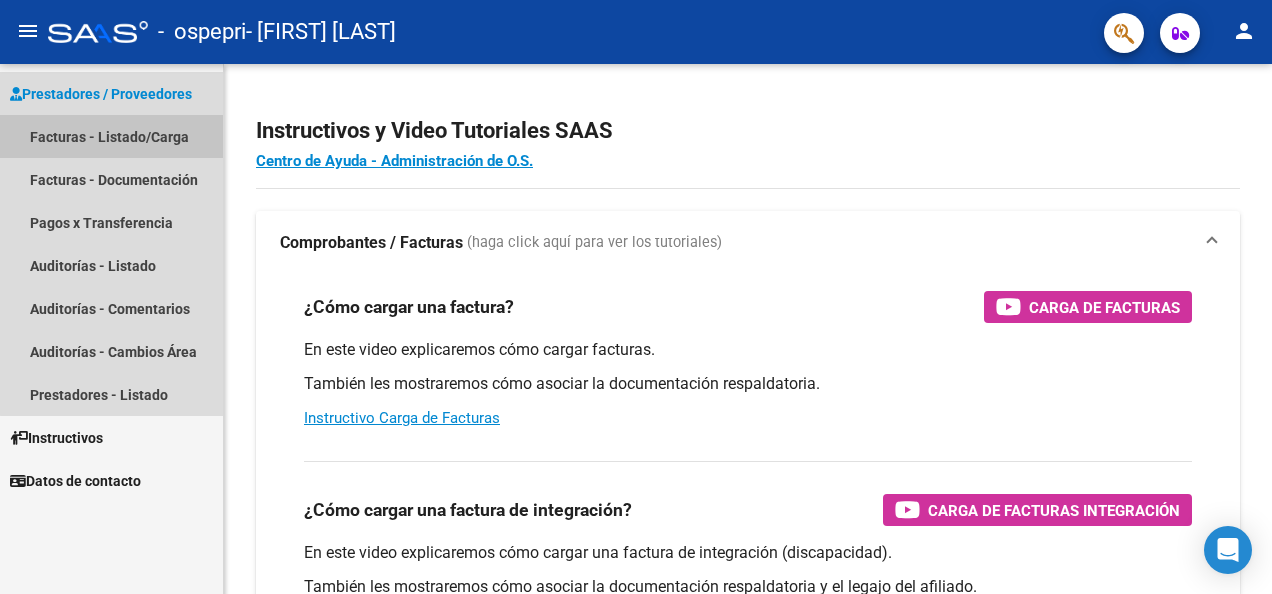 click on "Facturas - Listado/Carga" at bounding box center (111, 136) 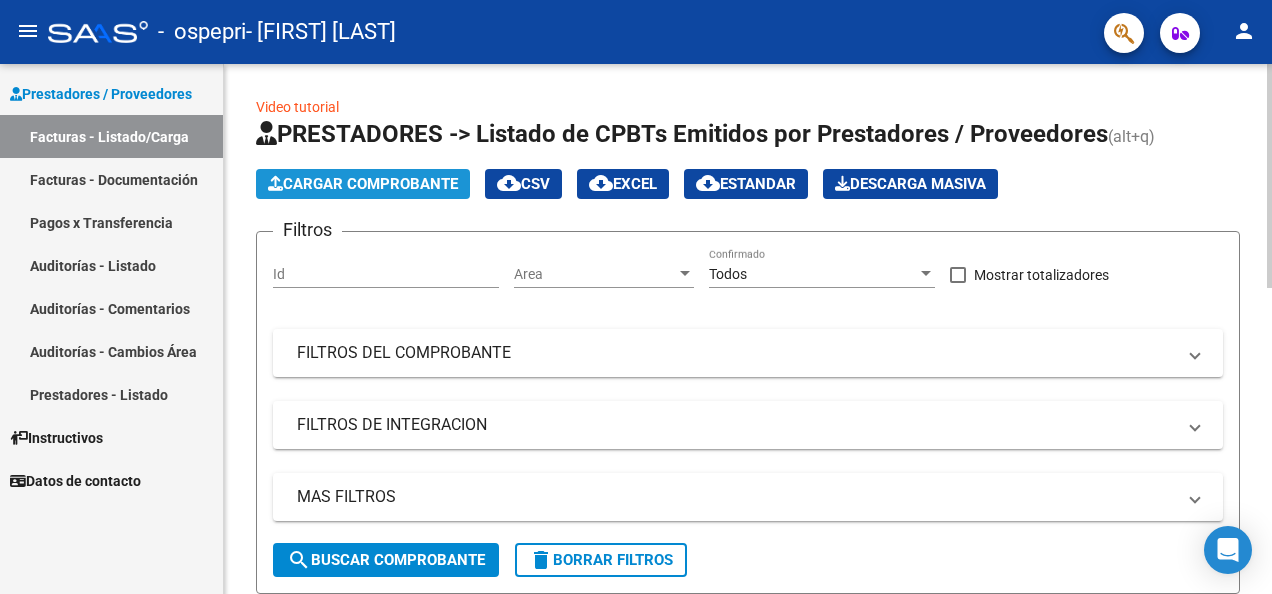 click on "Cargar Comprobante" 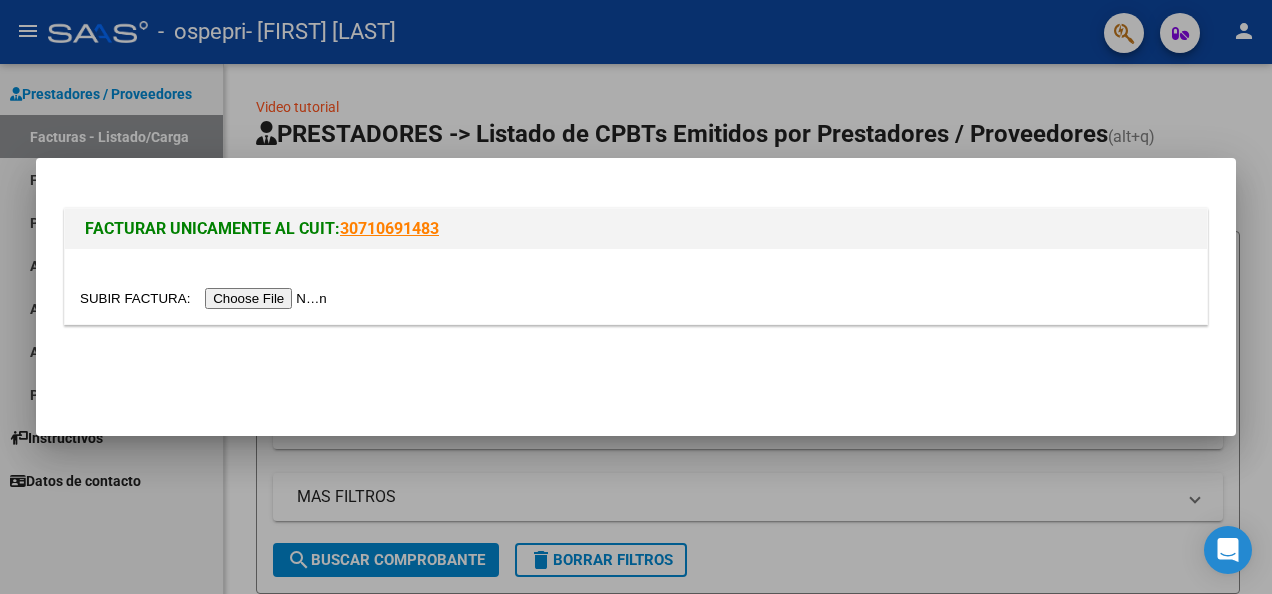 click at bounding box center [206, 298] 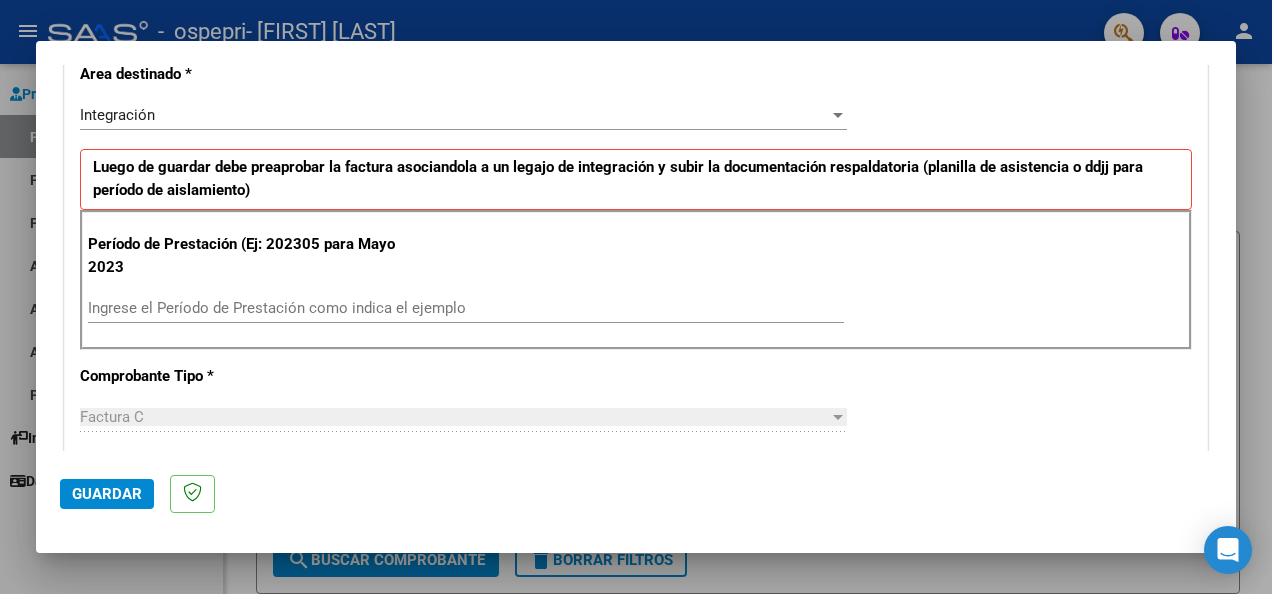 scroll, scrollTop: 440, scrollLeft: 0, axis: vertical 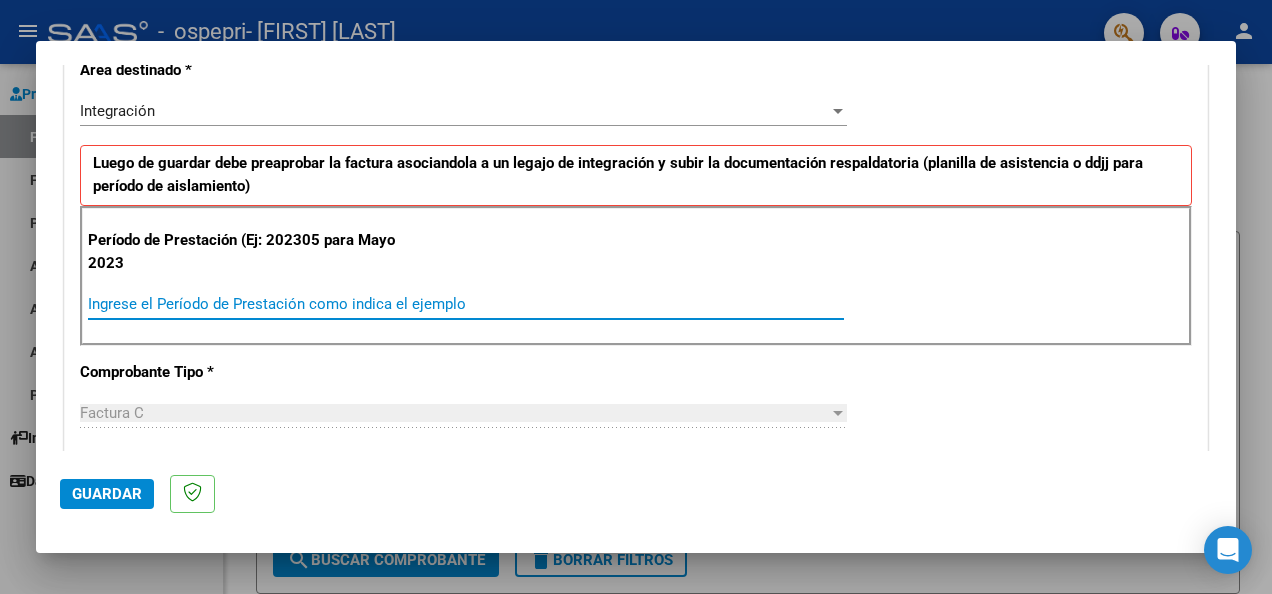 click on "Ingrese el Período de Prestación como indica el ejemplo" at bounding box center [466, 304] 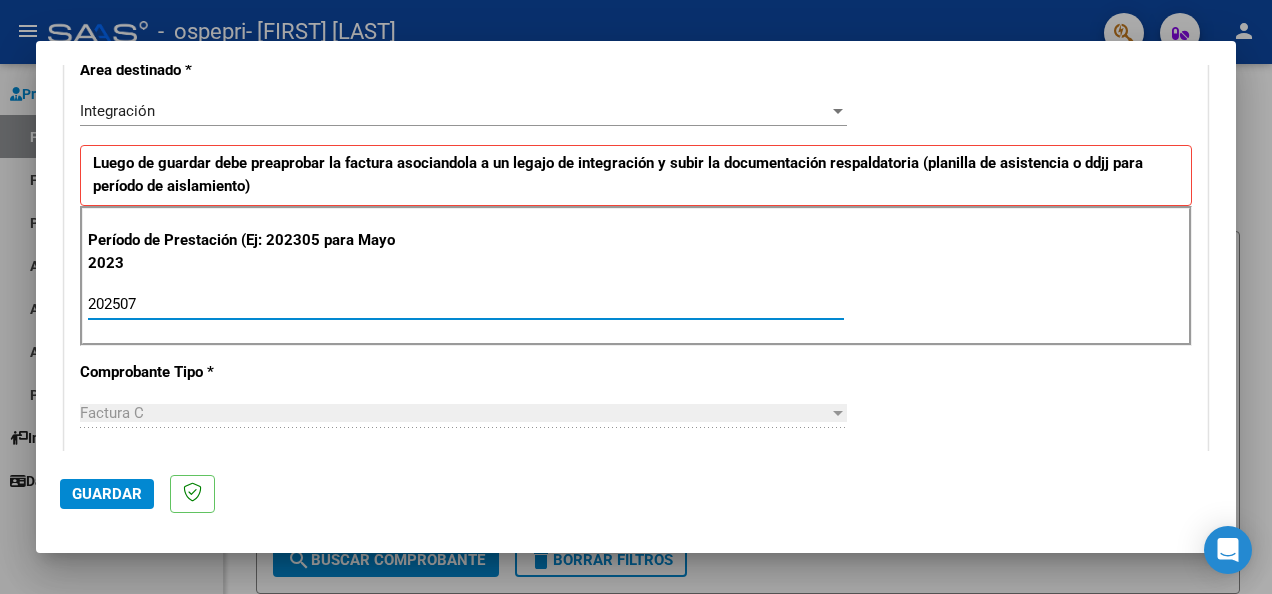 type on "202507" 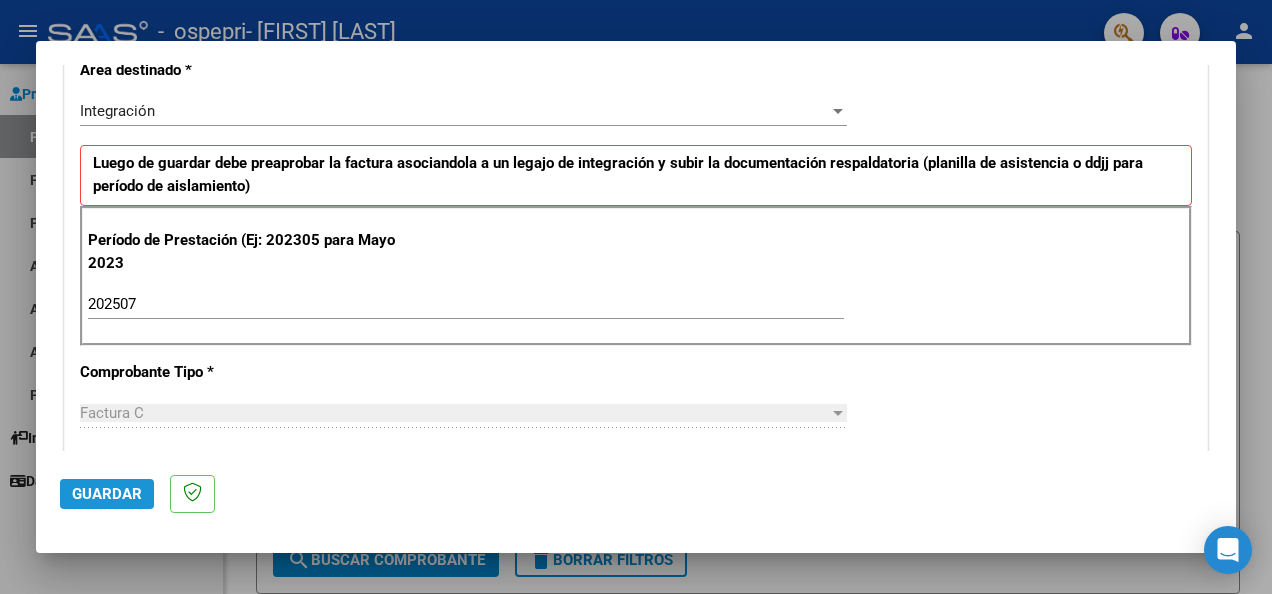 click on "Guardar" 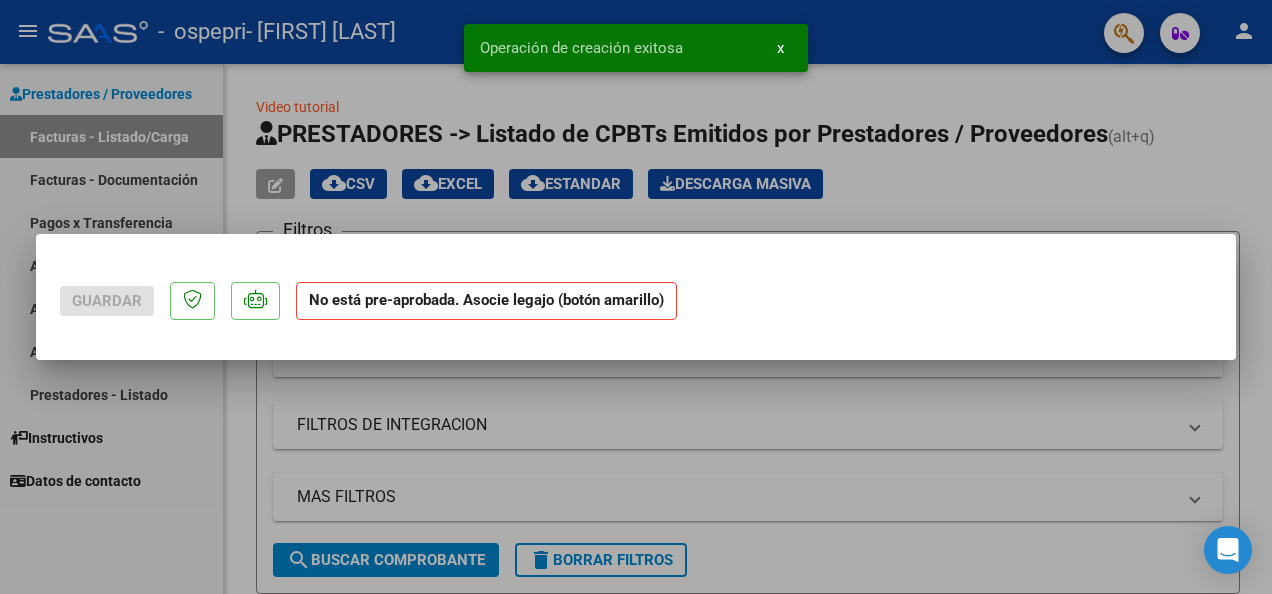 scroll, scrollTop: 0, scrollLeft: 0, axis: both 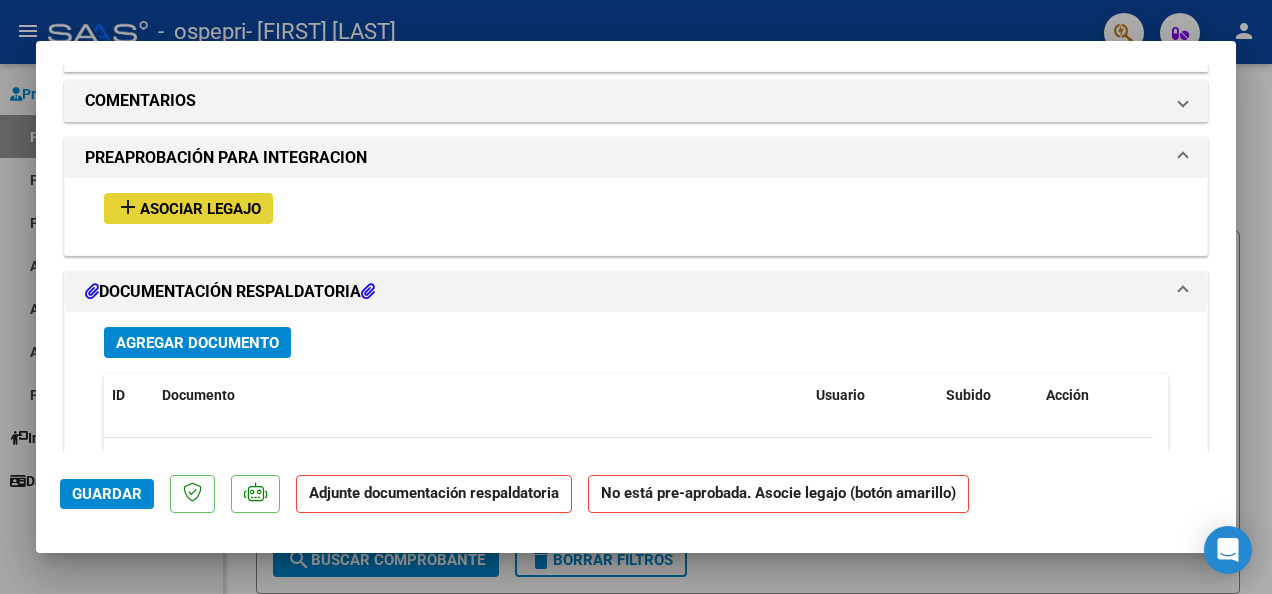 click on "Asociar Legajo" at bounding box center [200, 209] 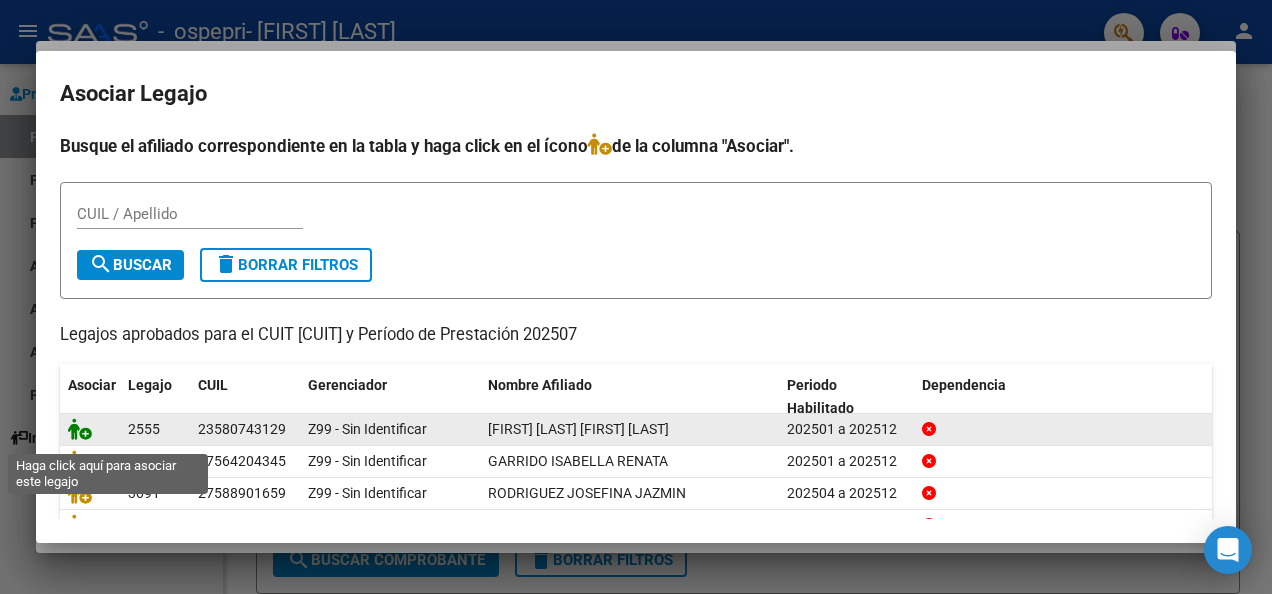 click 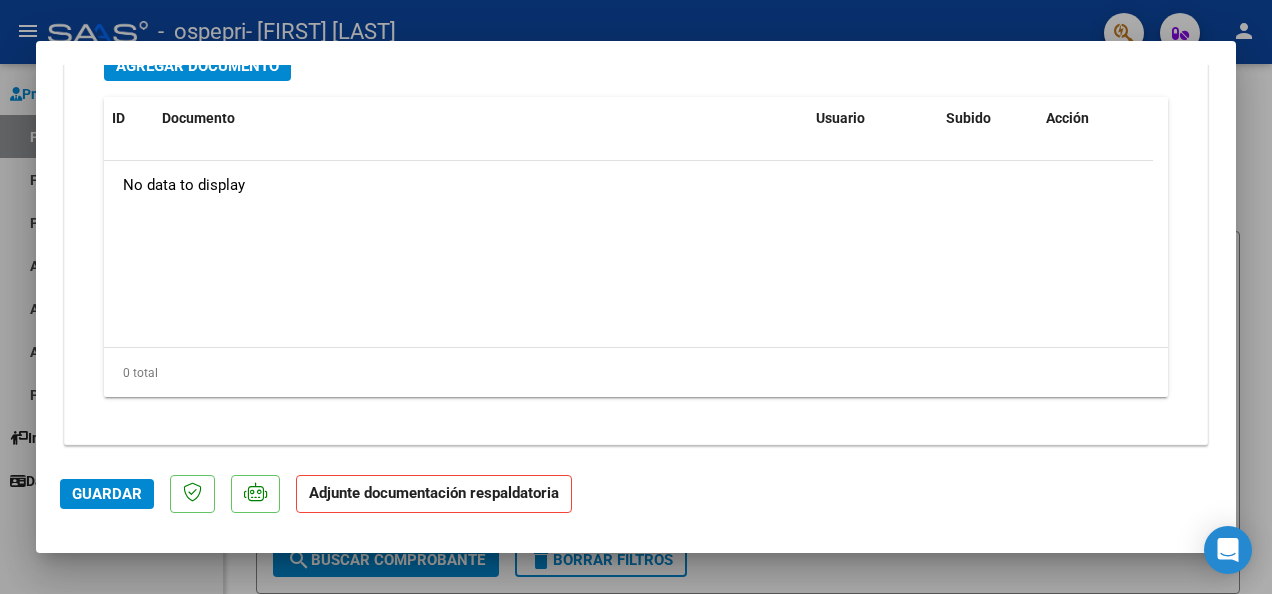 scroll, scrollTop: 2295, scrollLeft: 0, axis: vertical 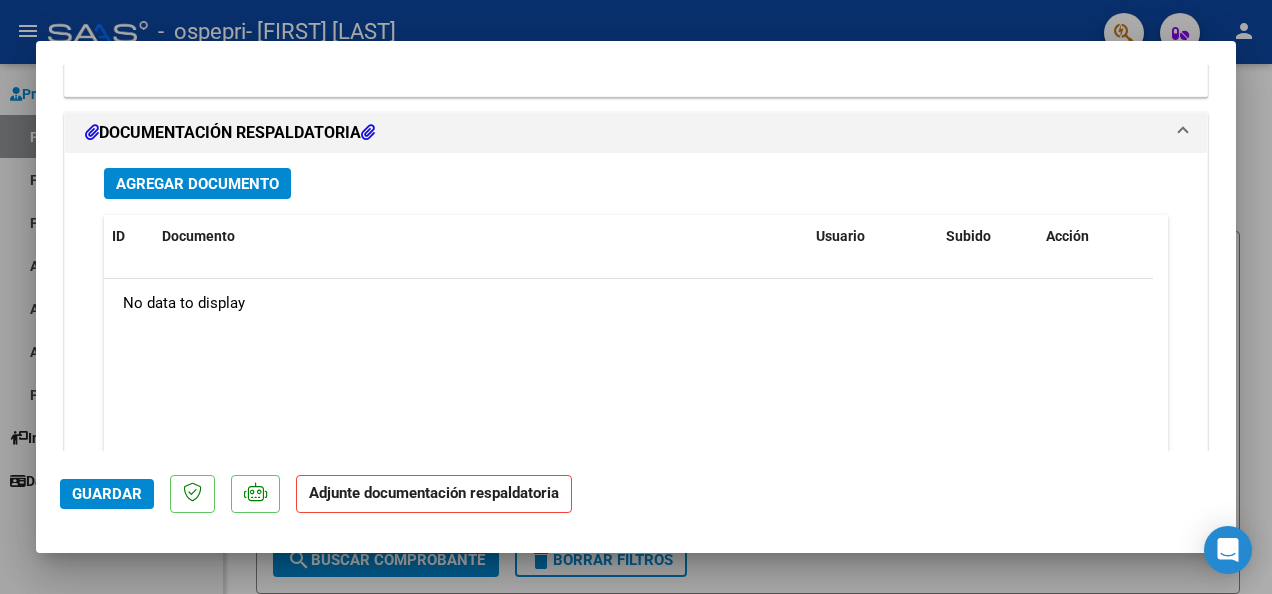 click on "Agregar Documento" at bounding box center (197, 183) 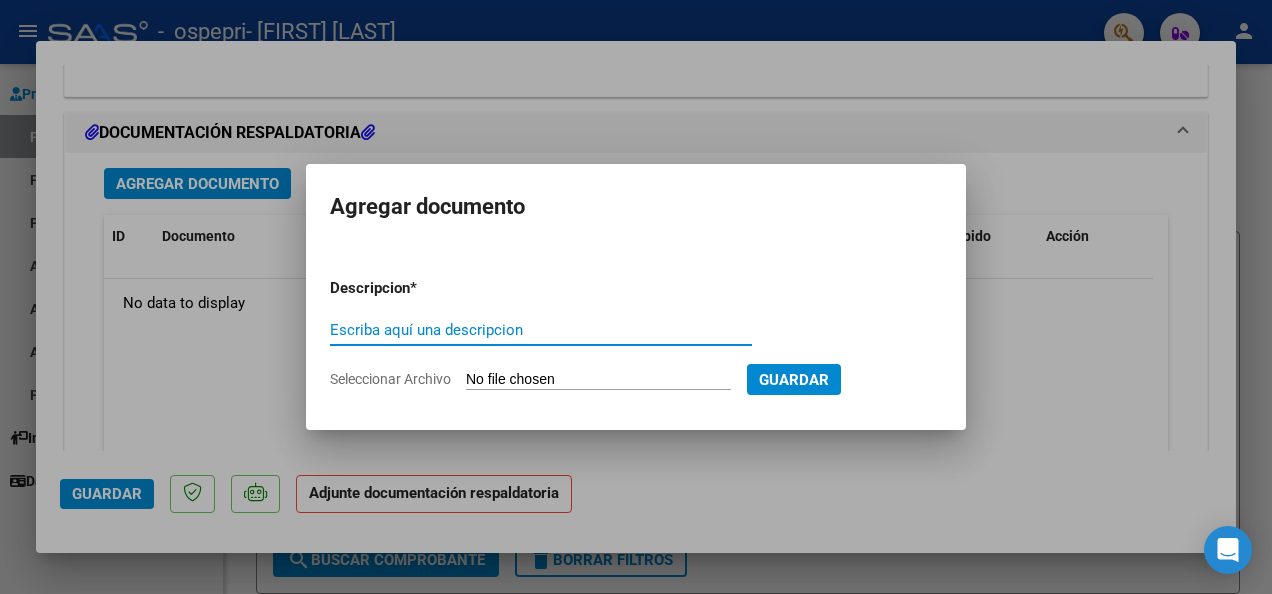 click on "Escriba aquí una descripcion" at bounding box center [541, 330] 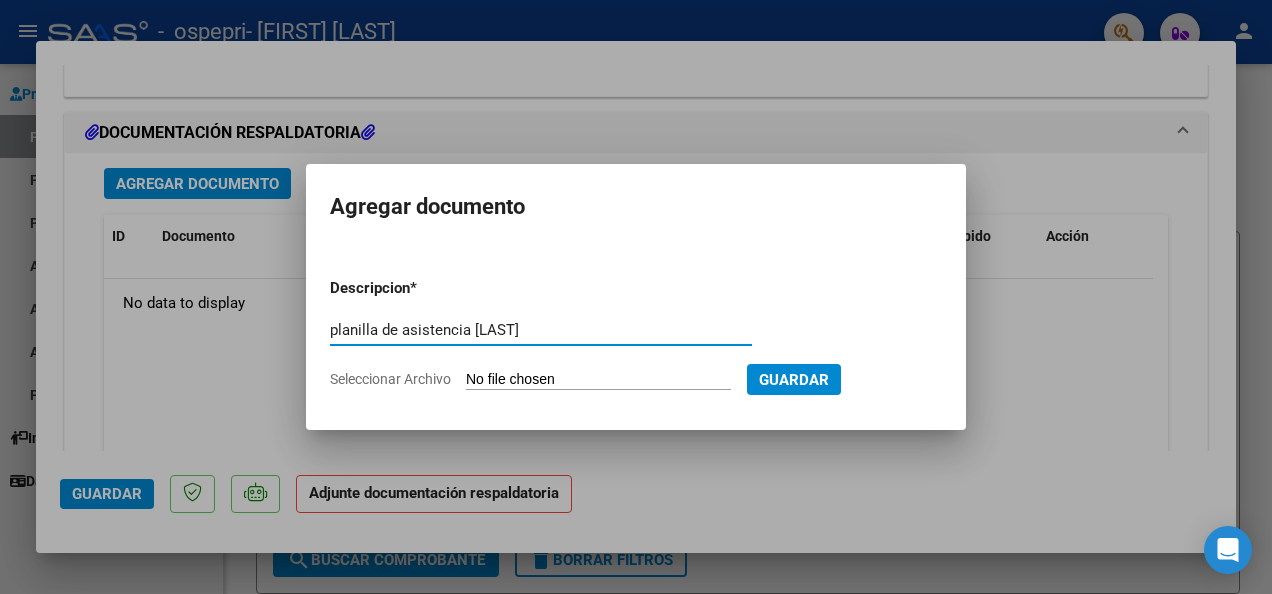 type on "planilla de asistencia [LAST]" 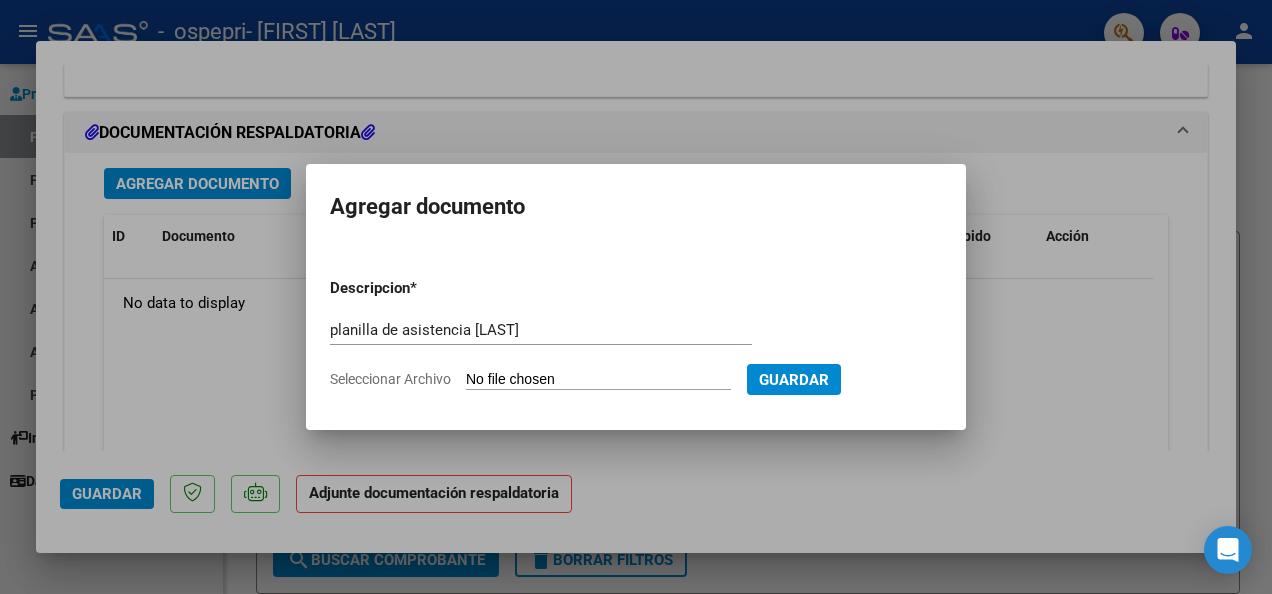 click on "Seleccionar Archivo" 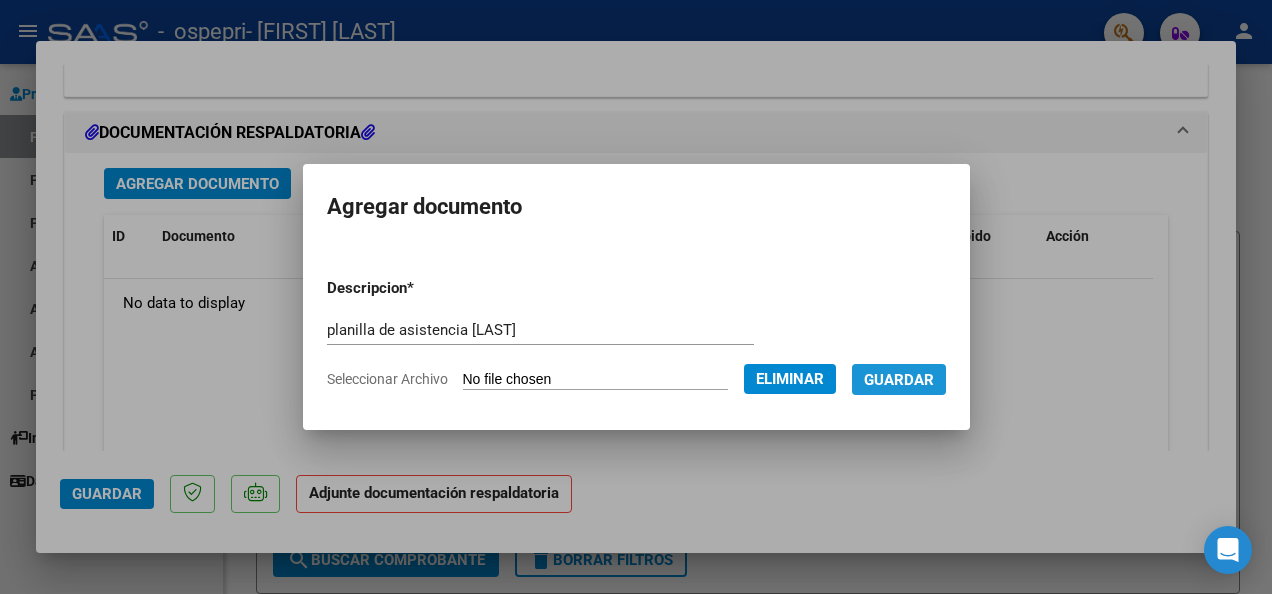 click on "Guardar" at bounding box center [899, 380] 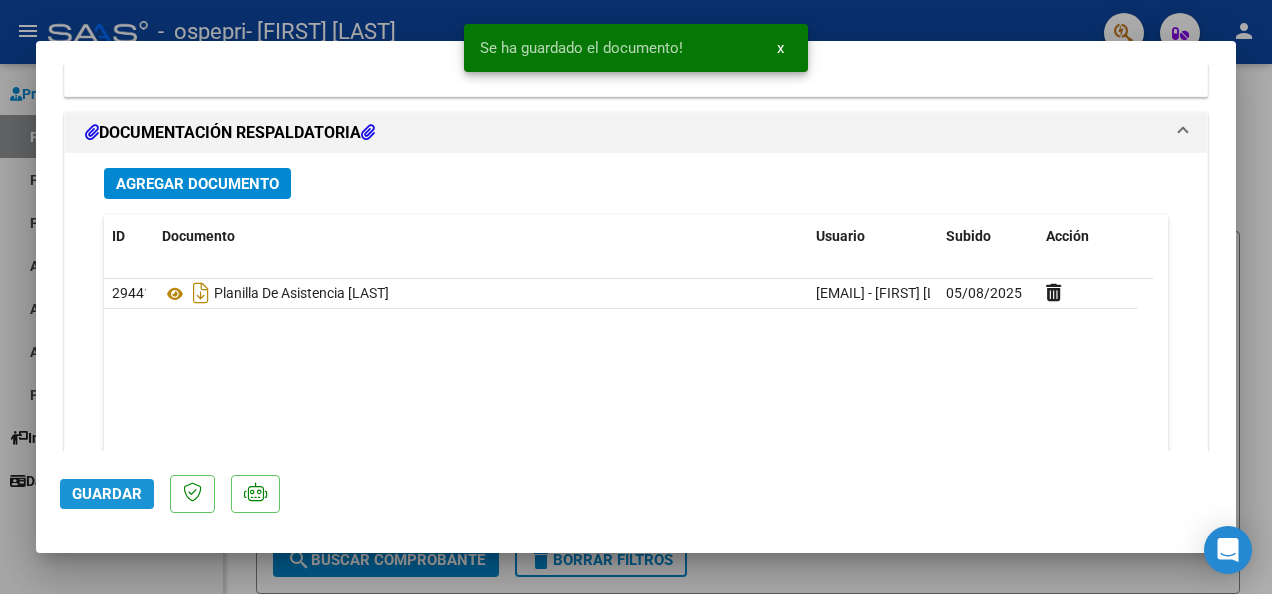click on "Guardar" 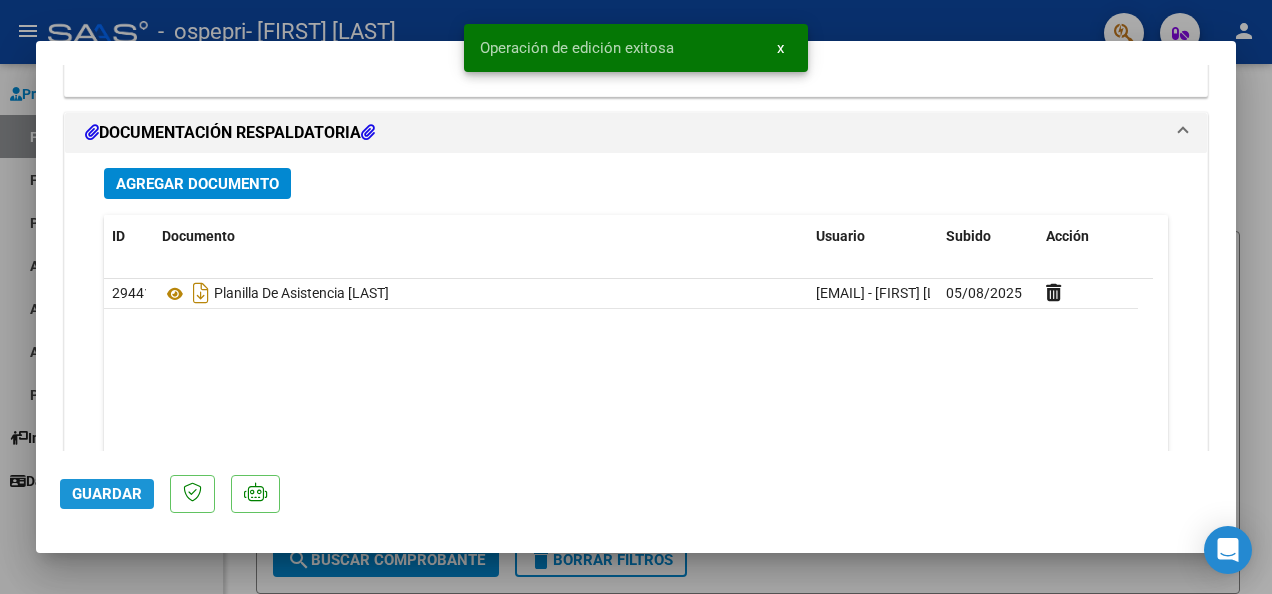 click on "Guardar" 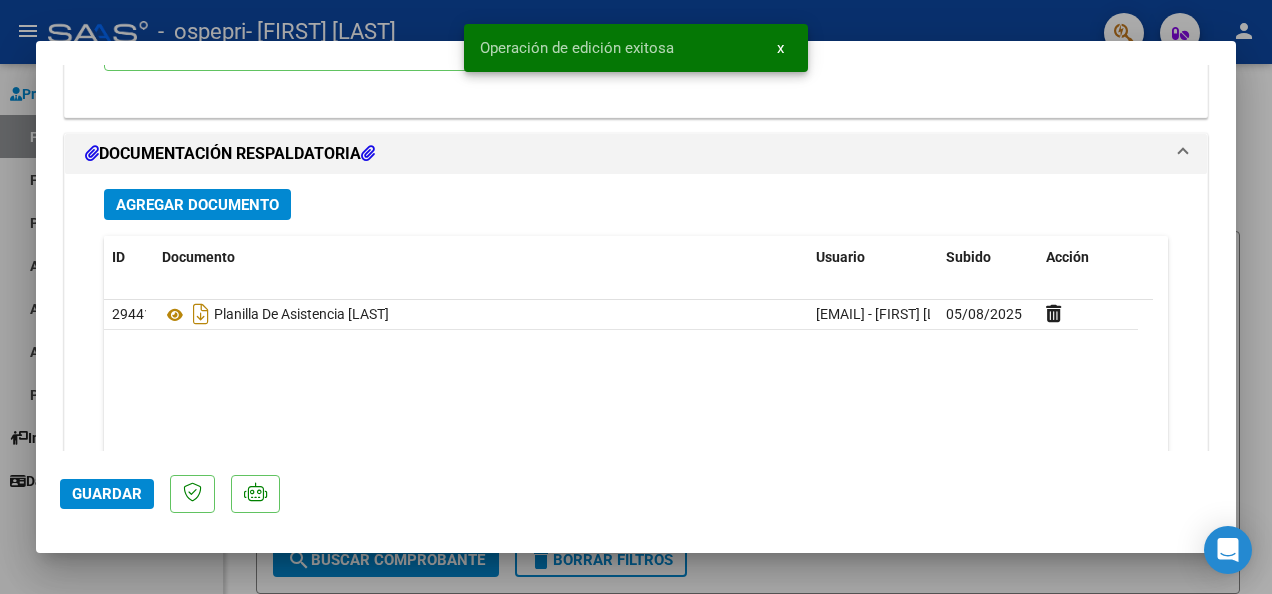 scroll, scrollTop: 2135, scrollLeft: 0, axis: vertical 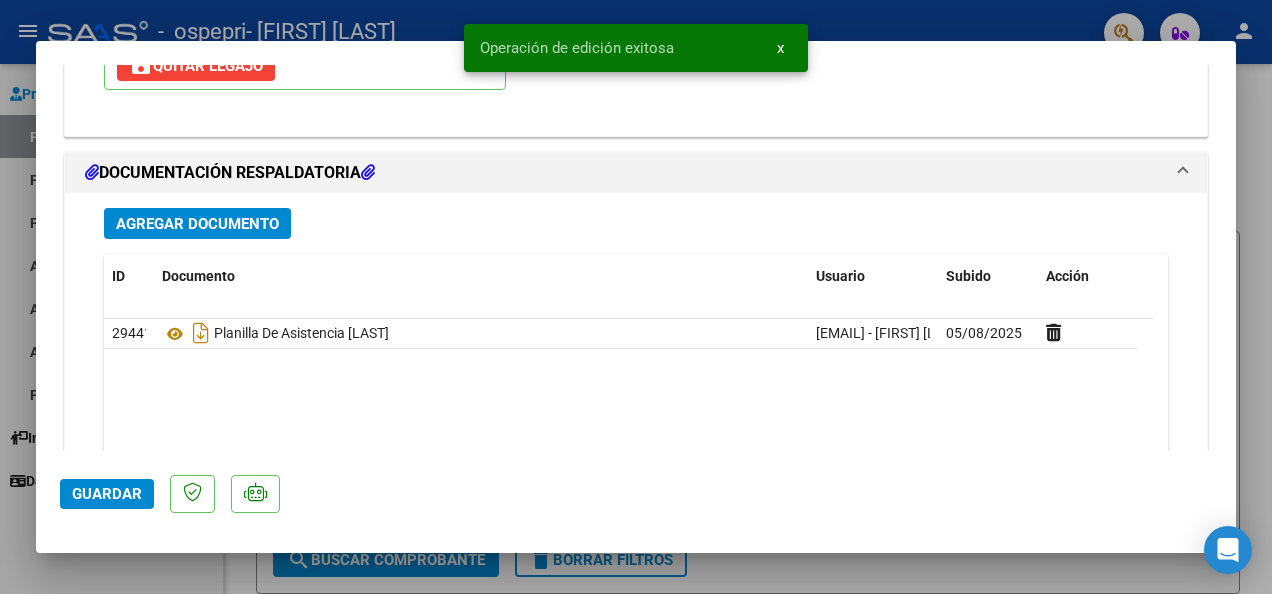 click at bounding box center (636, 297) 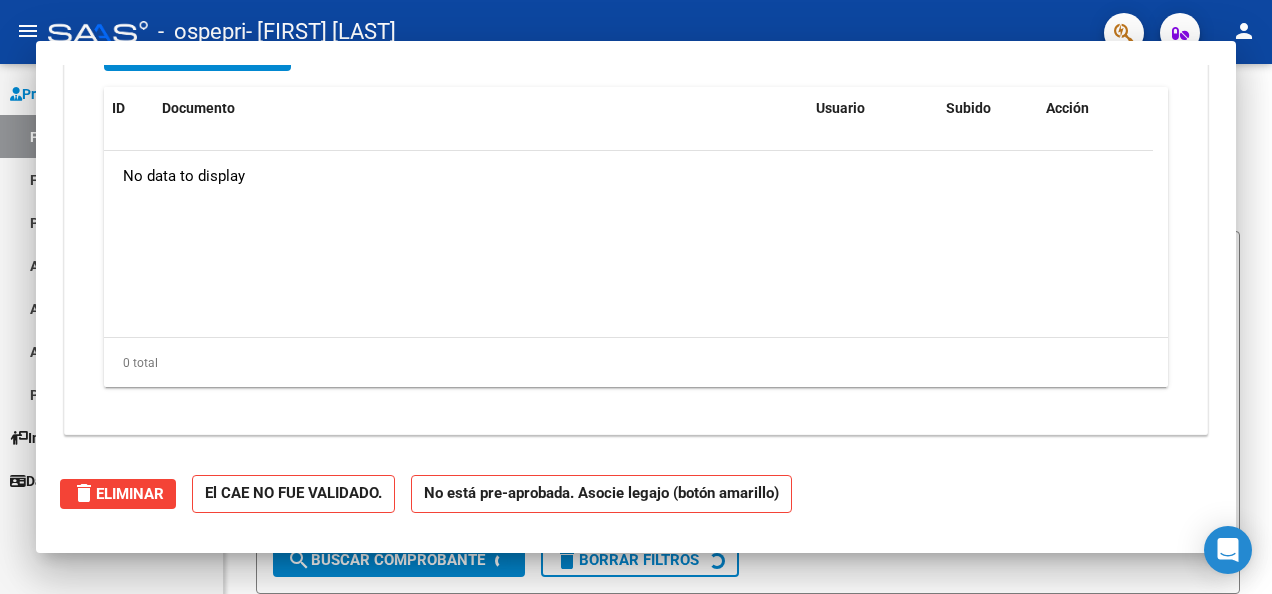 scroll, scrollTop: 1918, scrollLeft: 0, axis: vertical 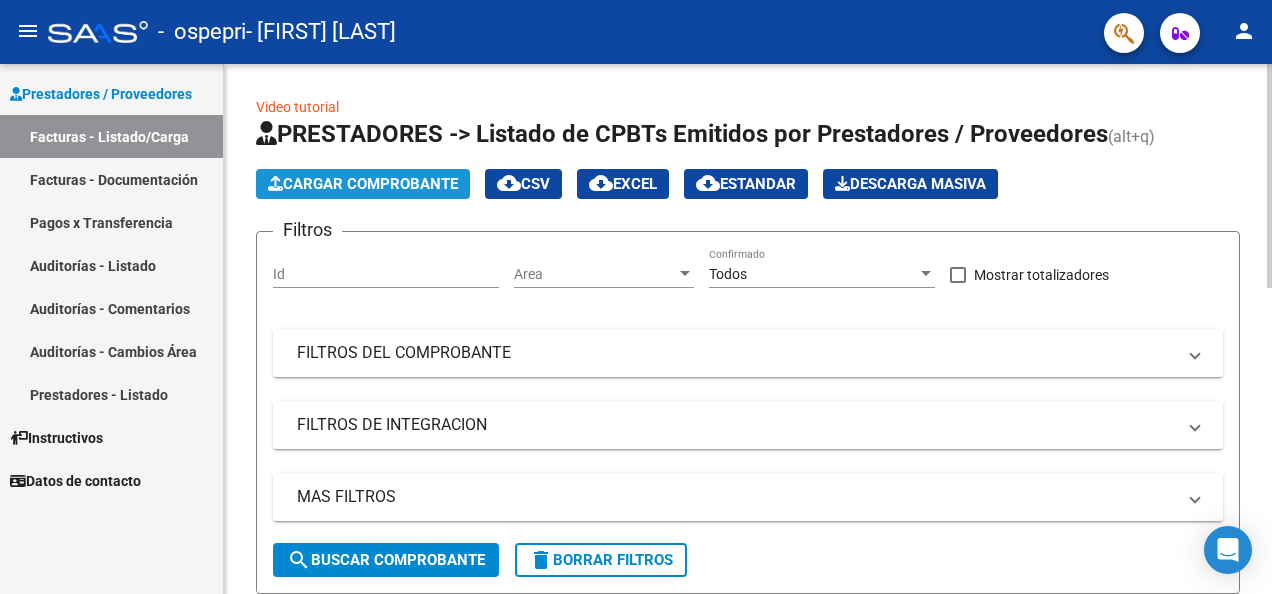 click on "Cargar Comprobante" 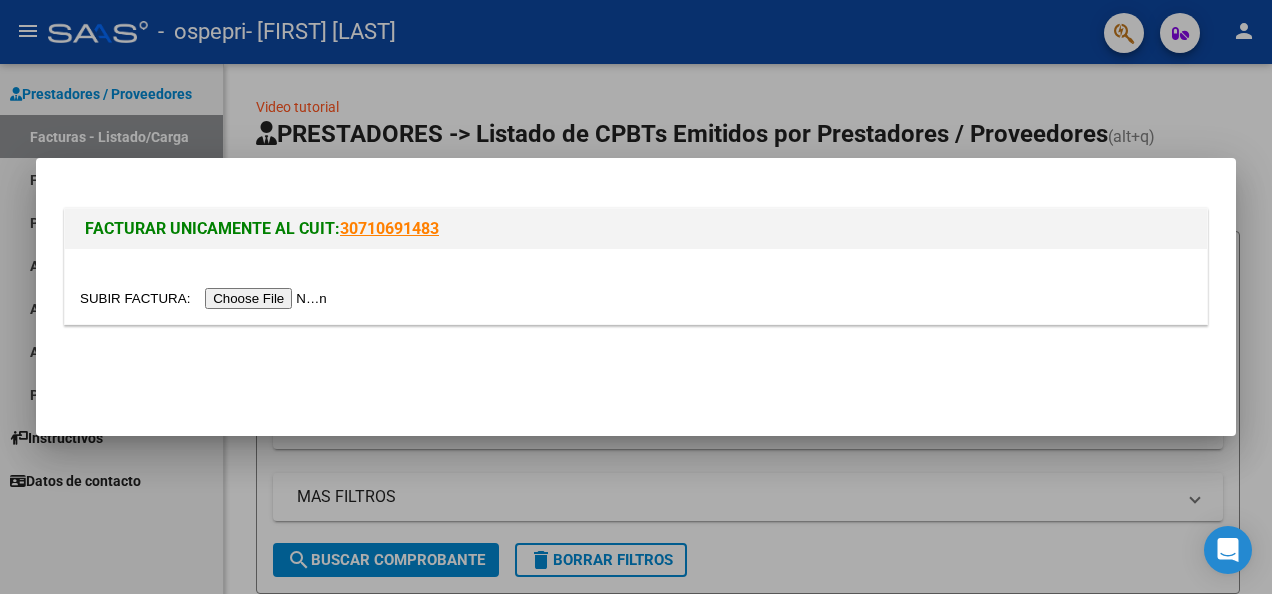 click at bounding box center (206, 298) 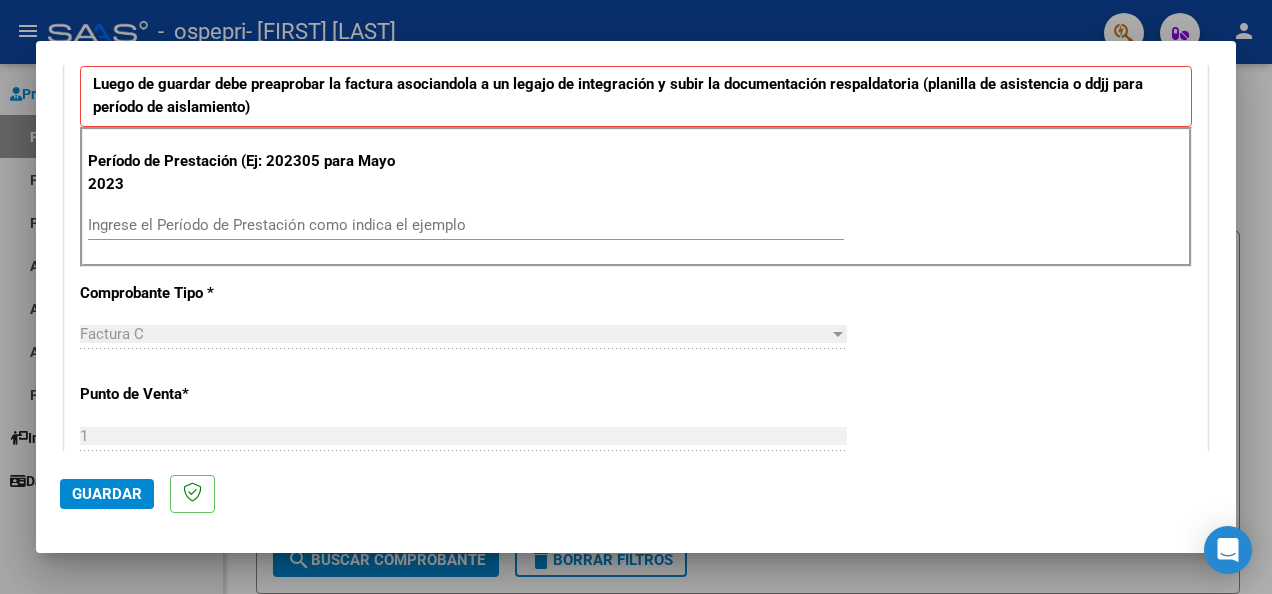 scroll, scrollTop: 520, scrollLeft: 0, axis: vertical 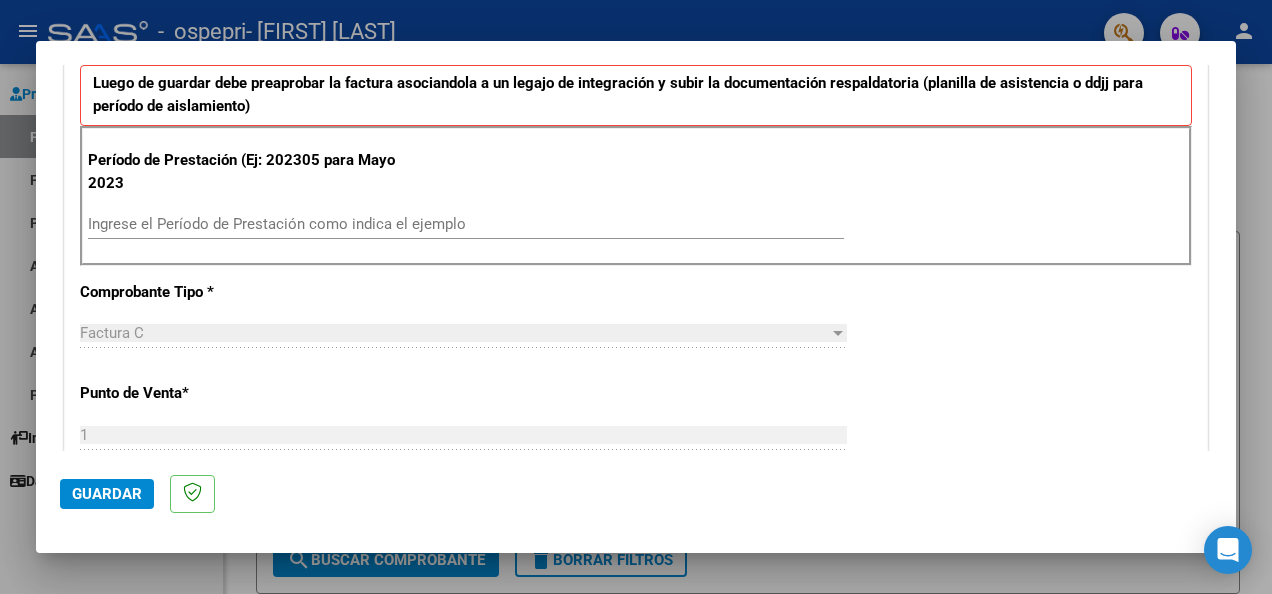 click on "Ingrese el Período de Prestación como indica el ejemplo" at bounding box center [466, 224] 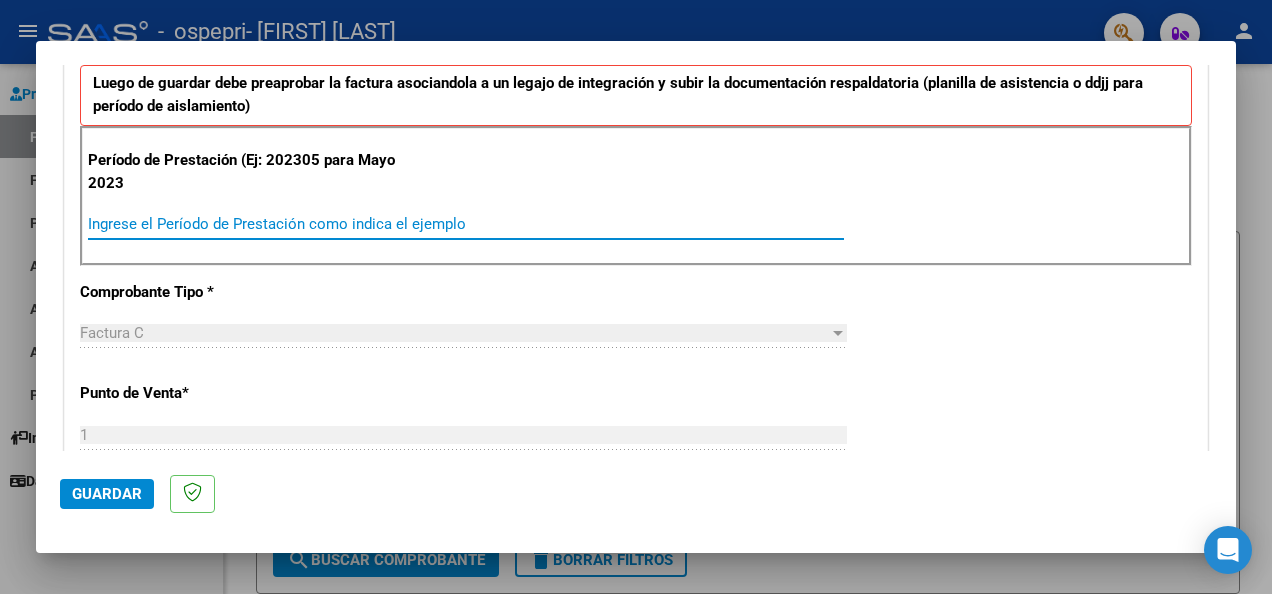 click on "Ingrese el Período de Prestación como indica el ejemplo" at bounding box center (466, 224) 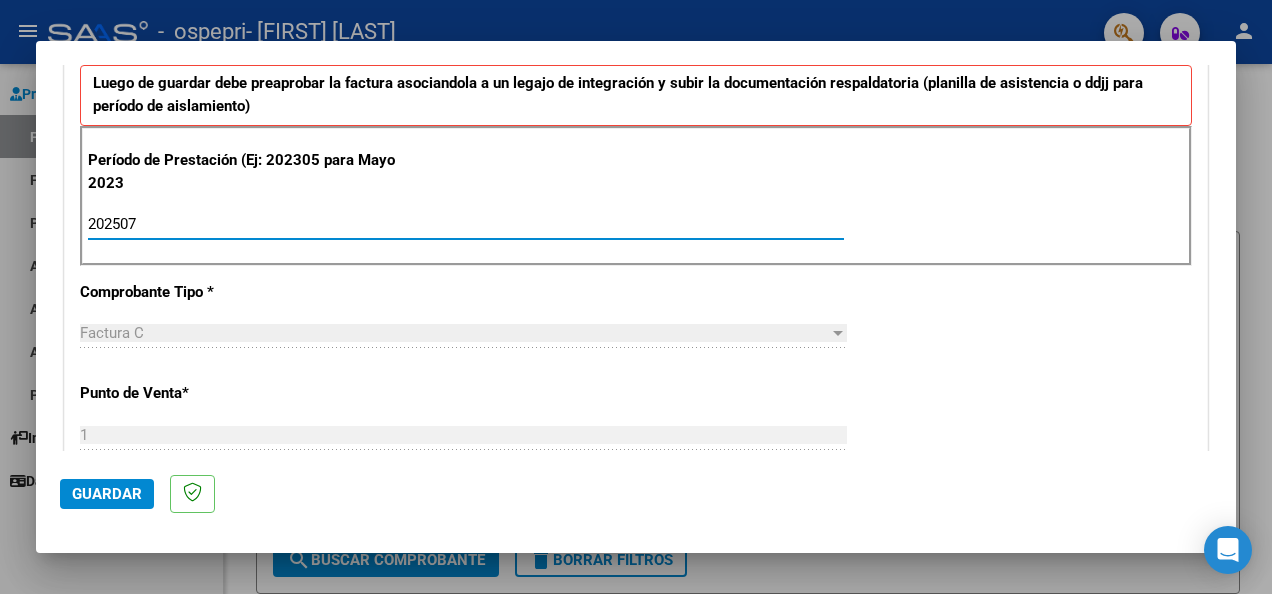 type on "202507" 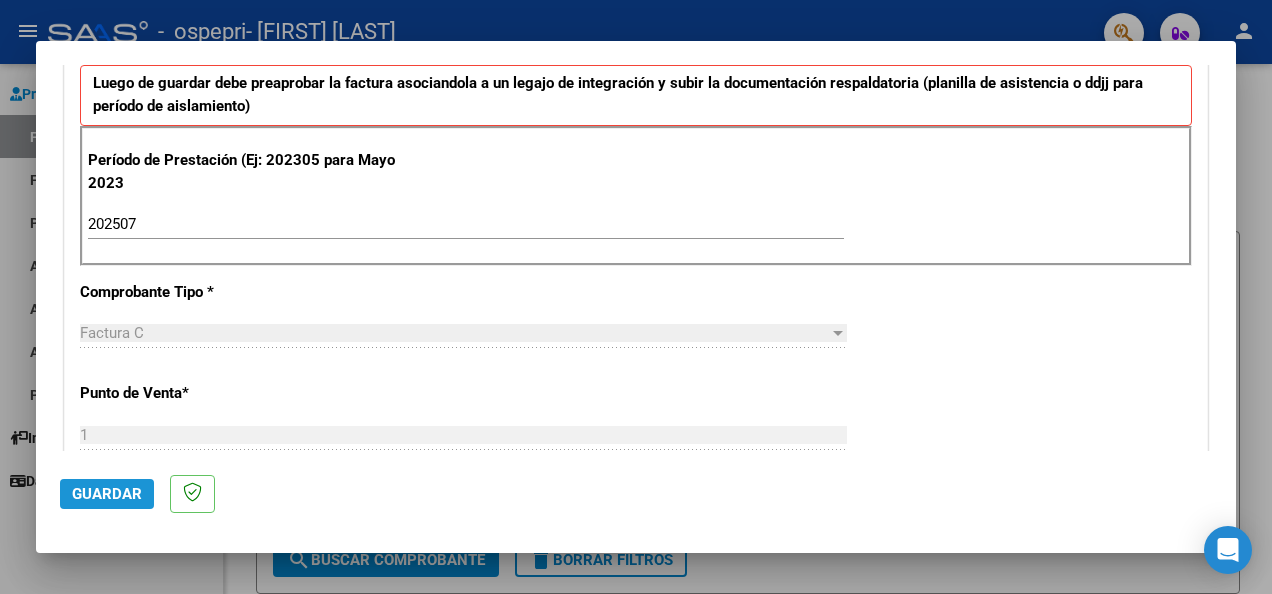 click on "Guardar" 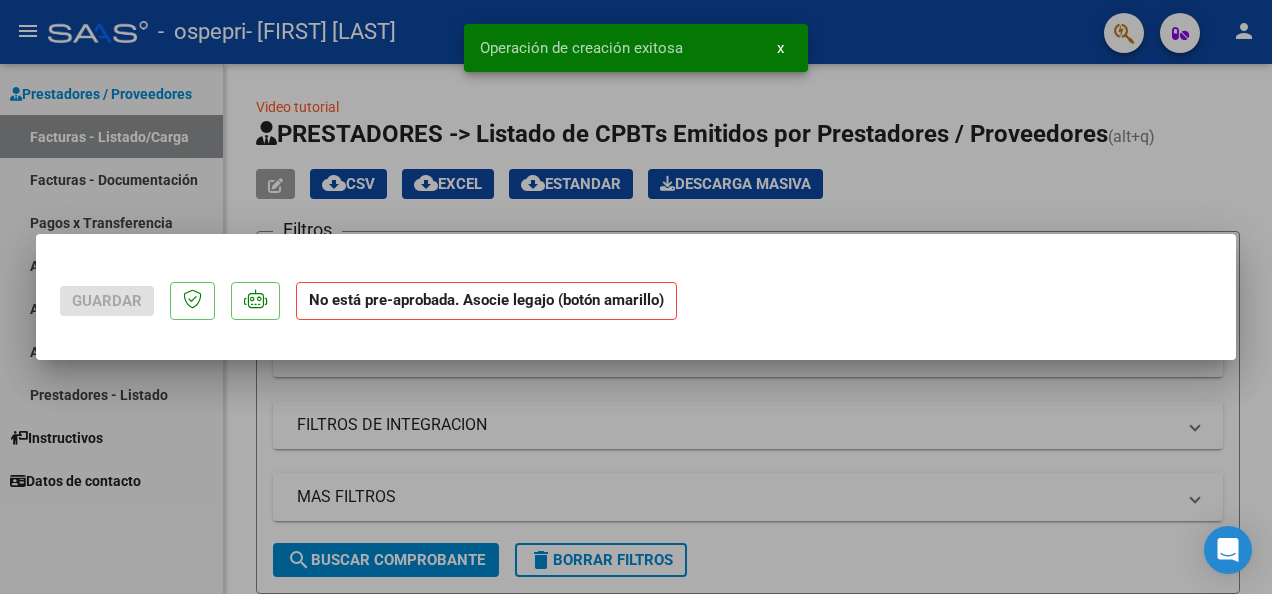 scroll, scrollTop: 0, scrollLeft: 0, axis: both 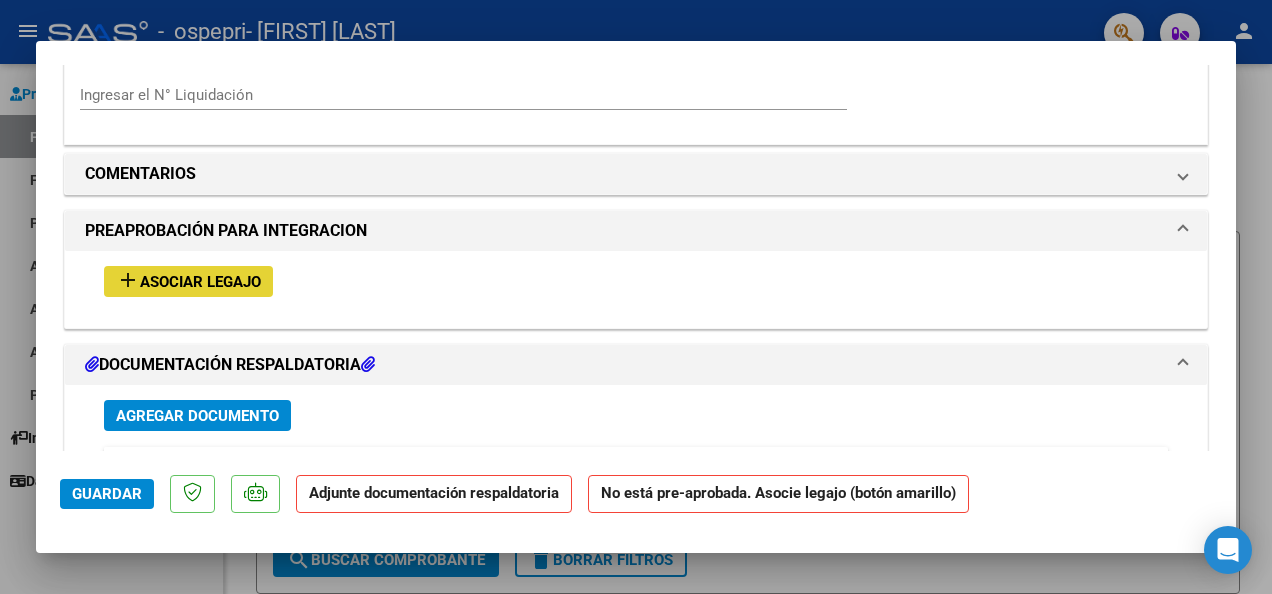 click on "Asociar Legajo" at bounding box center (200, 282) 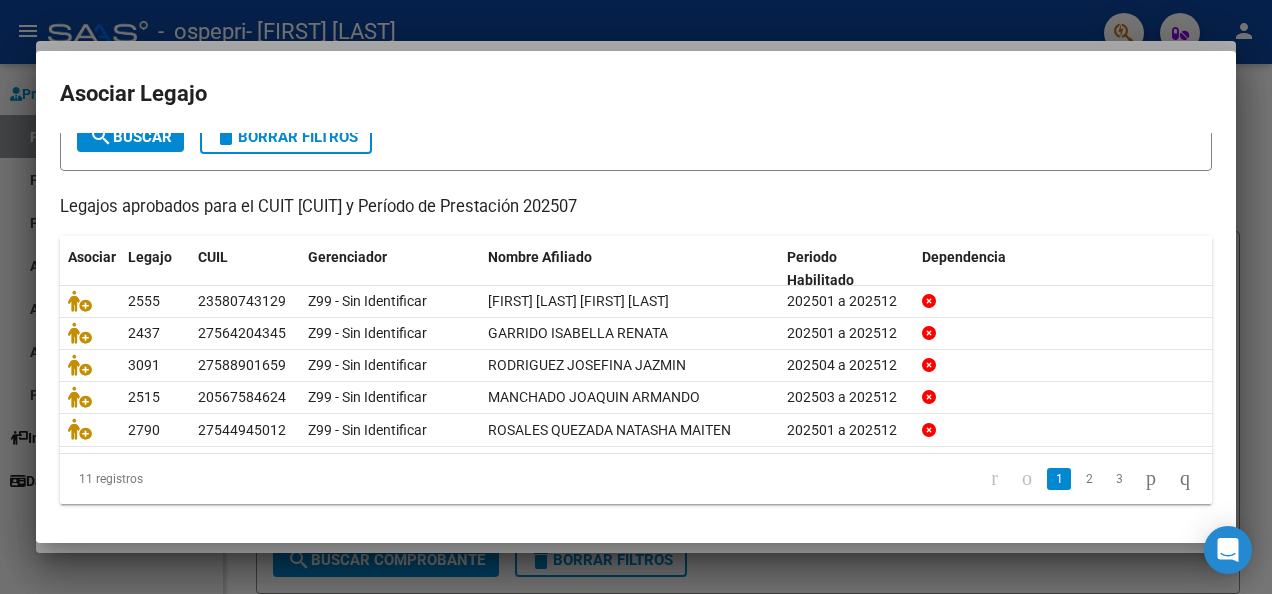 scroll, scrollTop: 142, scrollLeft: 0, axis: vertical 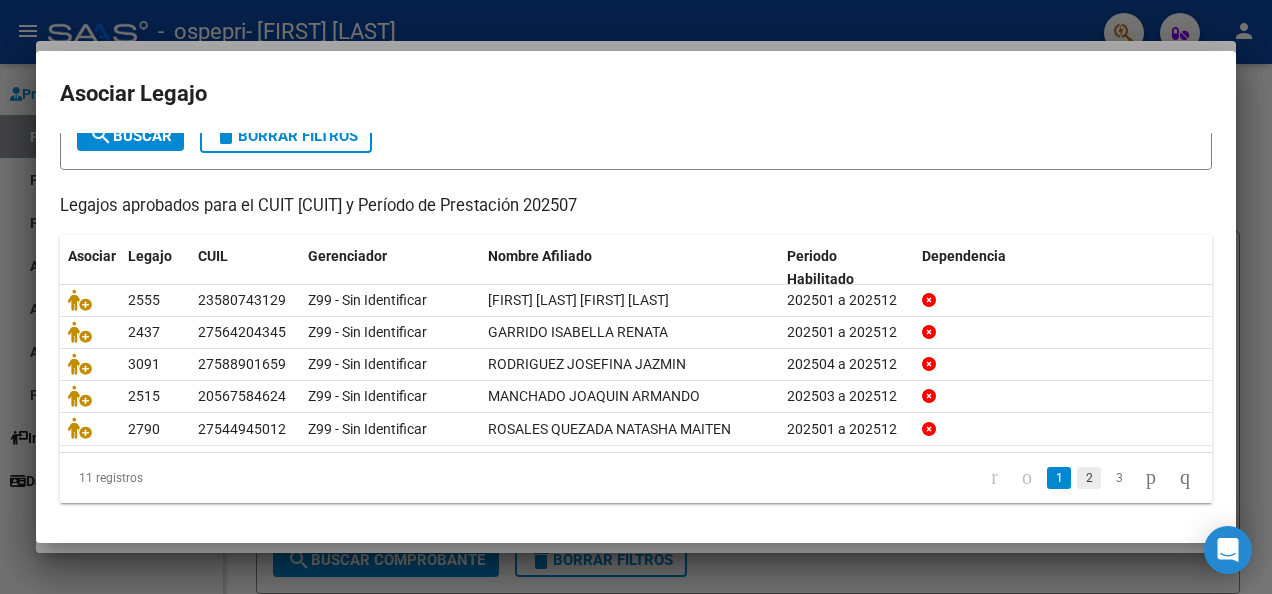 click on "2" 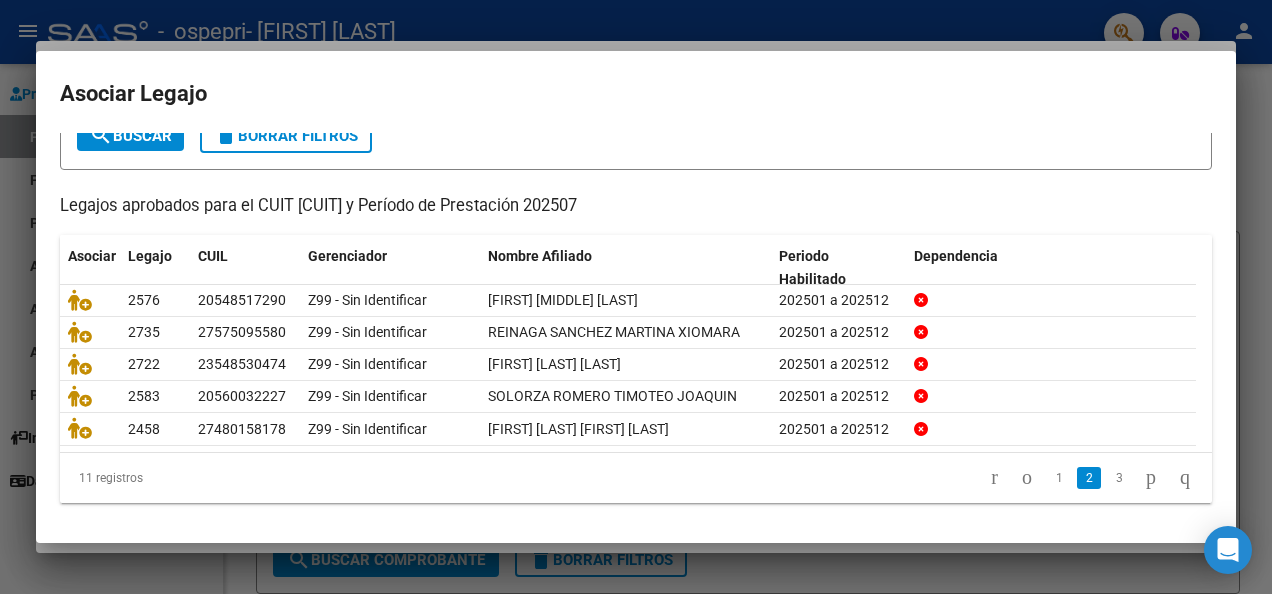 scroll, scrollTop: 124, scrollLeft: 0, axis: vertical 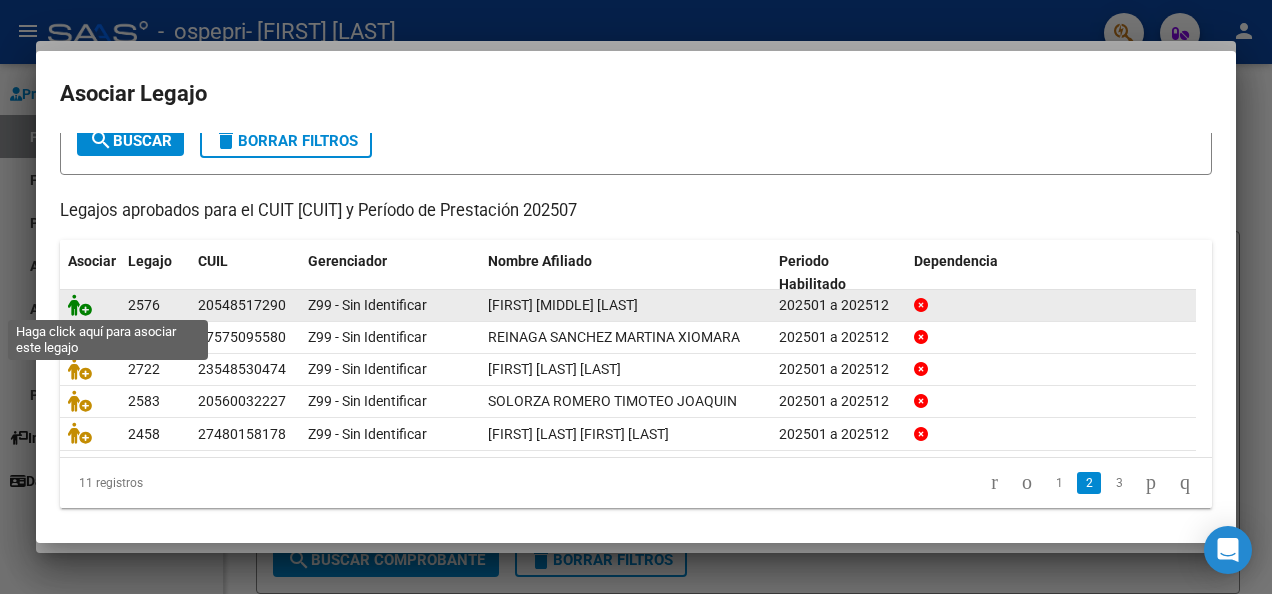 click 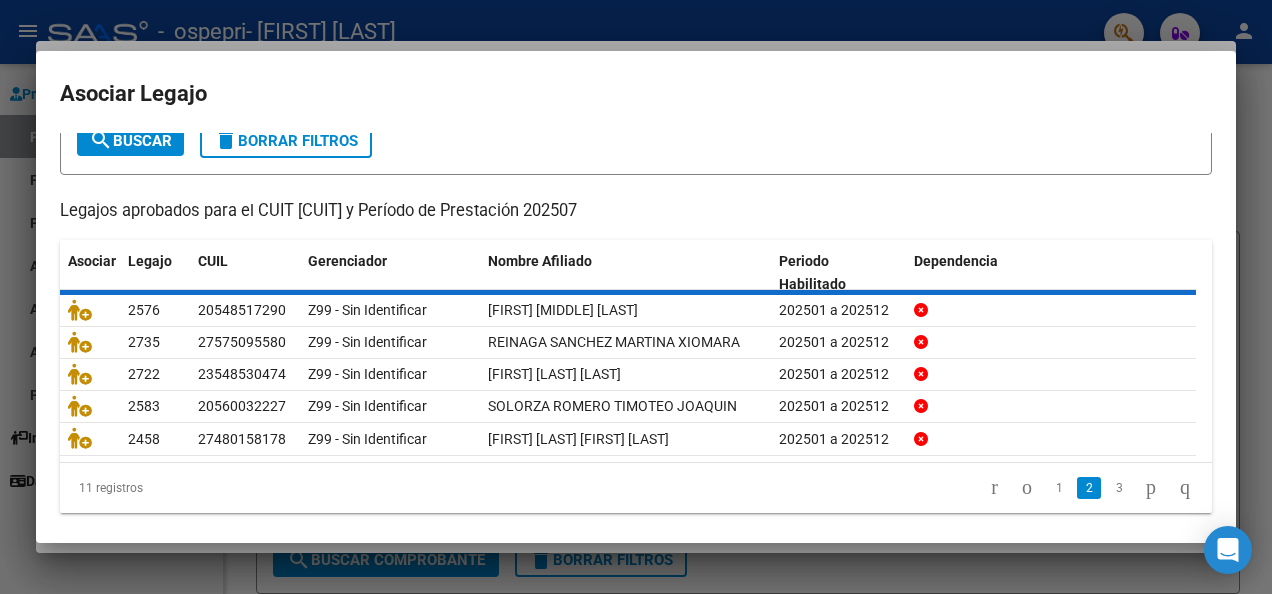 scroll, scrollTop: 1705, scrollLeft: 0, axis: vertical 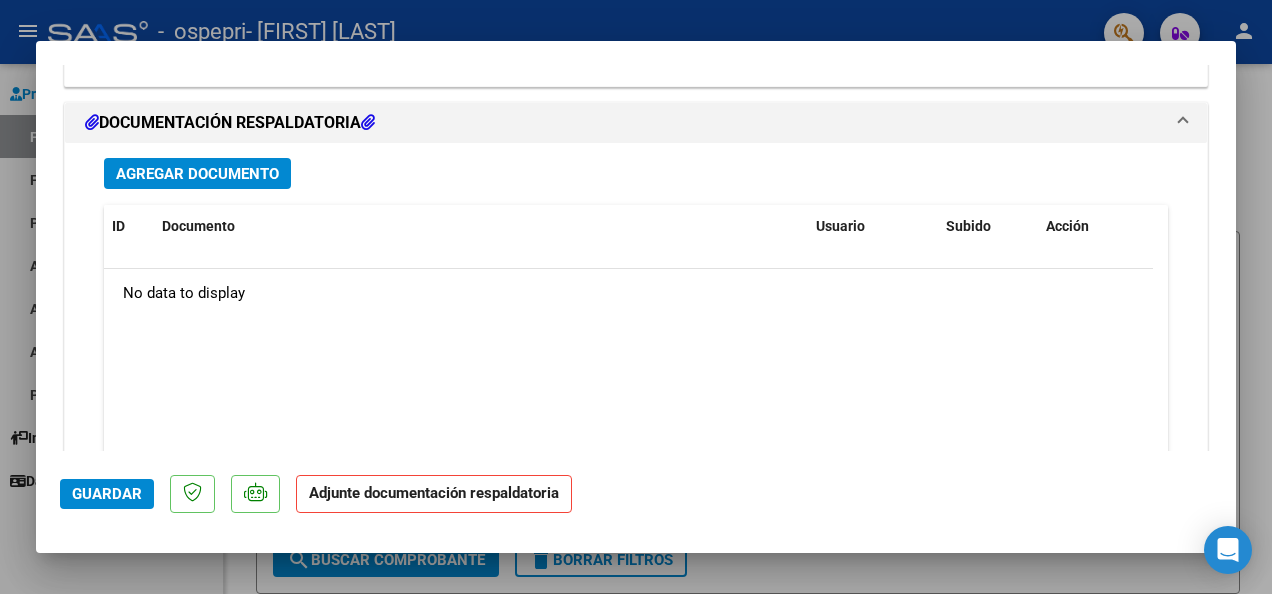 click on "No data to display" 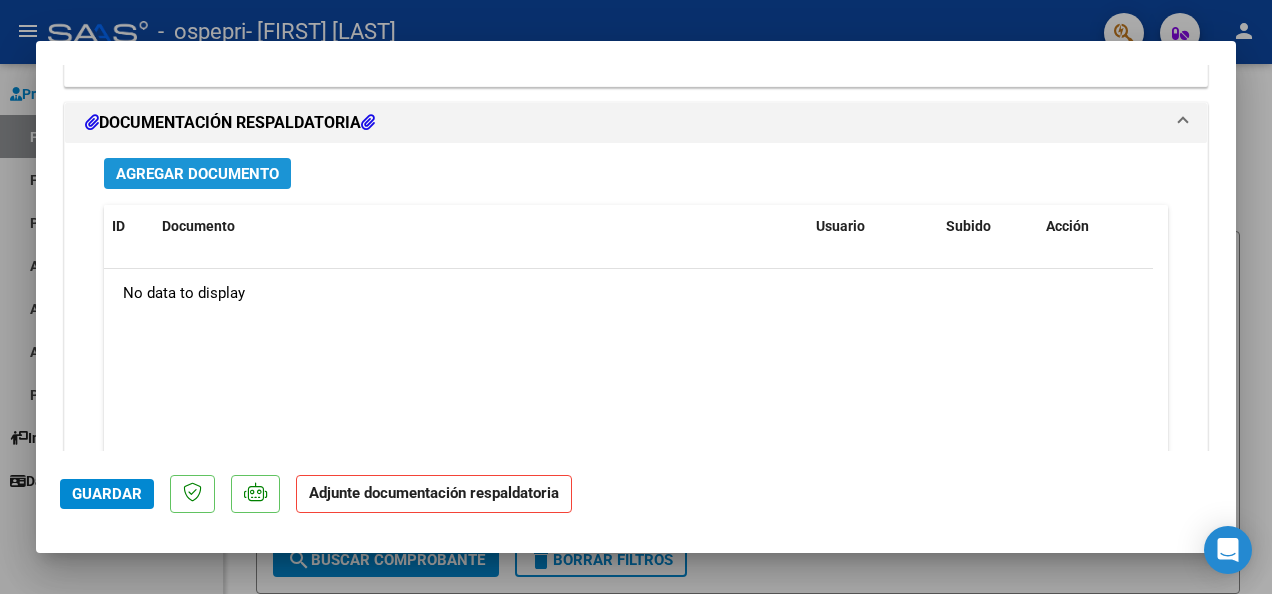 click on "Agregar Documento" at bounding box center (197, 174) 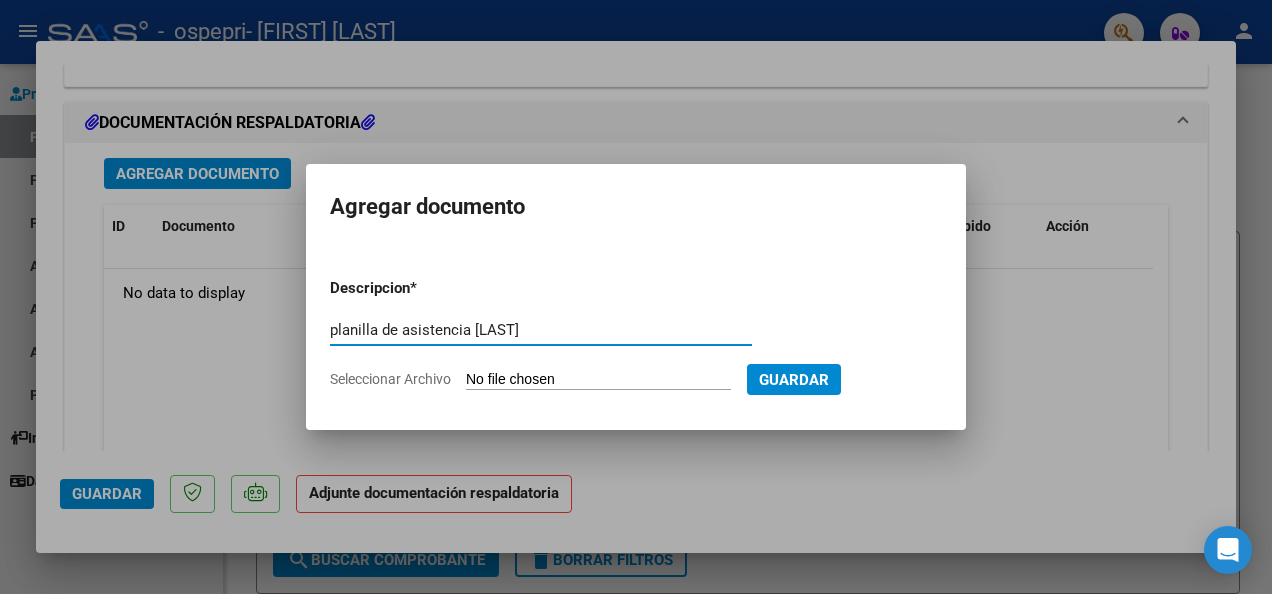type on "planilla de asistencia [LAST]" 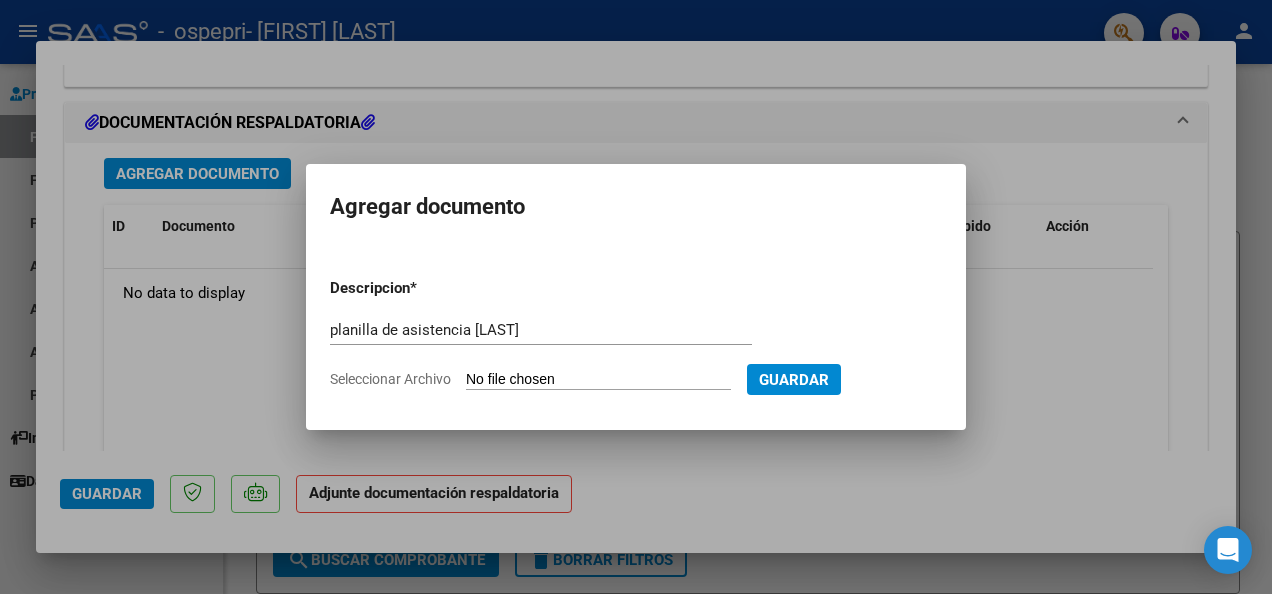 click on "Seleccionar Archivo" 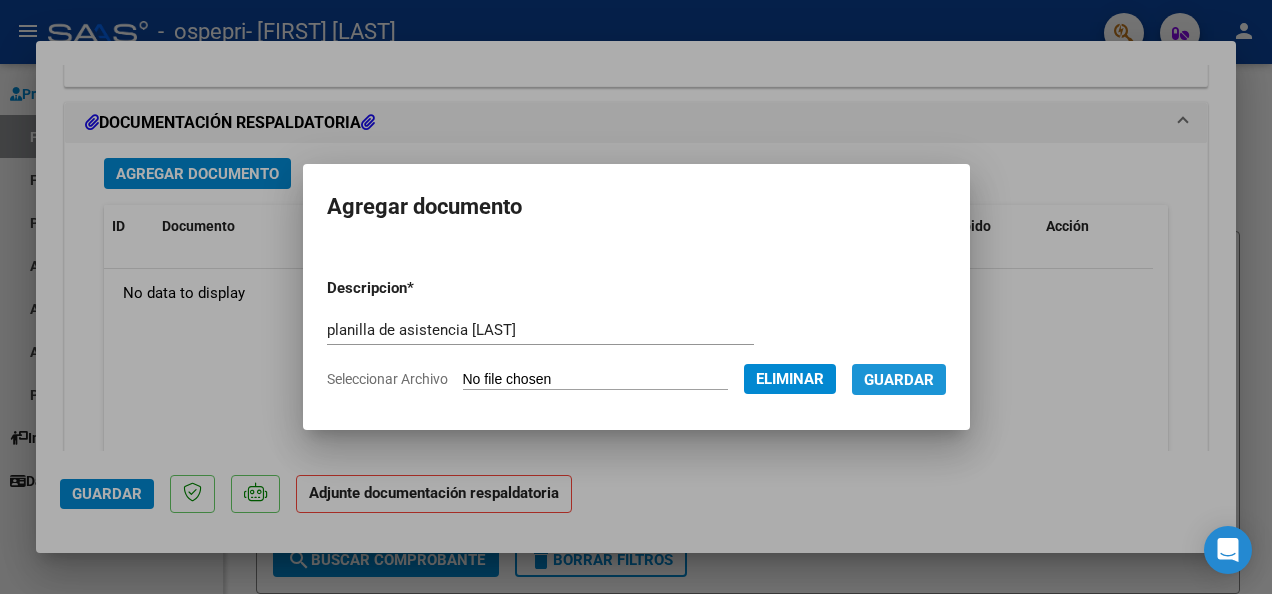 click on "Guardar" at bounding box center (899, 380) 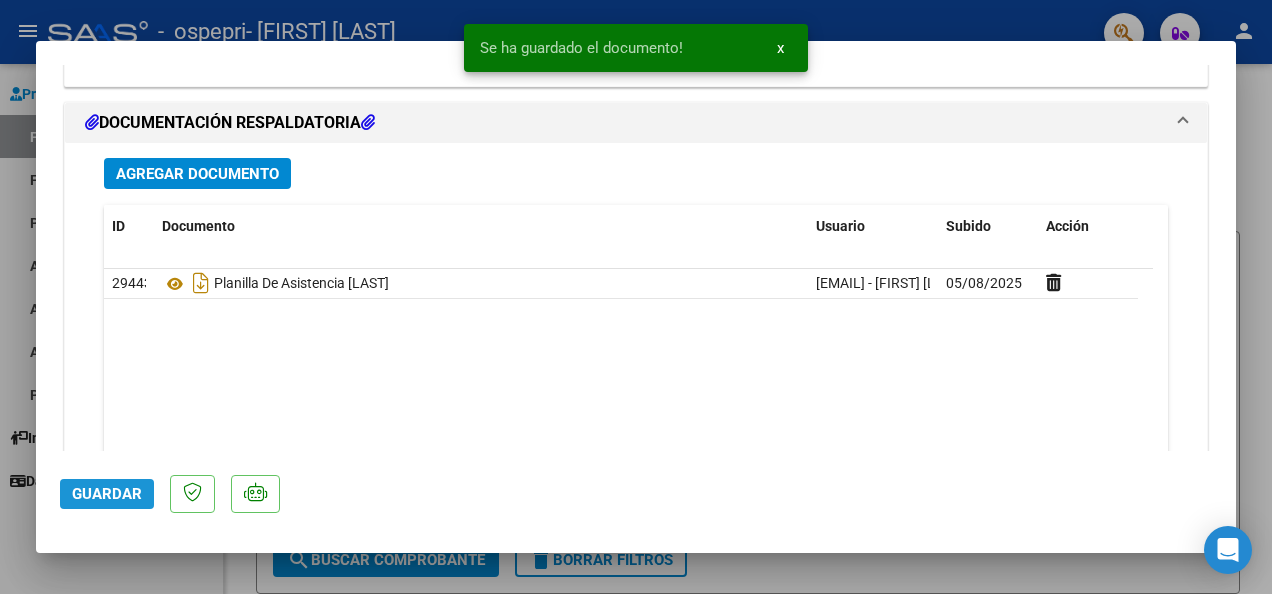 click on "Guardar" 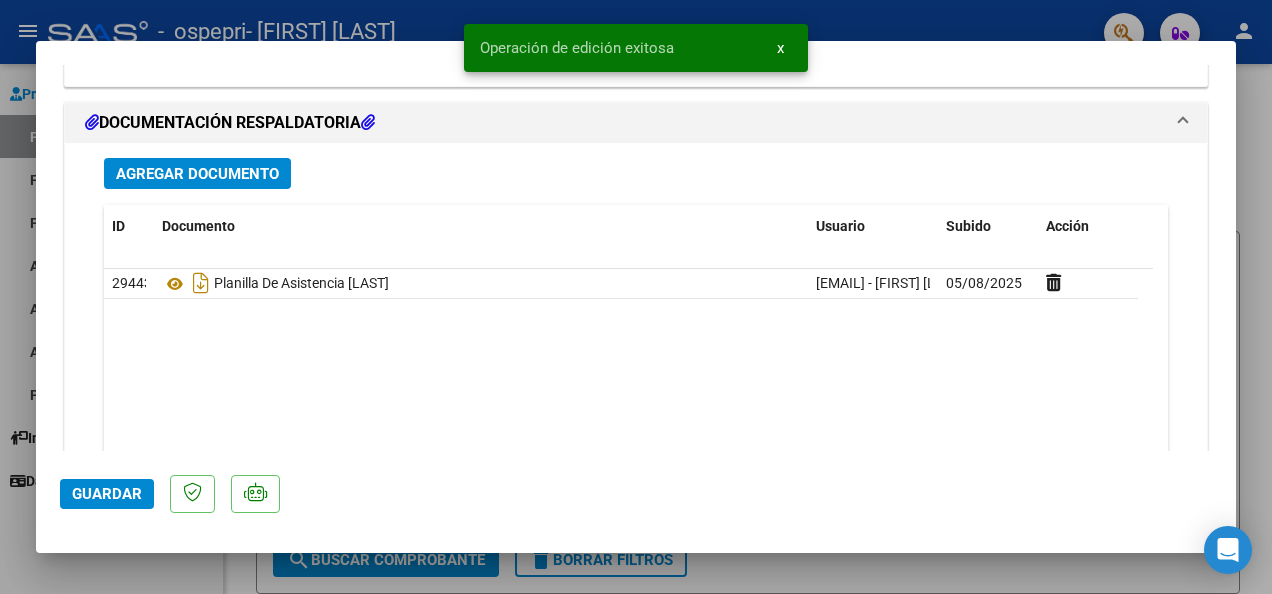 click at bounding box center [636, 297] 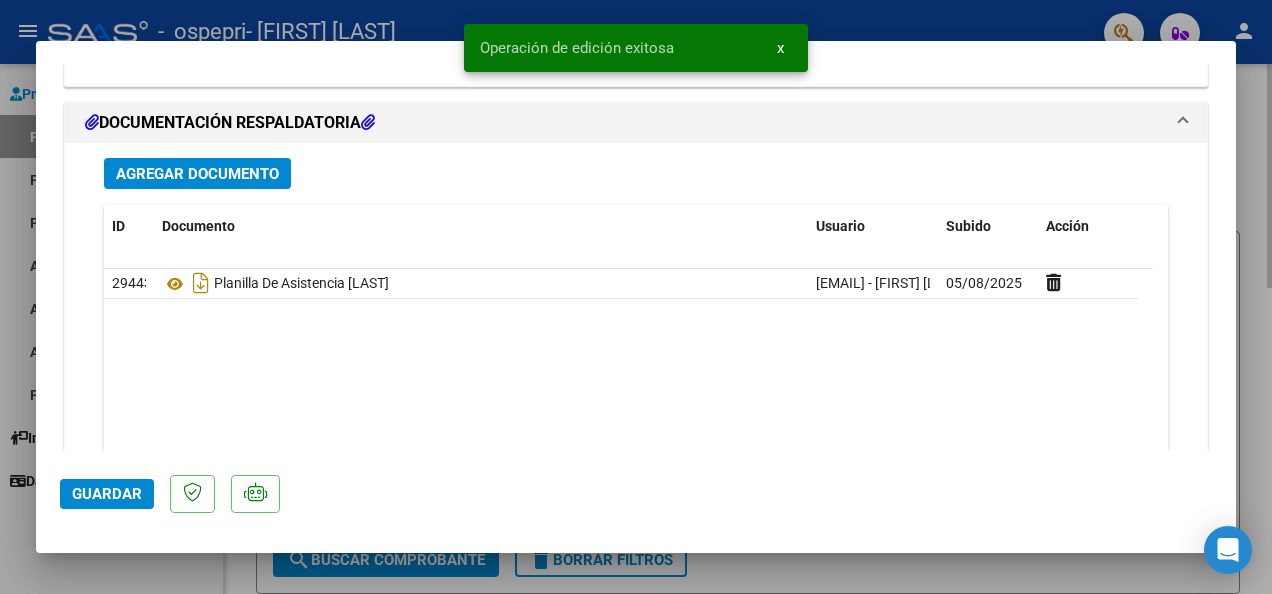 scroll, scrollTop: 0, scrollLeft: 0, axis: both 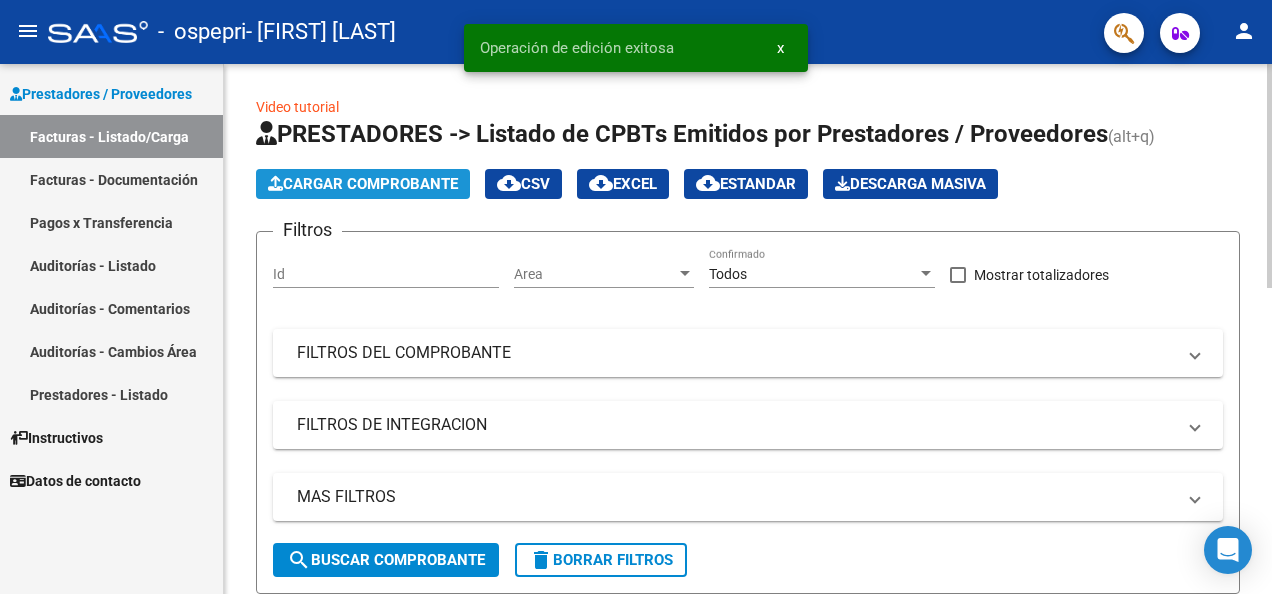 click on "Cargar Comprobante" 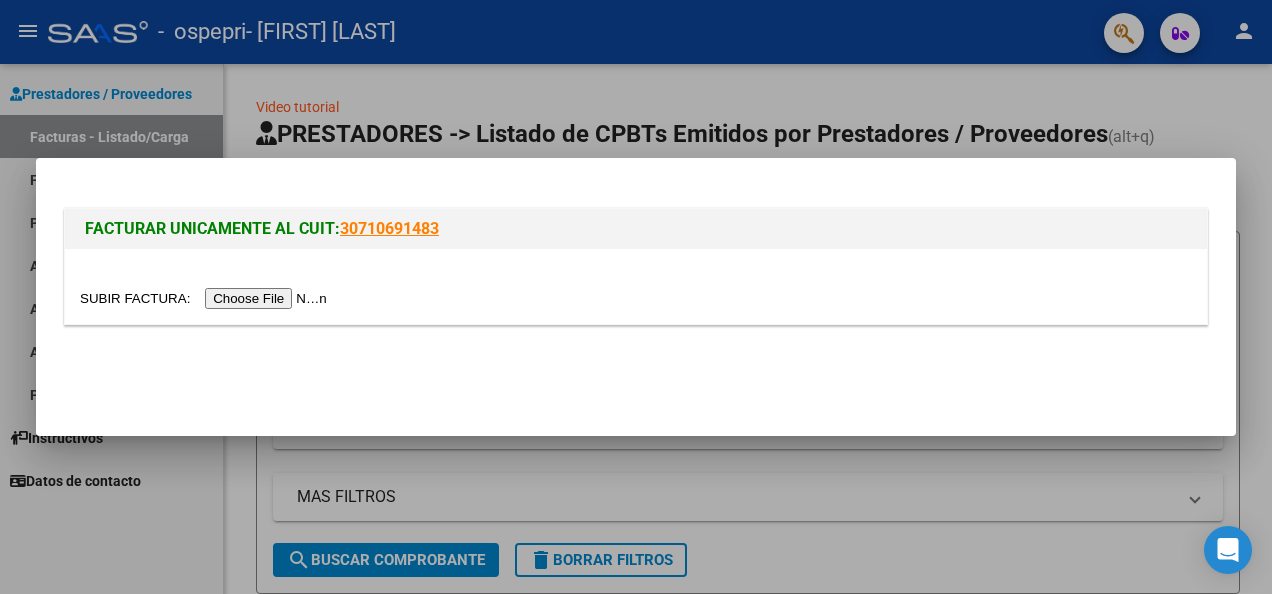 click at bounding box center [206, 298] 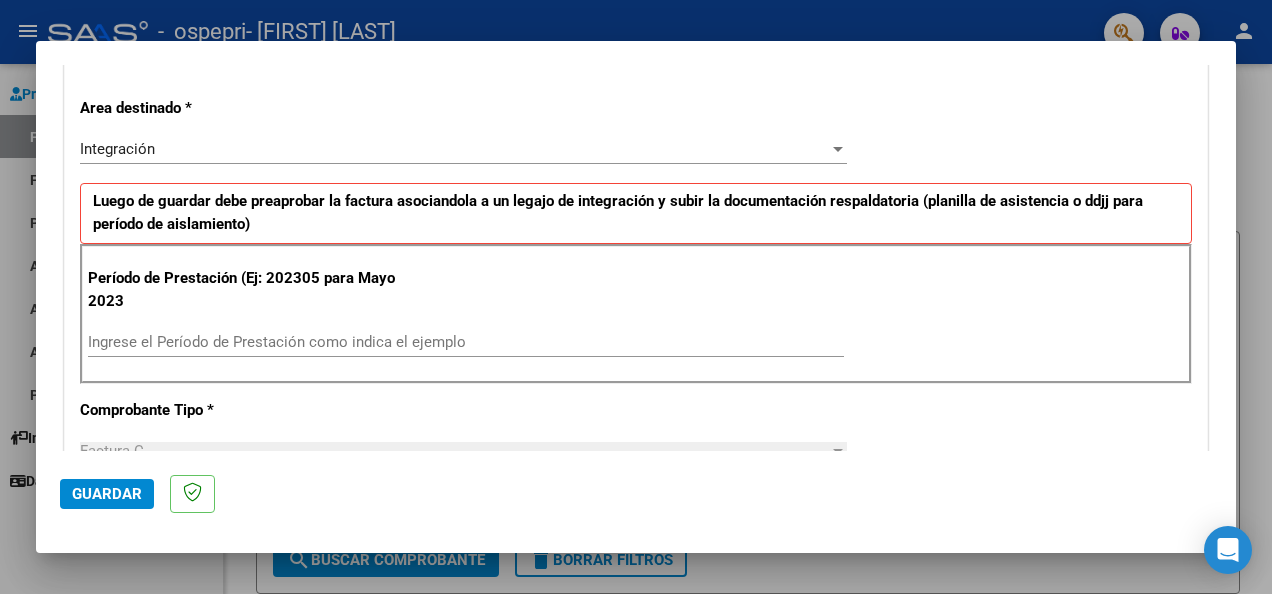 scroll, scrollTop: 440, scrollLeft: 0, axis: vertical 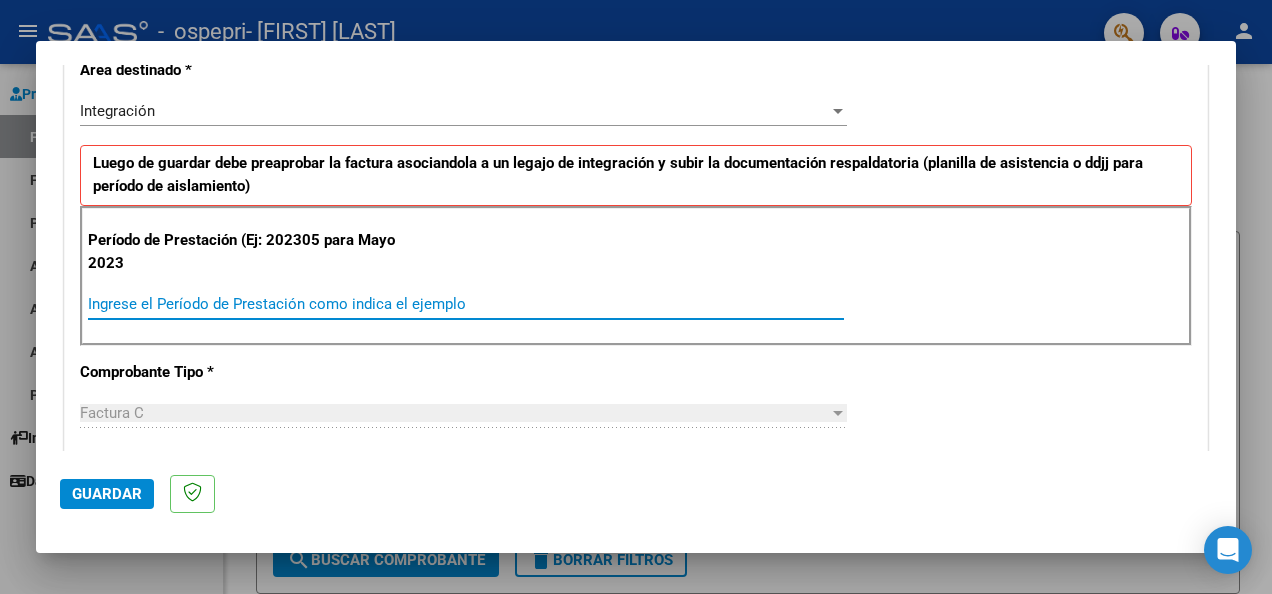 click on "Ingrese el Período de Prestación como indica el ejemplo" at bounding box center (466, 304) 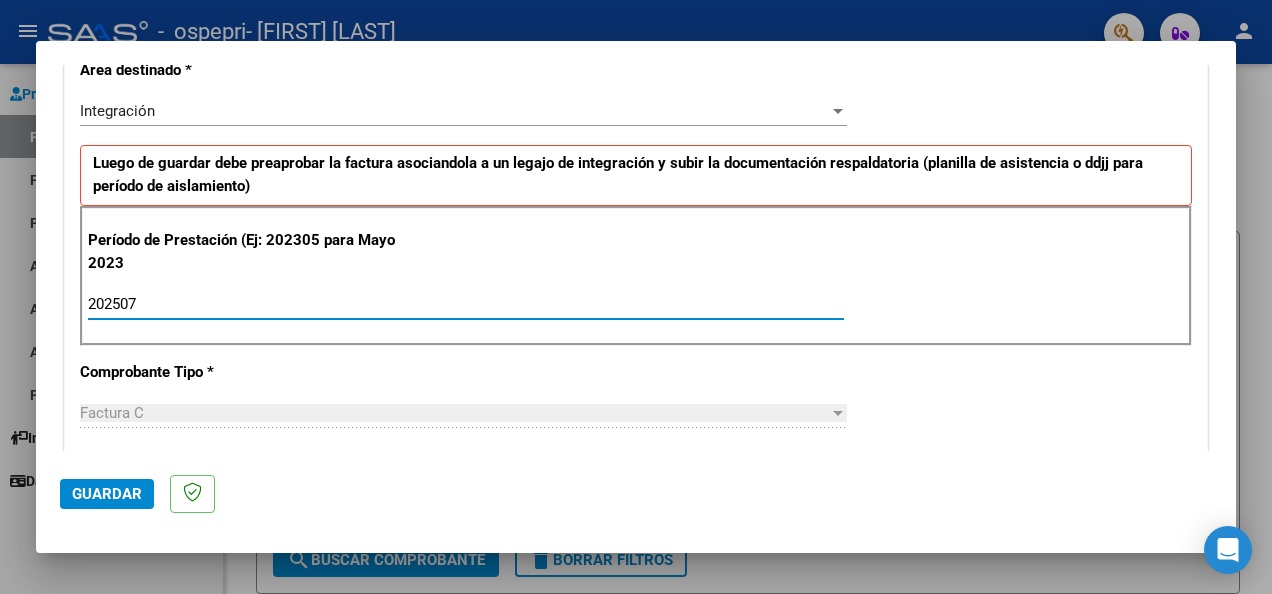type on "202507" 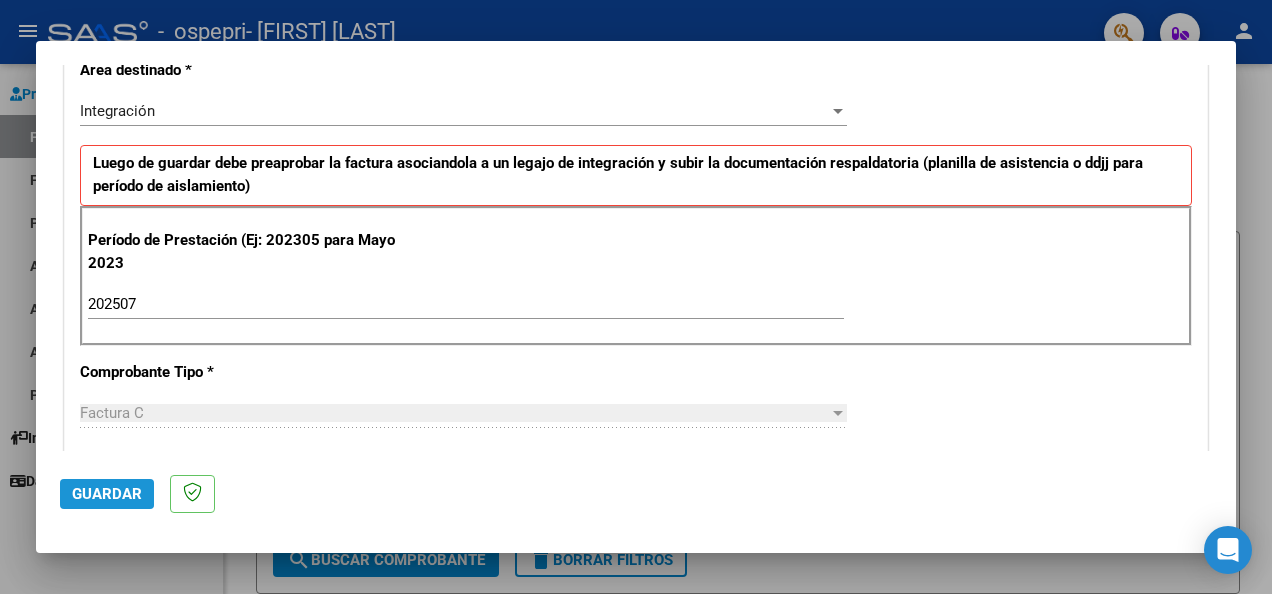 click on "Guardar" 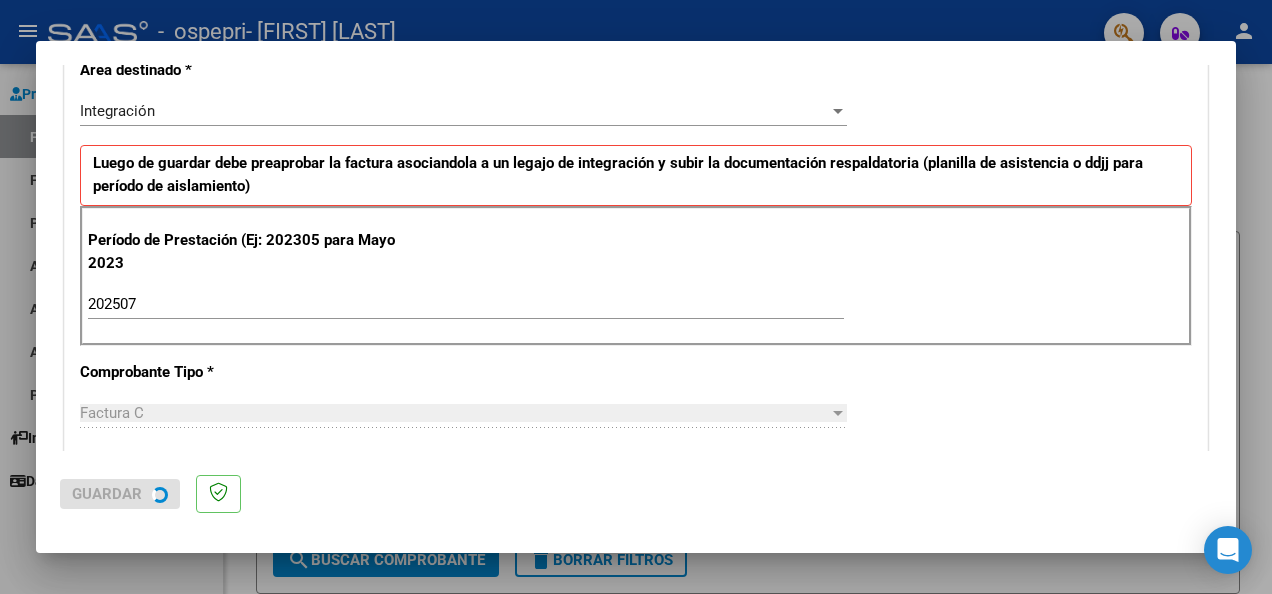scroll, scrollTop: 0, scrollLeft: 0, axis: both 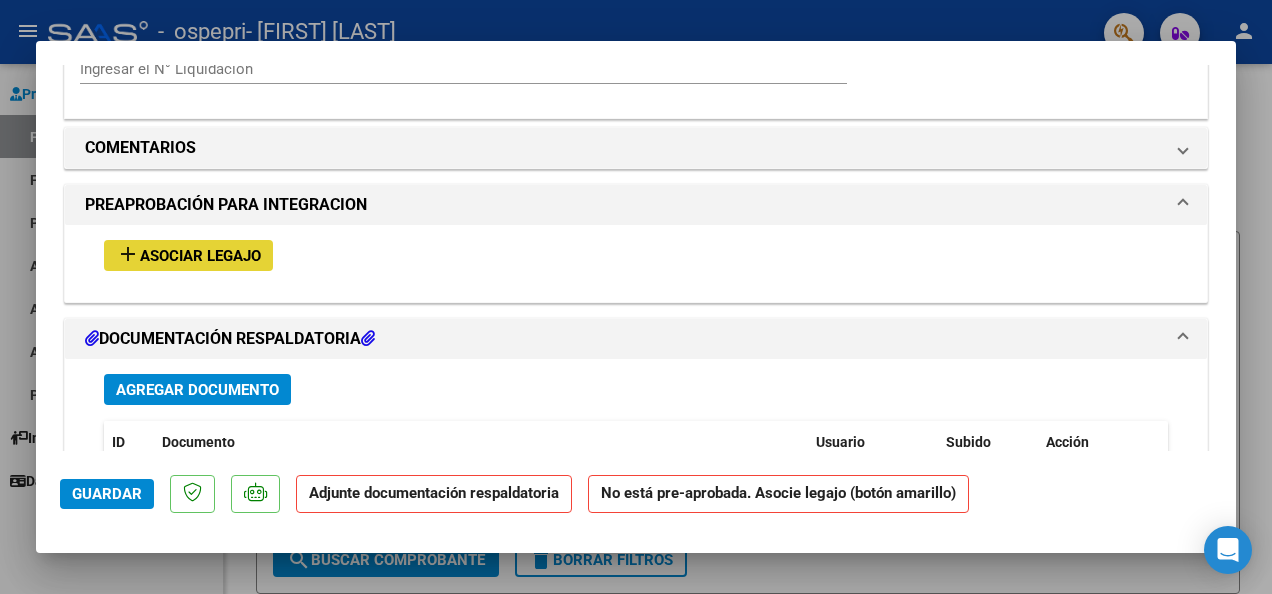 click on "Asociar Legajo" at bounding box center (200, 256) 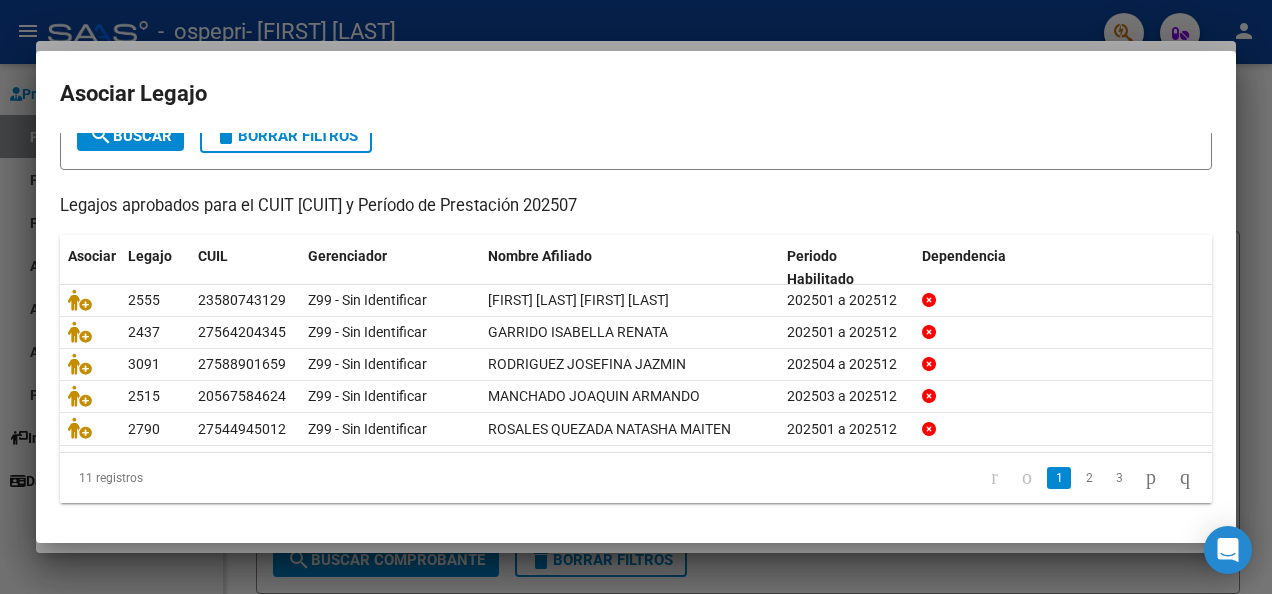 scroll, scrollTop: 142, scrollLeft: 0, axis: vertical 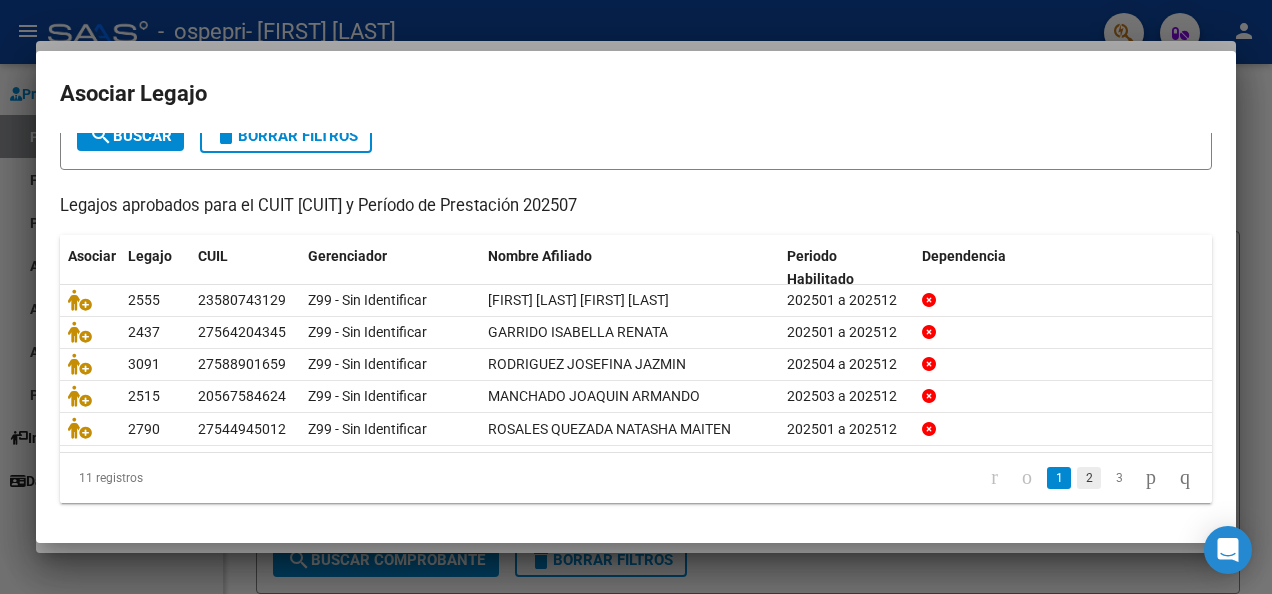 click on "2" 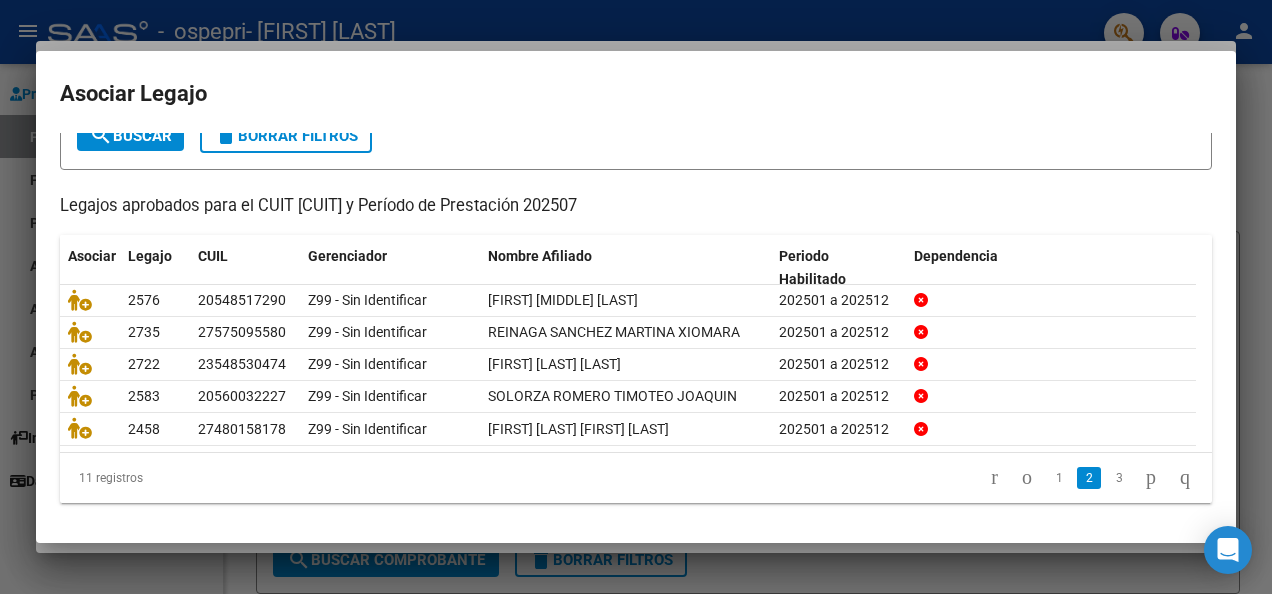 scroll, scrollTop: 124, scrollLeft: 0, axis: vertical 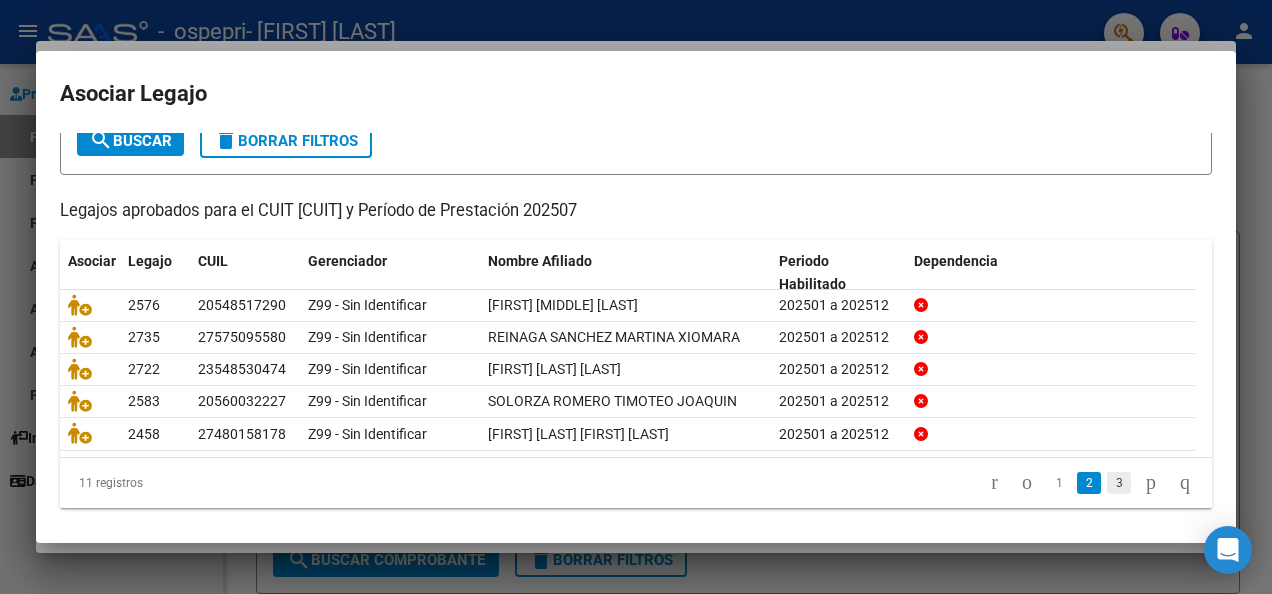 click on "3" 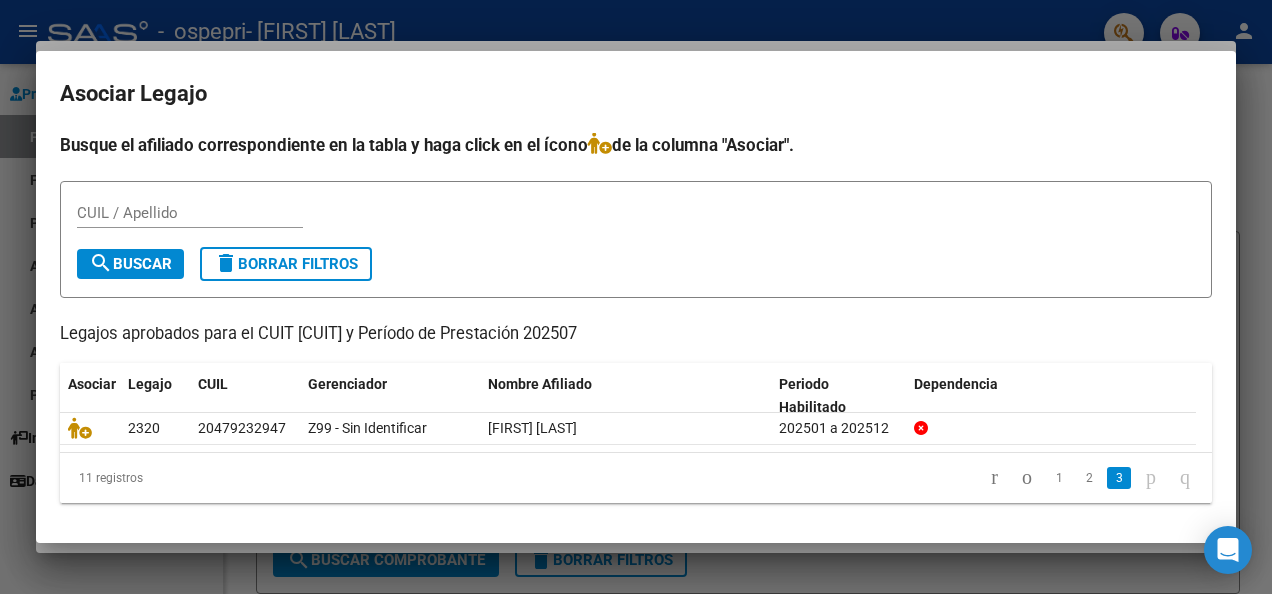 scroll, scrollTop: 0, scrollLeft: 0, axis: both 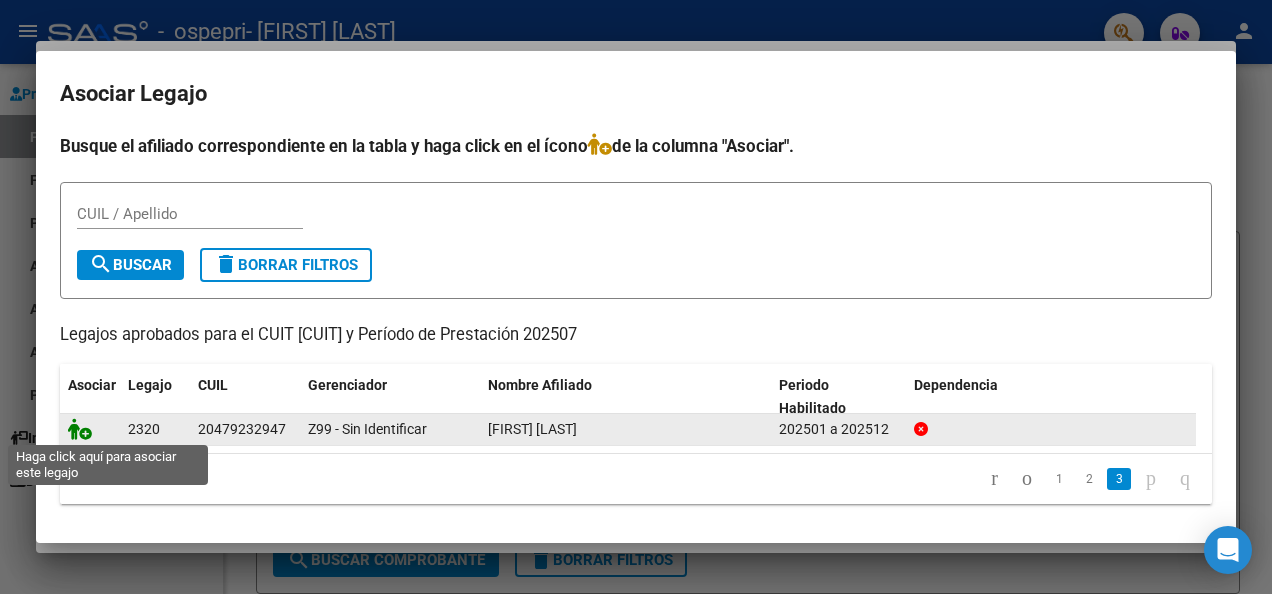 click 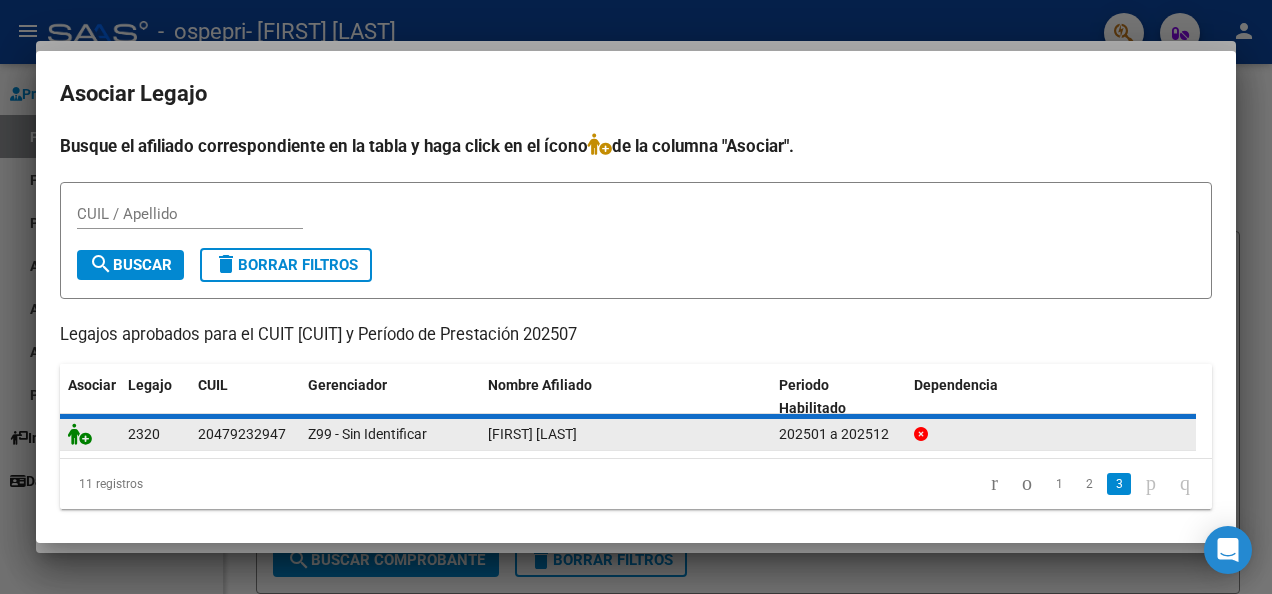 scroll, scrollTop: 1731, scrollLeft: 0, axis: vertical 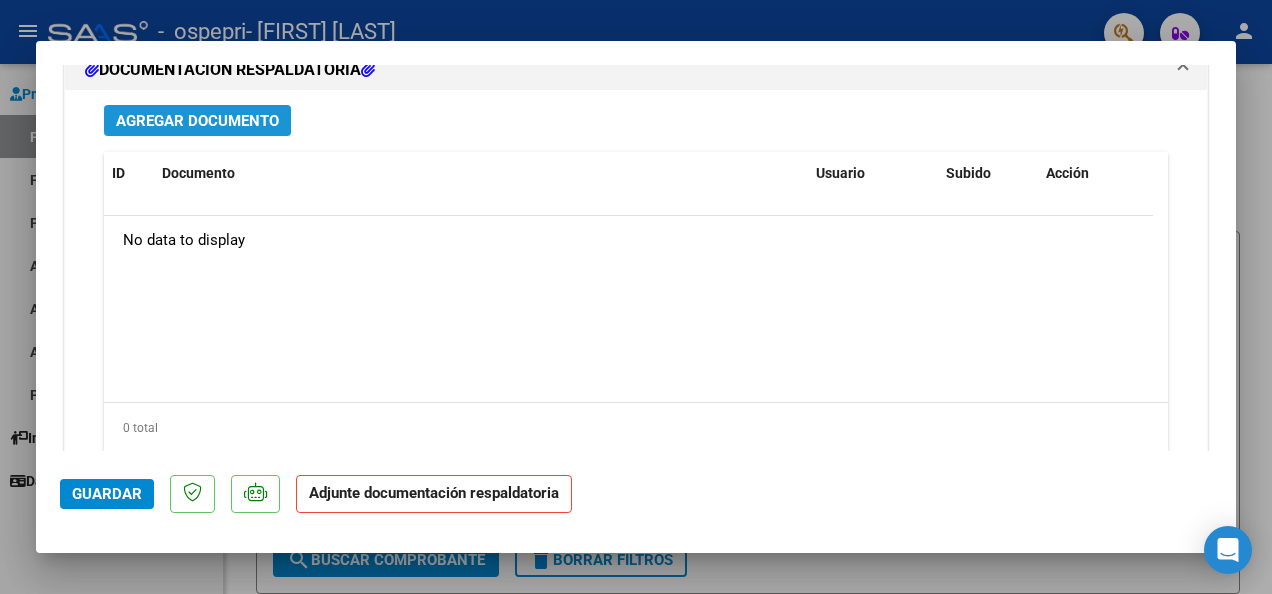 click on "Agregar Documento" at bounding box center (197, 121) 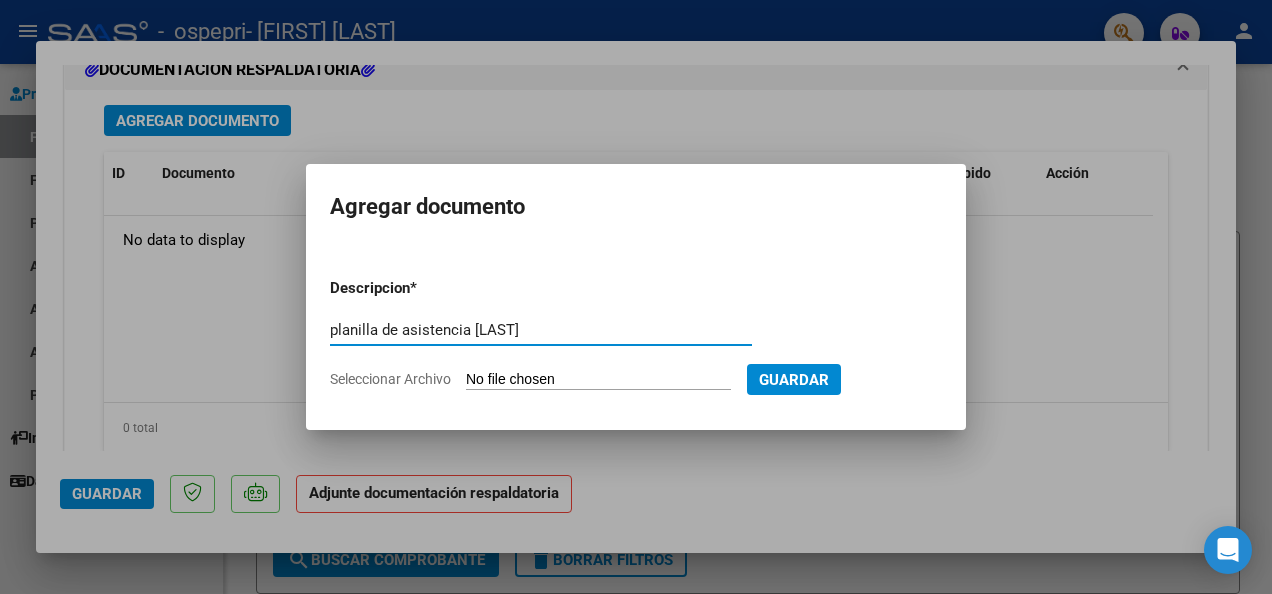 type on "planilla de asistencia [LAST]" 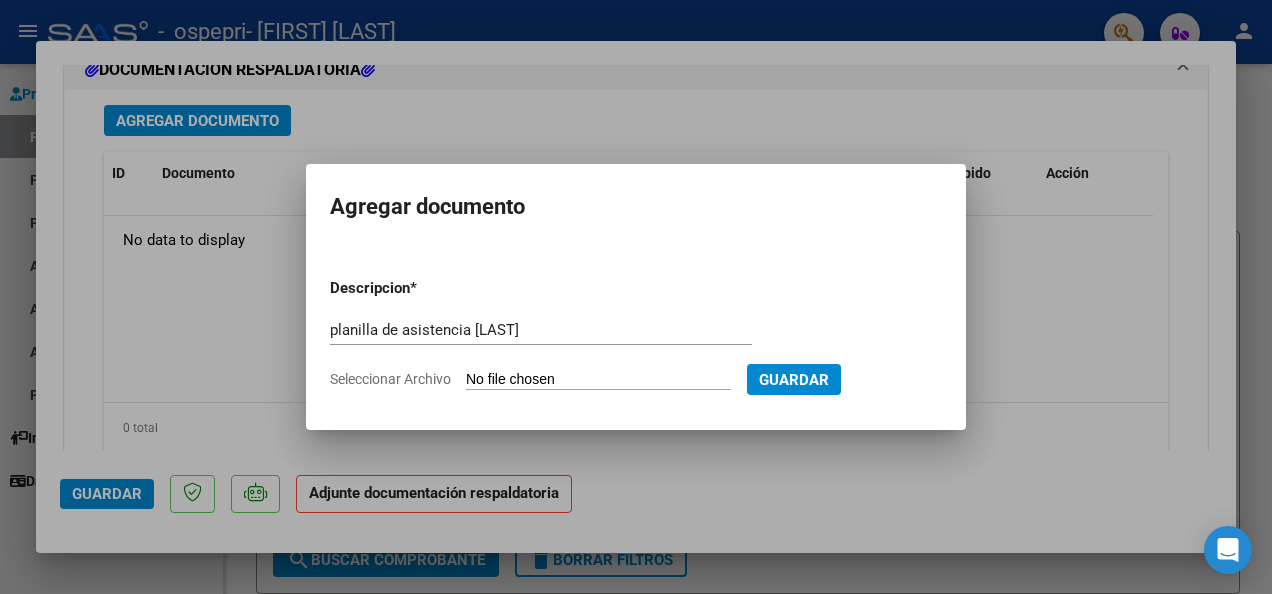 click on "Seleccionar Archivo" 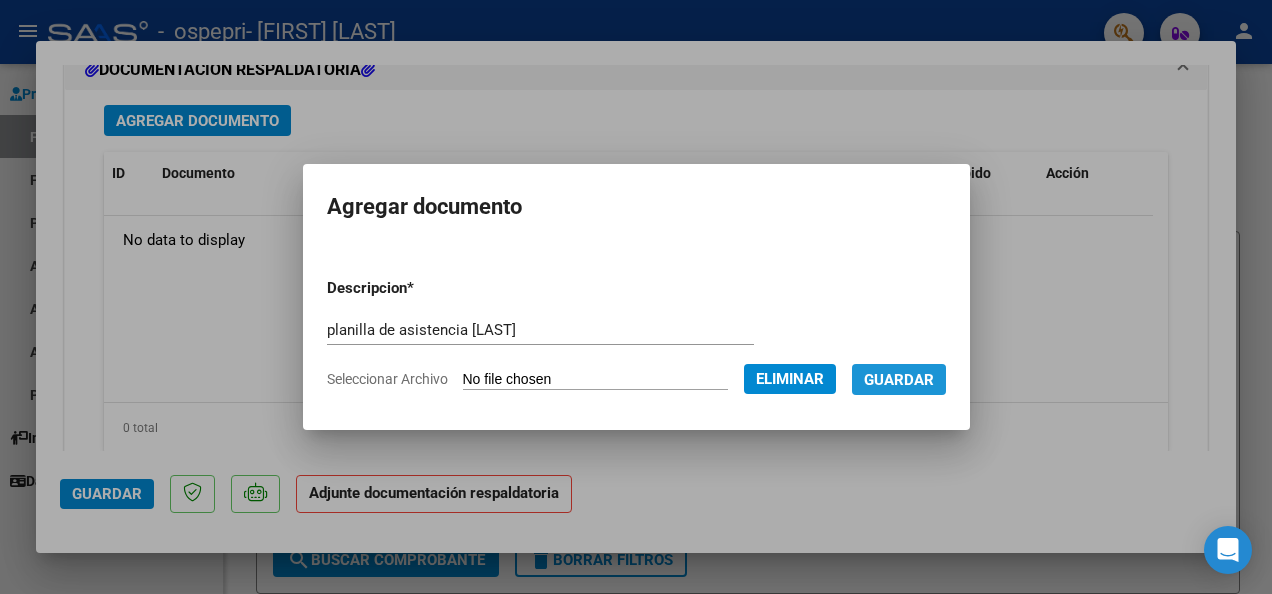 click on "Guardar" at bounding box center (899, 380) 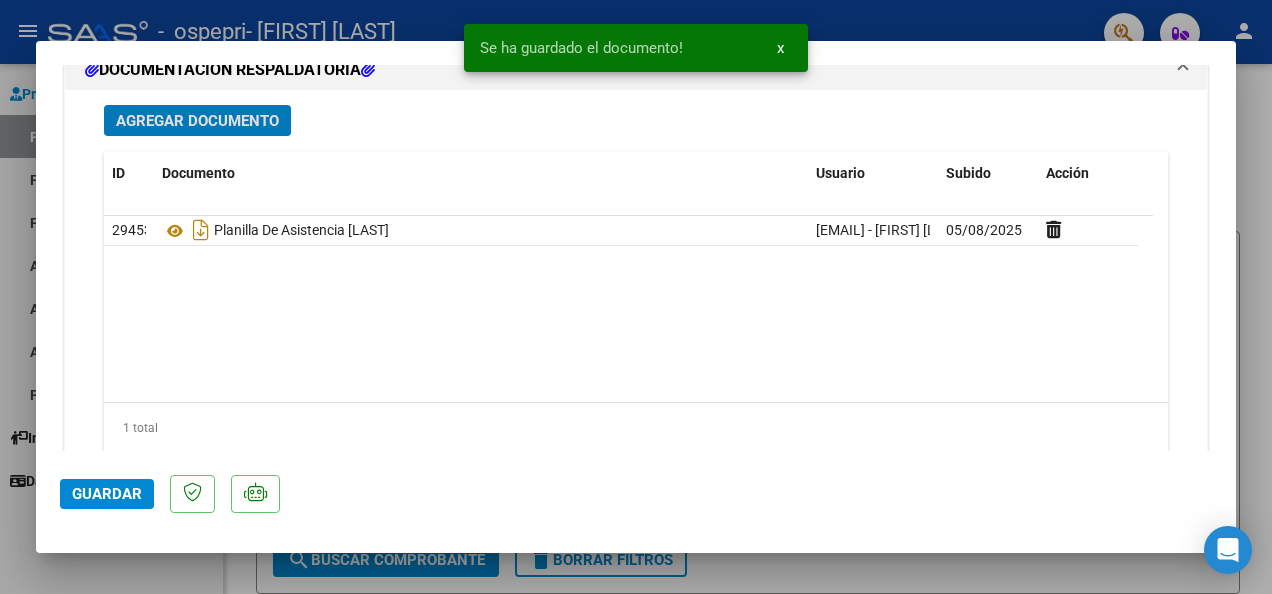 click on "Guardar" 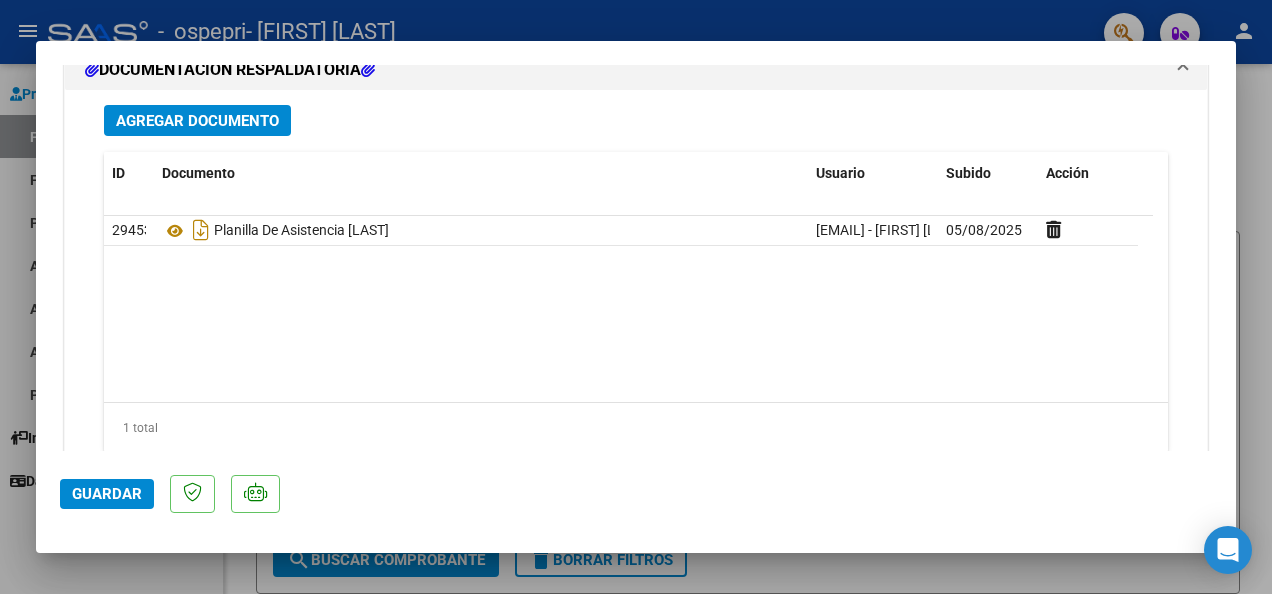 click at bounding box center [636, 297] 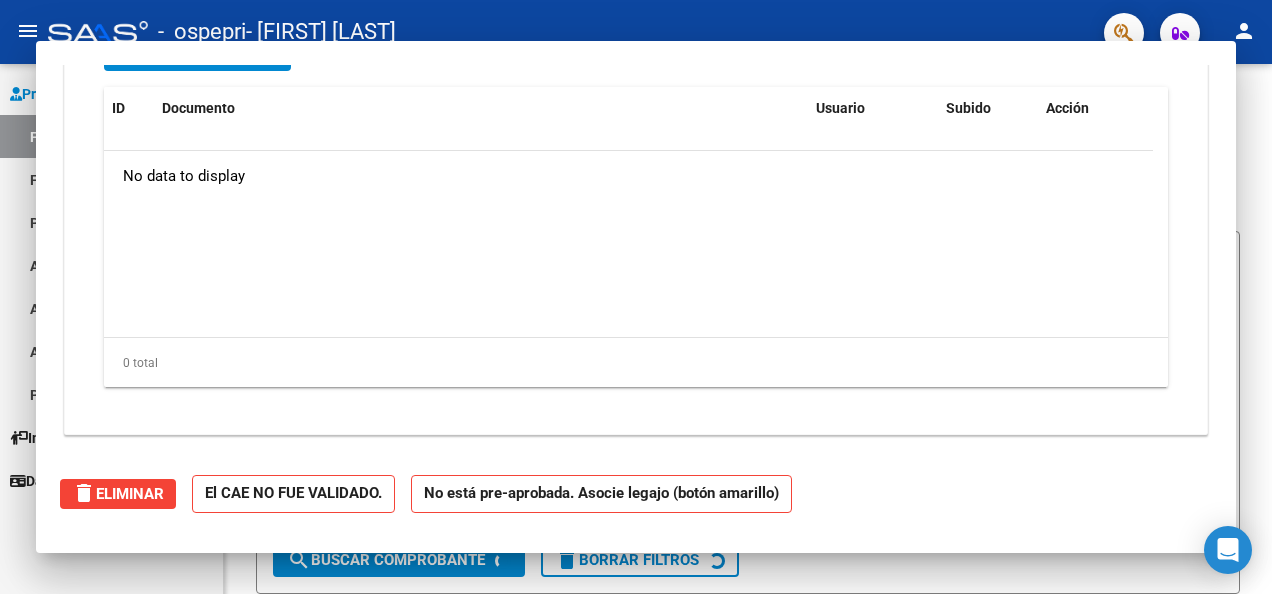 scroll, scrollTop: 0, scrollLeft: 0, axis: both 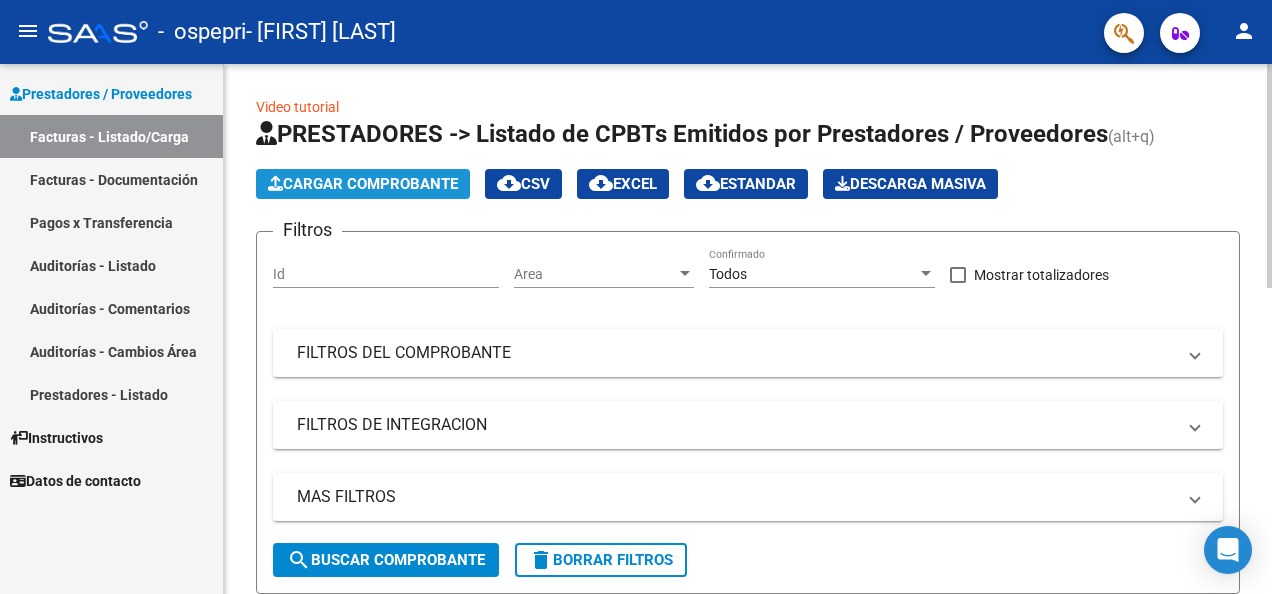 click on "Cargar Comprobante" 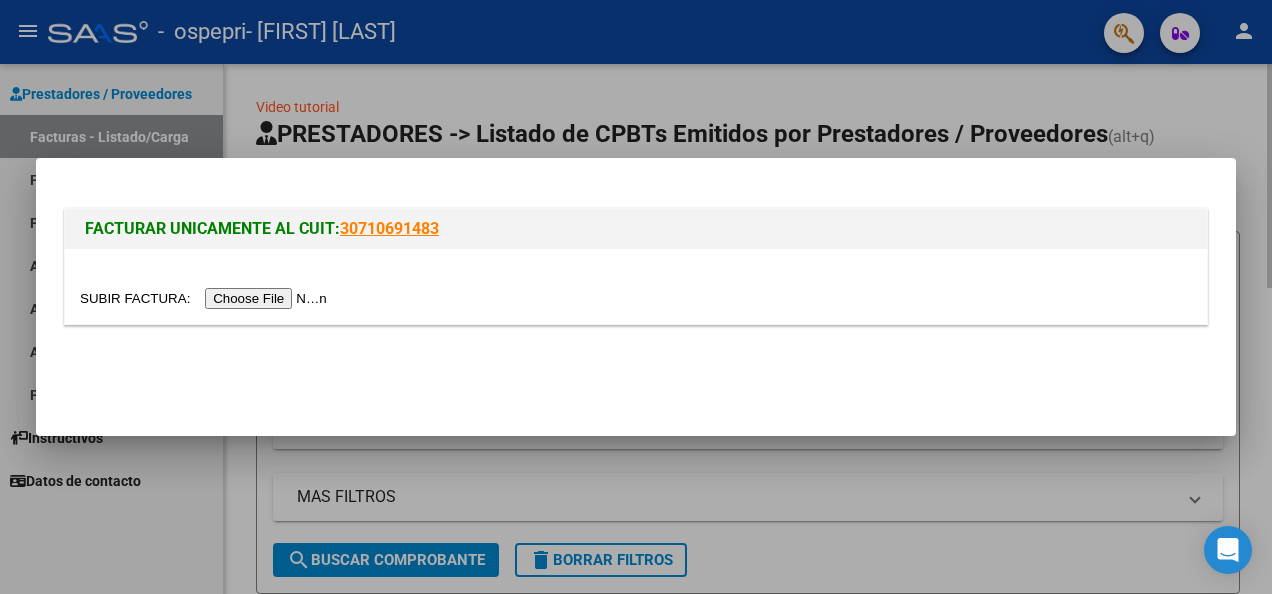 click on "FACTURAR UNICAMENTE AL CUIT:   30710691483" at bounding box center (636, 297) 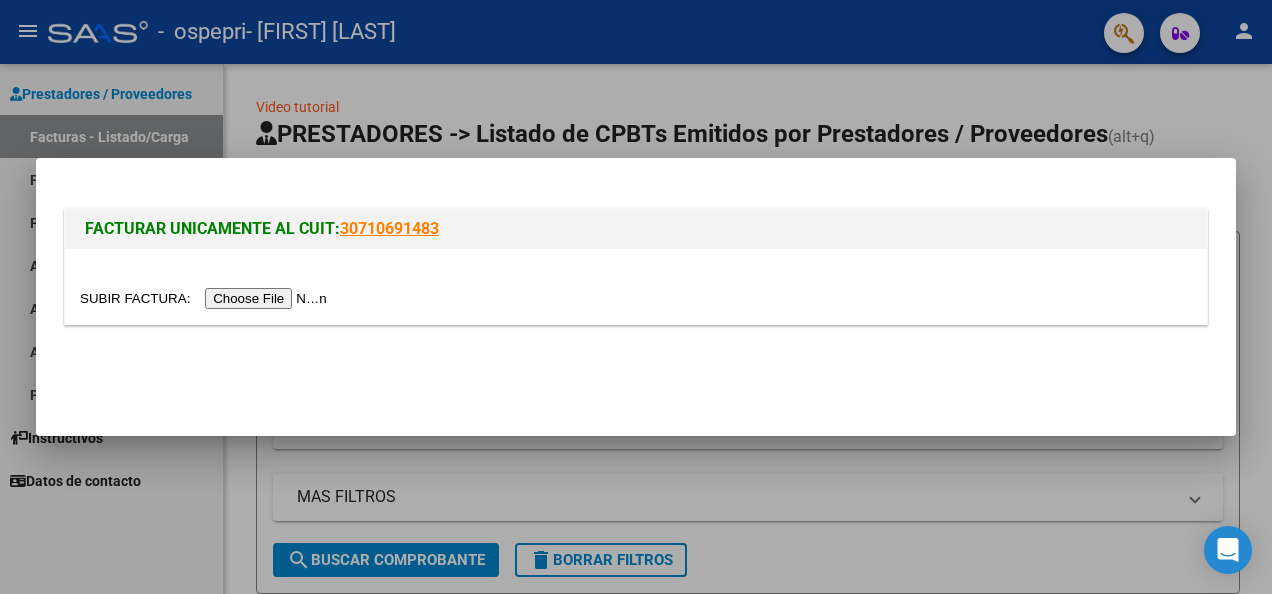 drag, startPoint x: 320, startPoint y: 193, endPoint x: 253, endPoint y: 294, distance: 121.20231 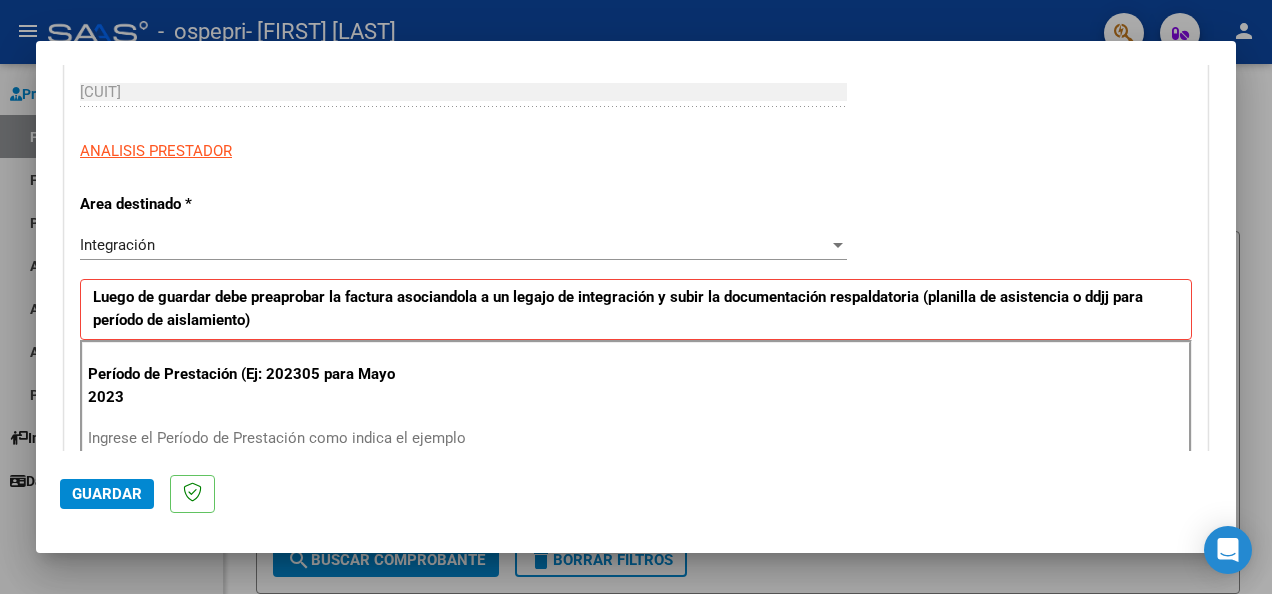 scroll, scrollTop: 399, scrollLeft: 0, axis: vertical 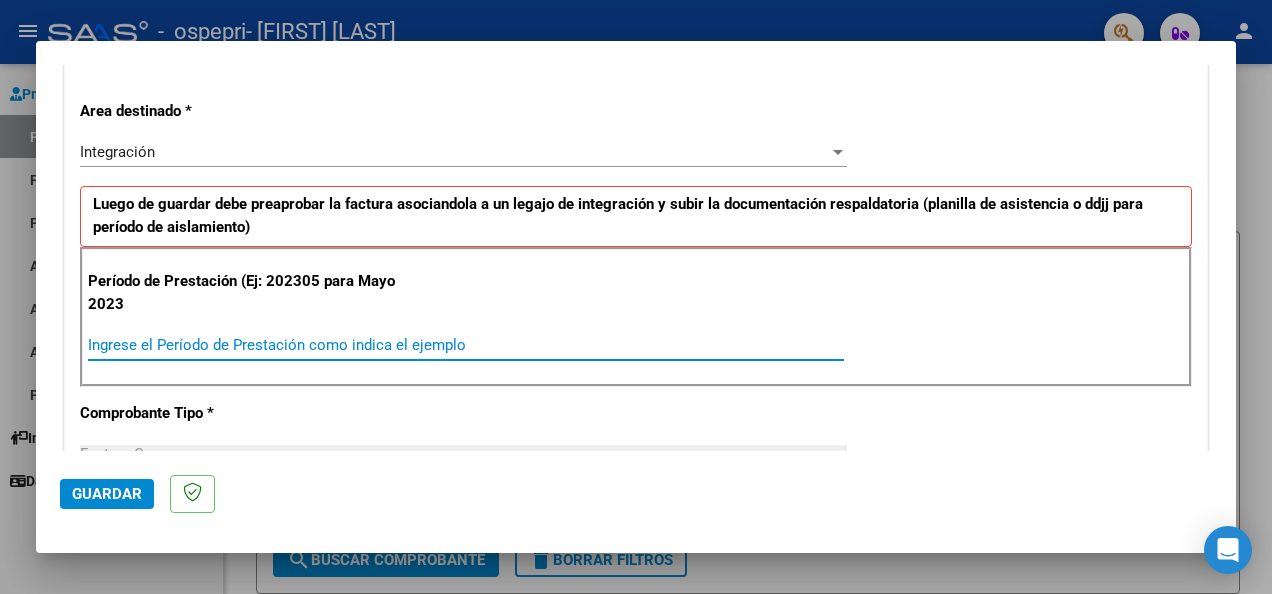 click on "Ingrese el Período de Prestación como indica el ejemplo" at bounding box center (466, 345) 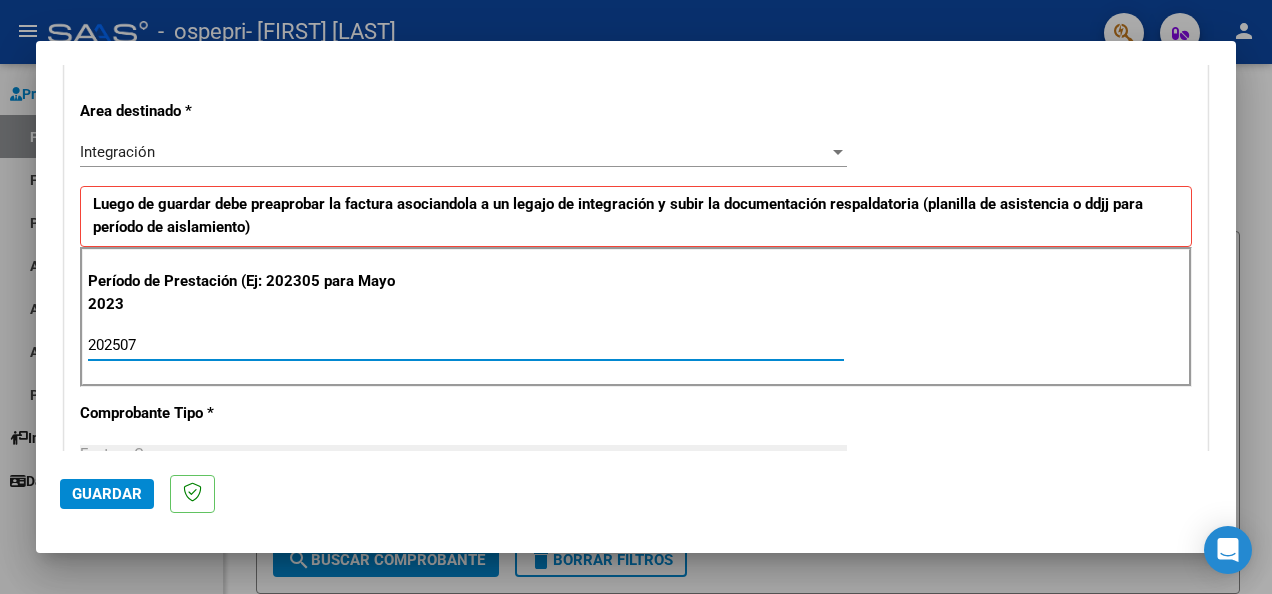 type on "202507" 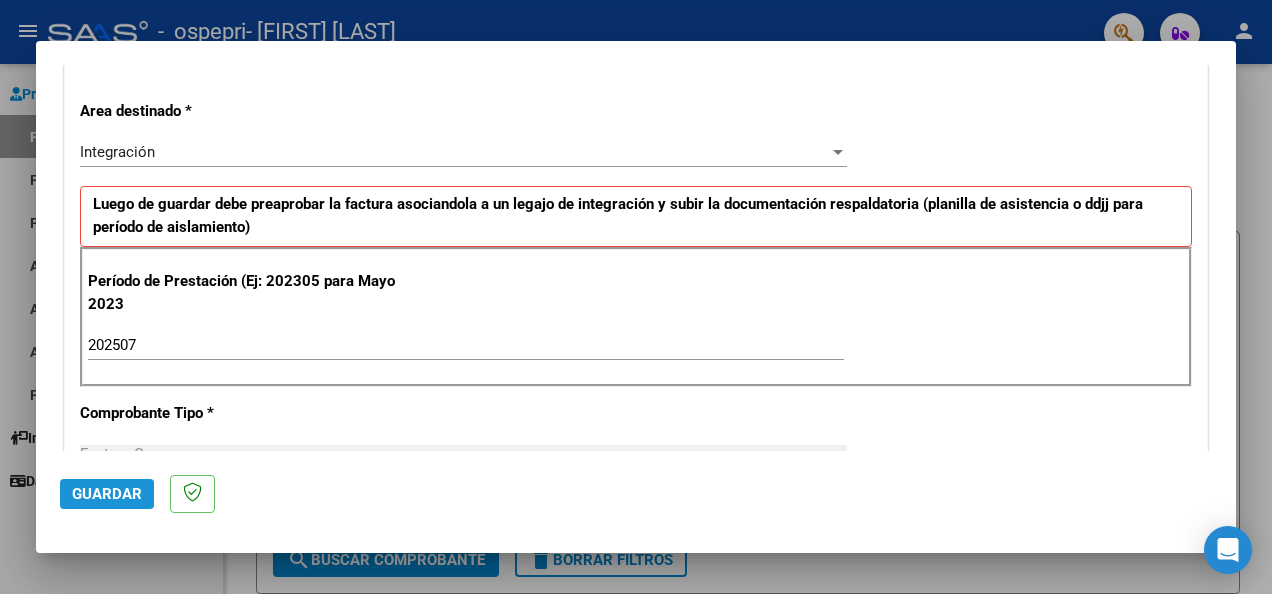 click on "Guardar" 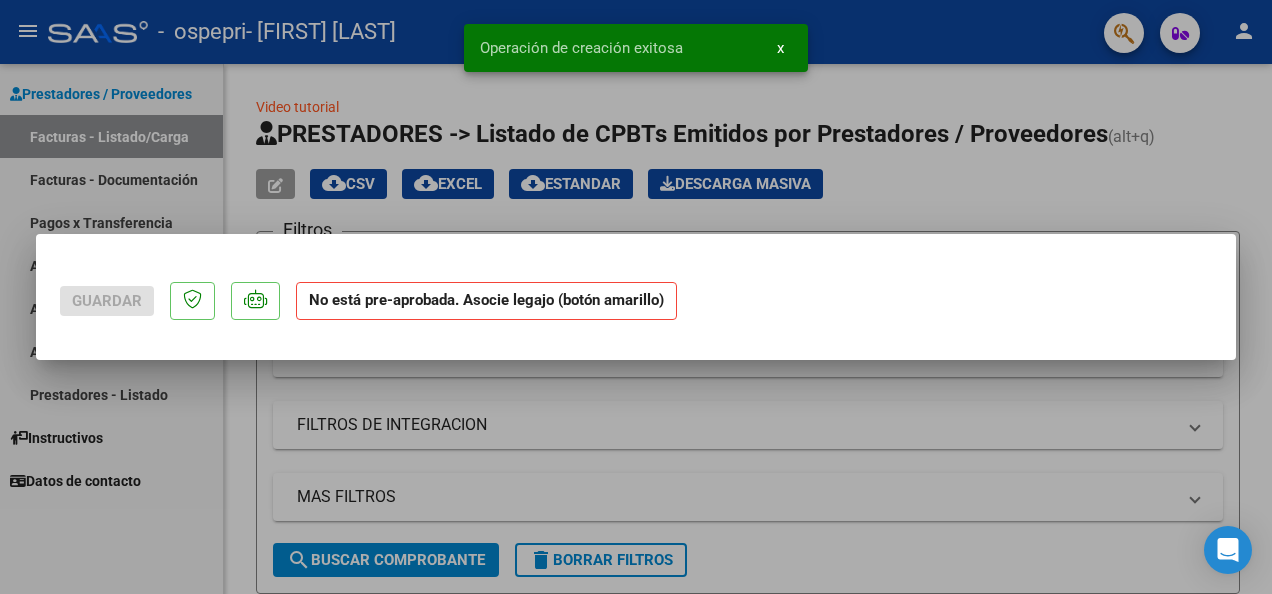 scroll, scrollTop: 0, scrollLeft: 0, axis: both 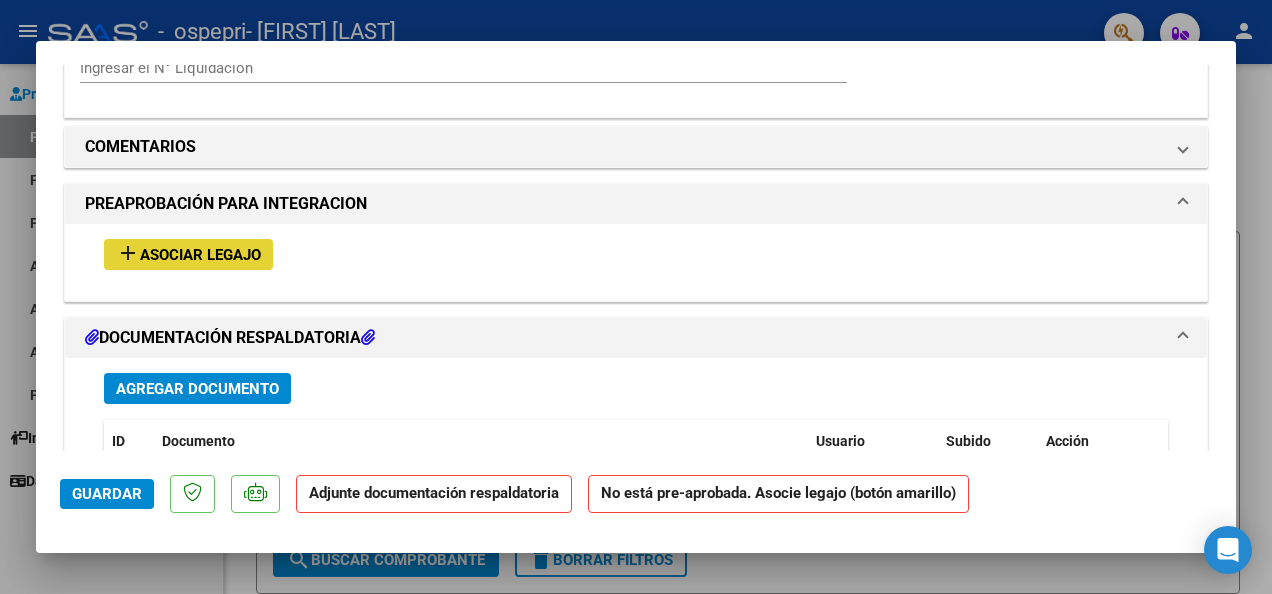 click on "Asociar Legajo" at bounding box center (200, 255) 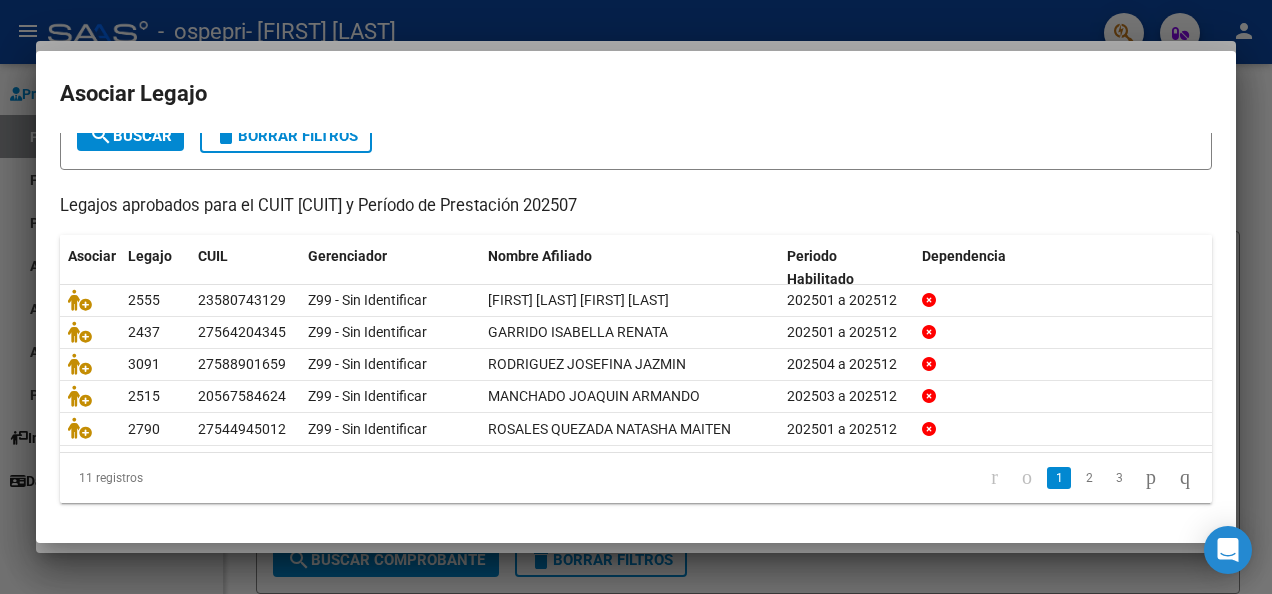 scroll, scrollTop: 142, scrollLeft: 0, axis: vertical 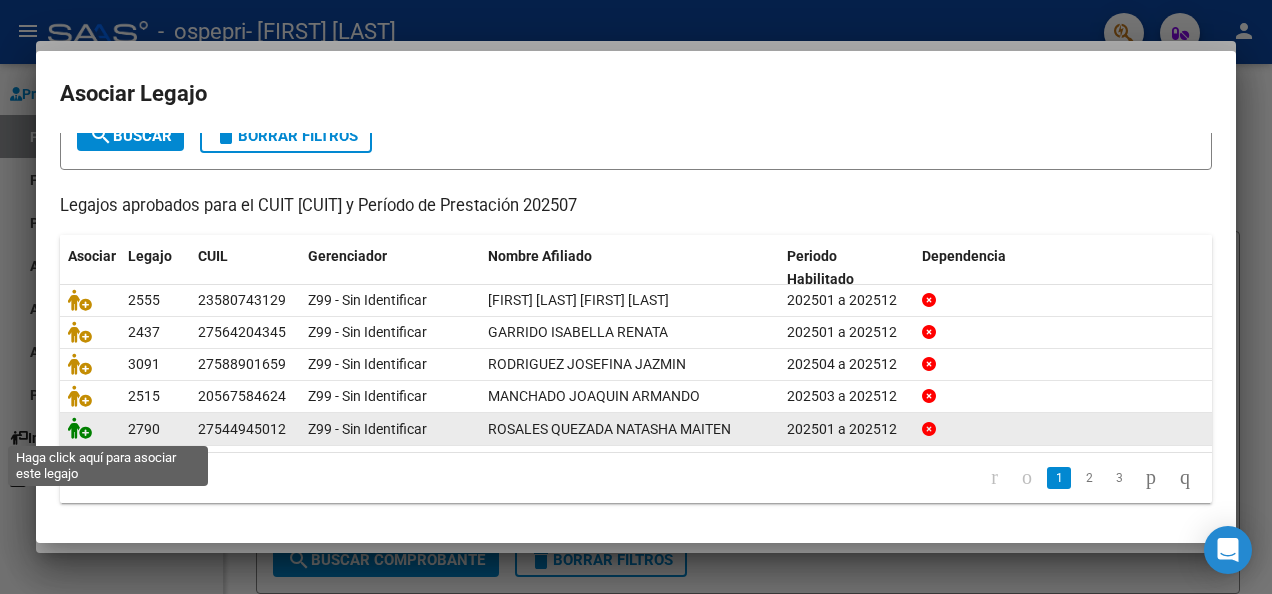 click 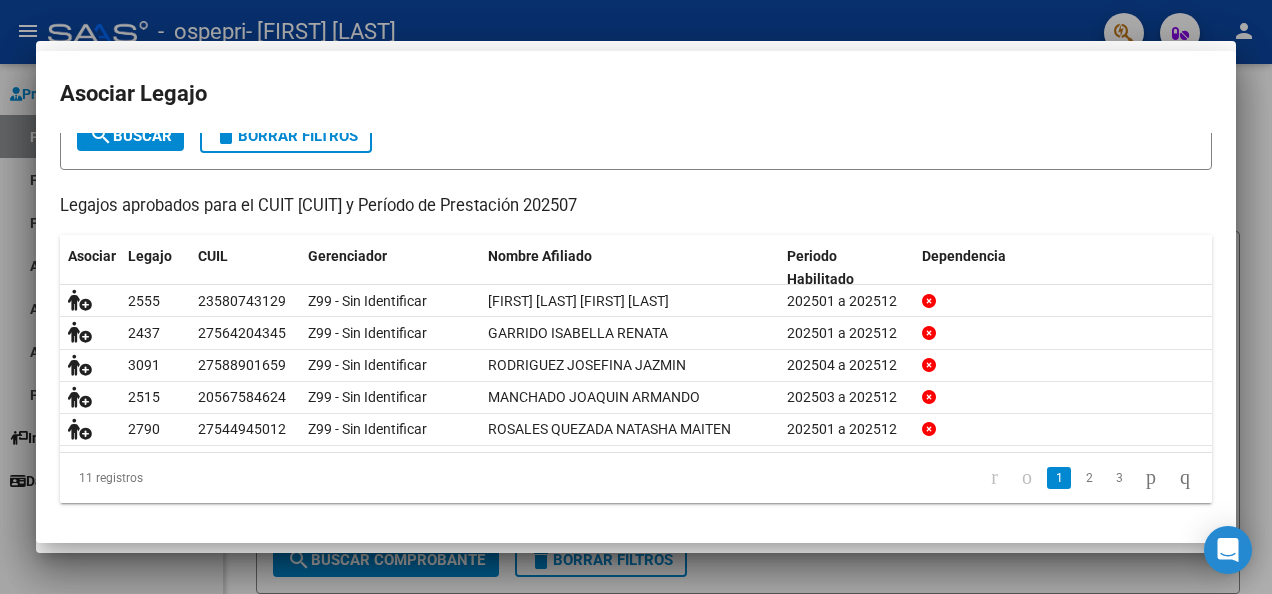 scroll, scrollTop: 1732, scrollLeft: 0, axis: vertical 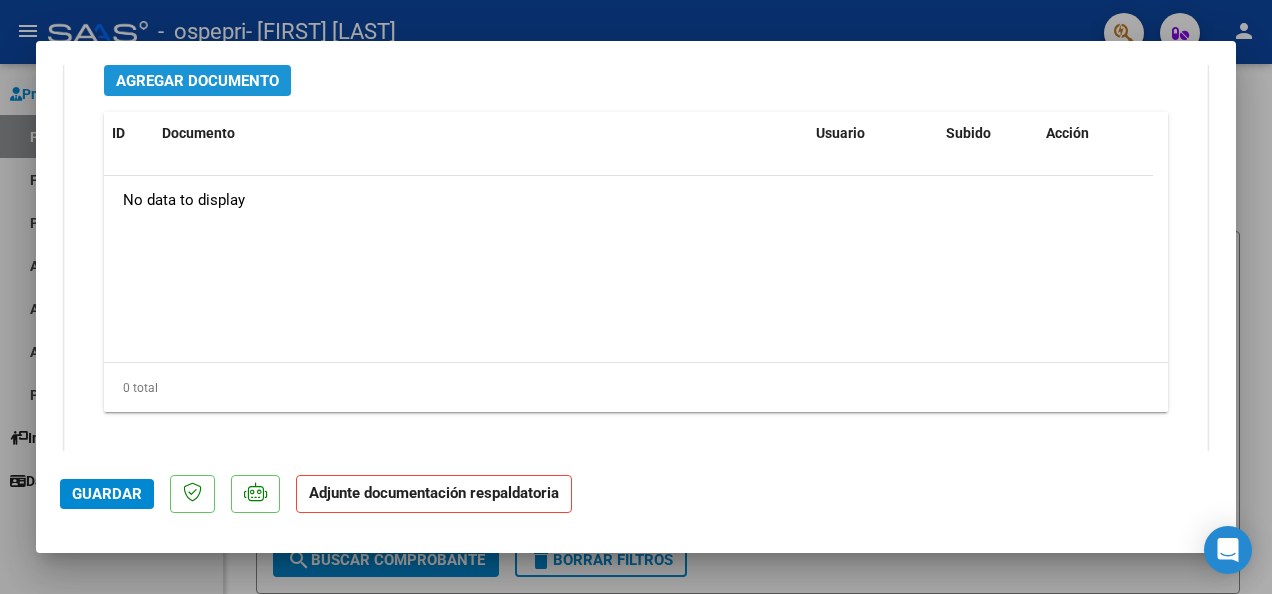 click on "Agregar Documento" at bounding box center (197, 81) 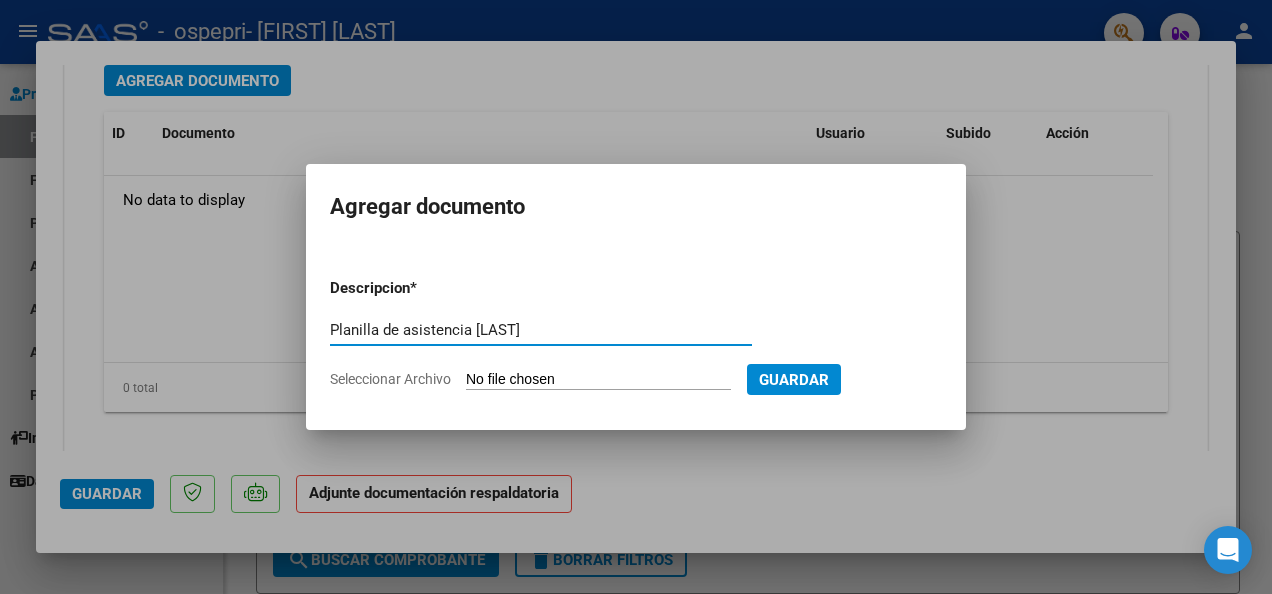 type on "Planilla de asistencia [LAST]" 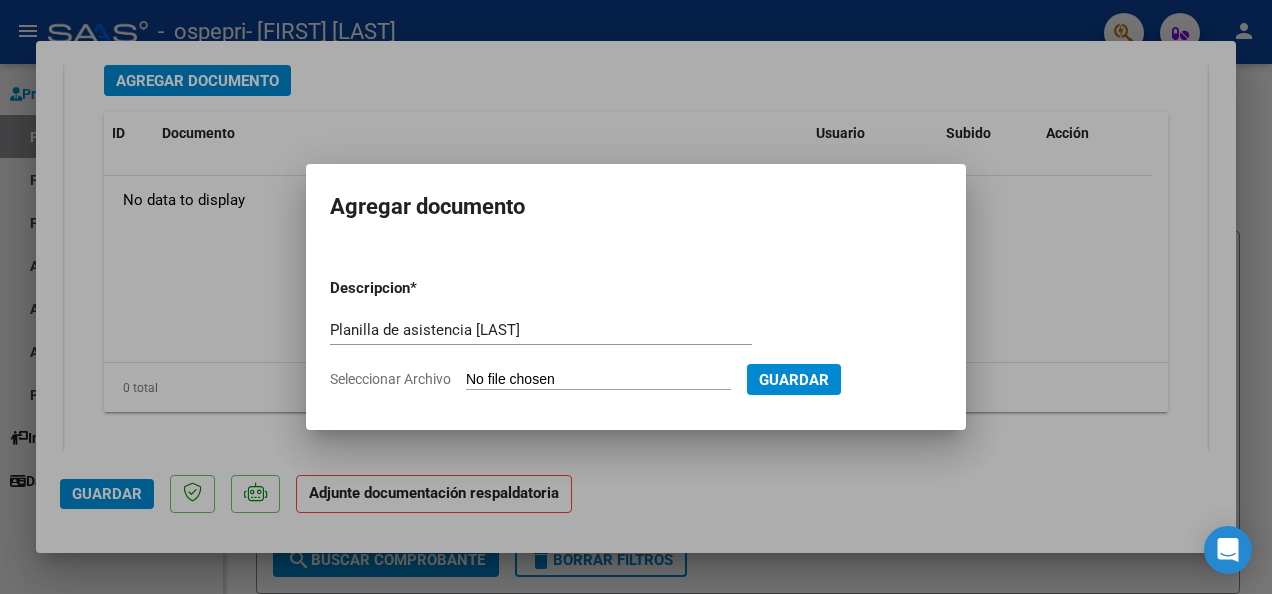 click on "Seleccionar Archivo" 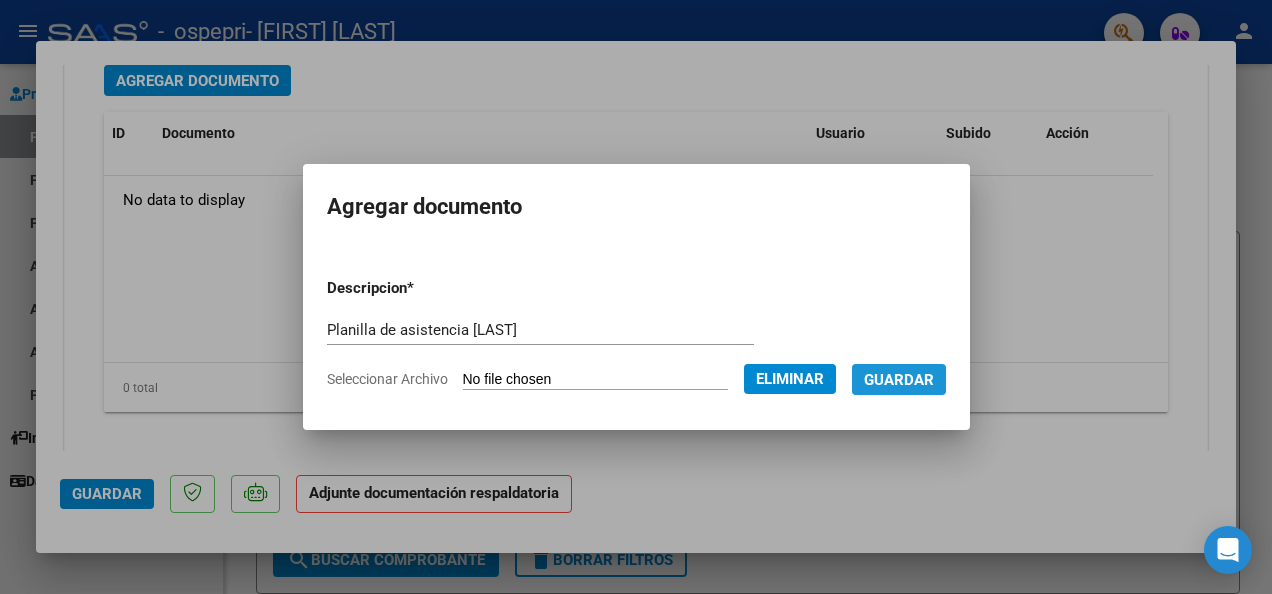 click on "Guardar" at bounding box center [899, 380] 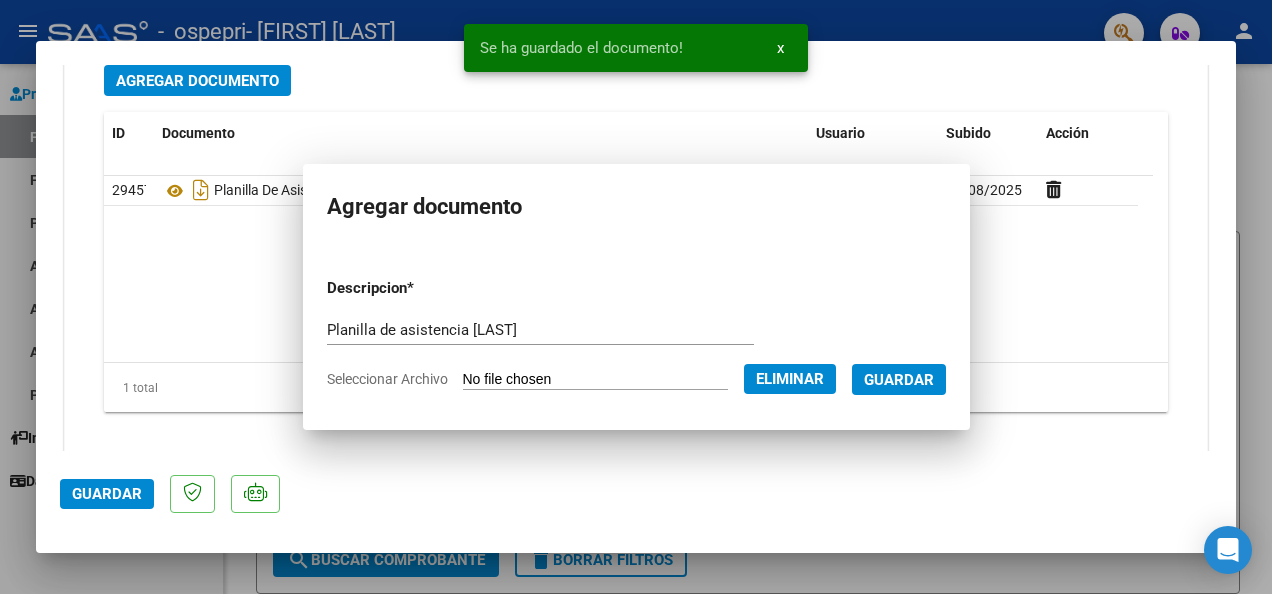 scroll, scrollTop: 2272, scrollLeft: 0, axis: vertical 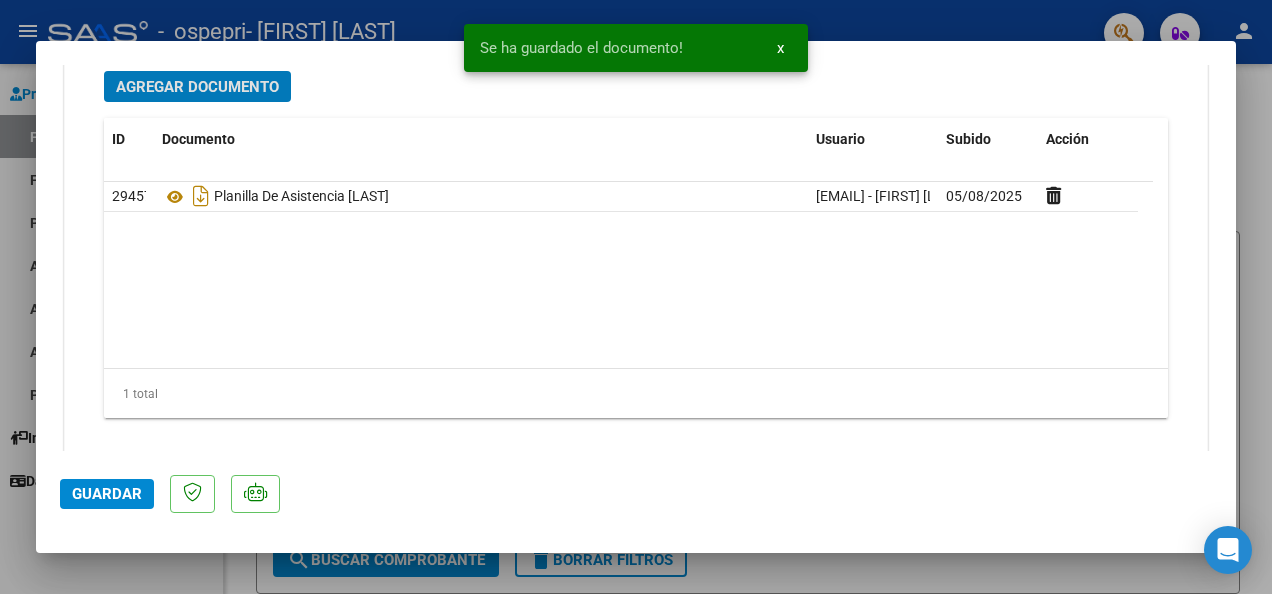 click on "Guardar" 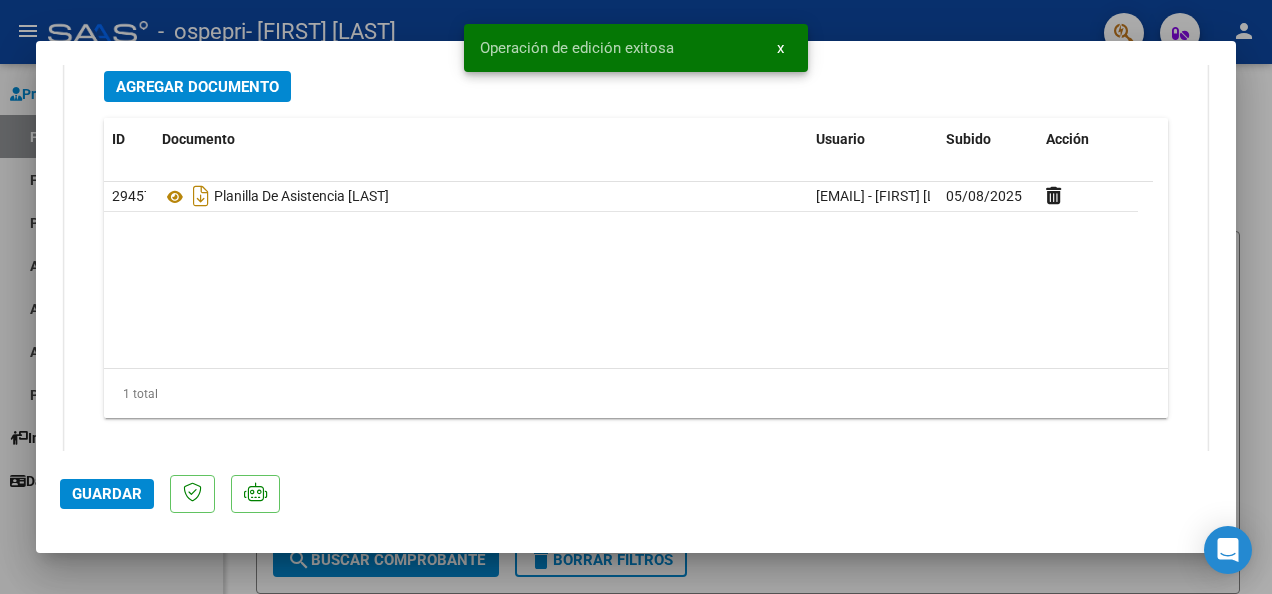 click on "menu -   ospepri   - [FIRST] [LAST] person    Prestadores / Proveedores Facturas - Listado/Carga Facturas - Documentación Pagos x Transferencia Auditorías - Listado Auditorías - Comentarios Auditorías - Cambios Área Prestadores - Listado    Instructivos    Datos de contacto  Video tutorial   PRESTADORES -> Listado de CPBTs Emitidos por Prestadores / Proveedores (alt+q)
cloud_download  CSV  cloud_download  EXCEL  cloud_download  Estandar   Descarga Masiva
Filtros Id Area Area Todos Confirmado   Mostrar totalizadores   FILTROS DEL COMPROBANTE  Comprobante Tipo Comprobante Tipo Start date – End date Fec. Comprobante Desde / Hasta Días Emisión Desde(cant. días) Días Emisión Hasta(cant. días) CUIT / Razón Social Pto. Venta Nro. Comprobante Código SSS CAE Válido CAE Válido Todos Cargado Módulo Hosp. Todos Tiene facturacion Apócrifa Hospital Refes  FILTROS DE INTEGRACION  Período De Prestación Campos del Archivo de Rendición Devuelto x SSS (dr_envio) Todos Tipo de Registro 0" at bounding box center [636, 297] 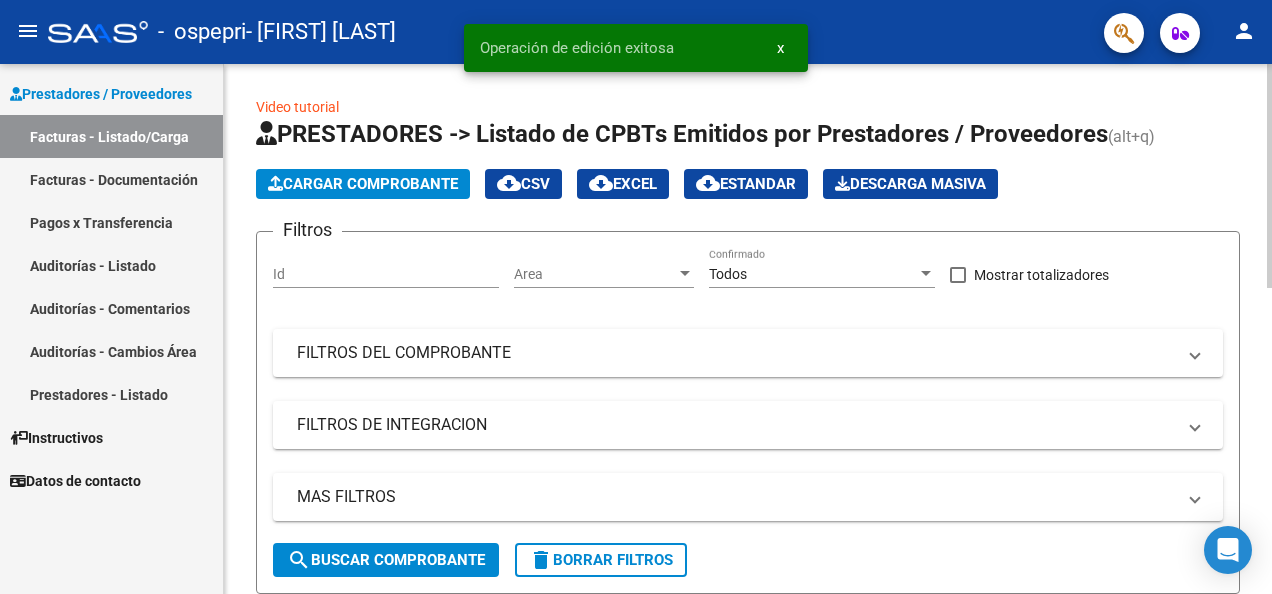click on "Cargar Comprobante" 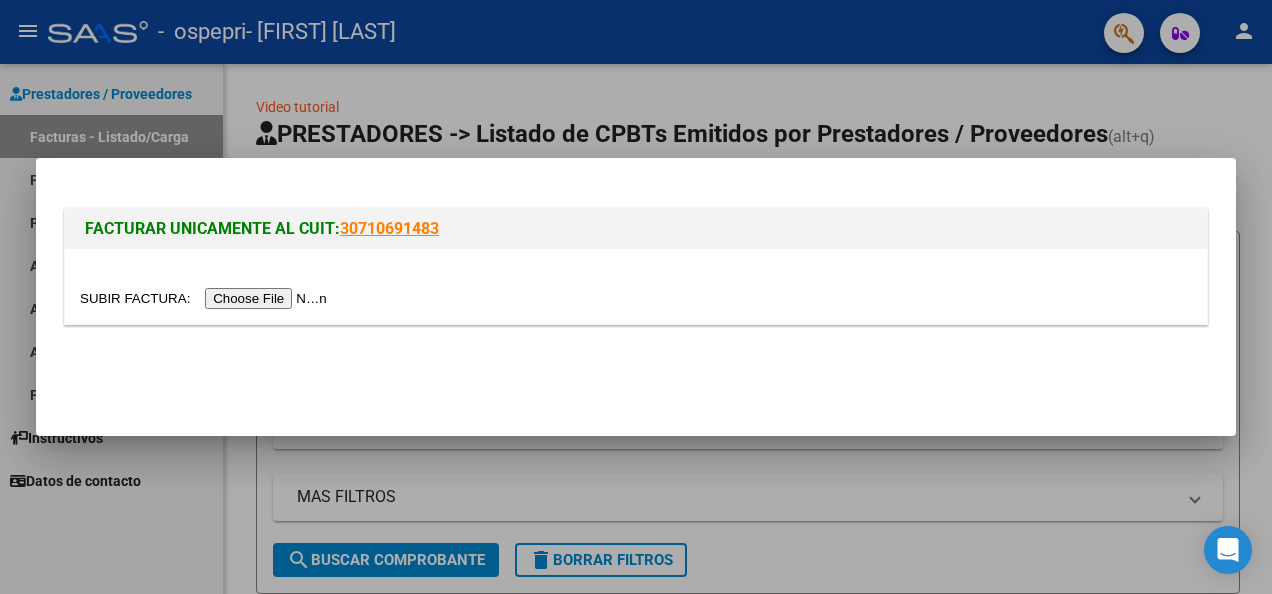 click at bounding box center [206, 298] 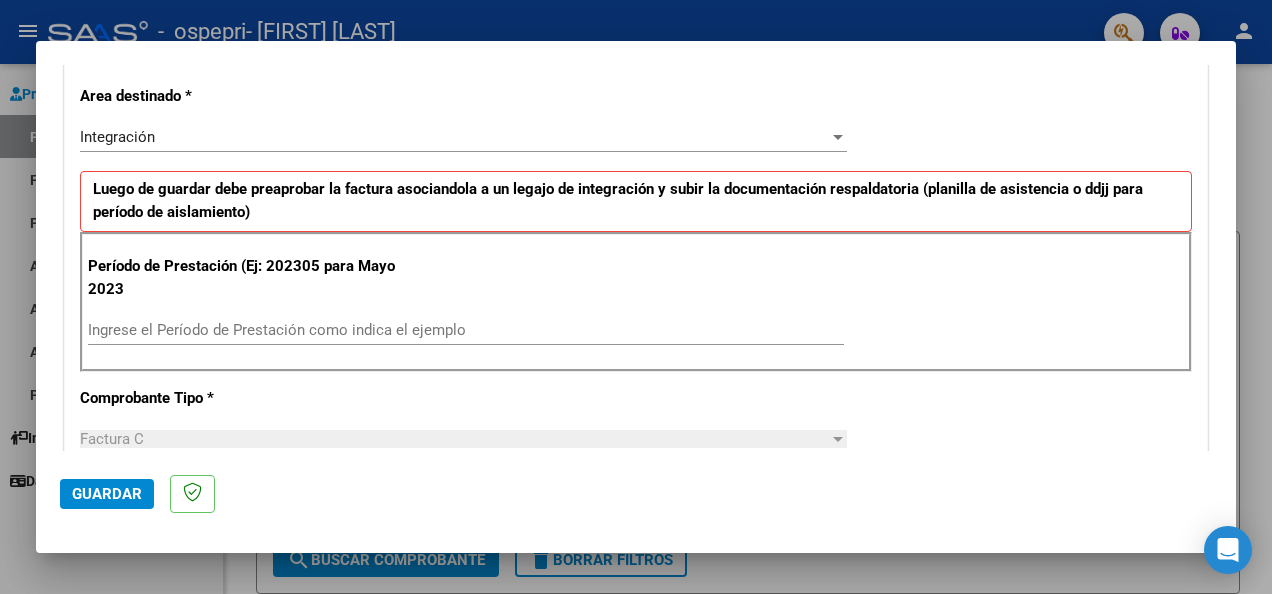 scroll, scrollTop: 440, scrollLeft: 0, axis: vertical 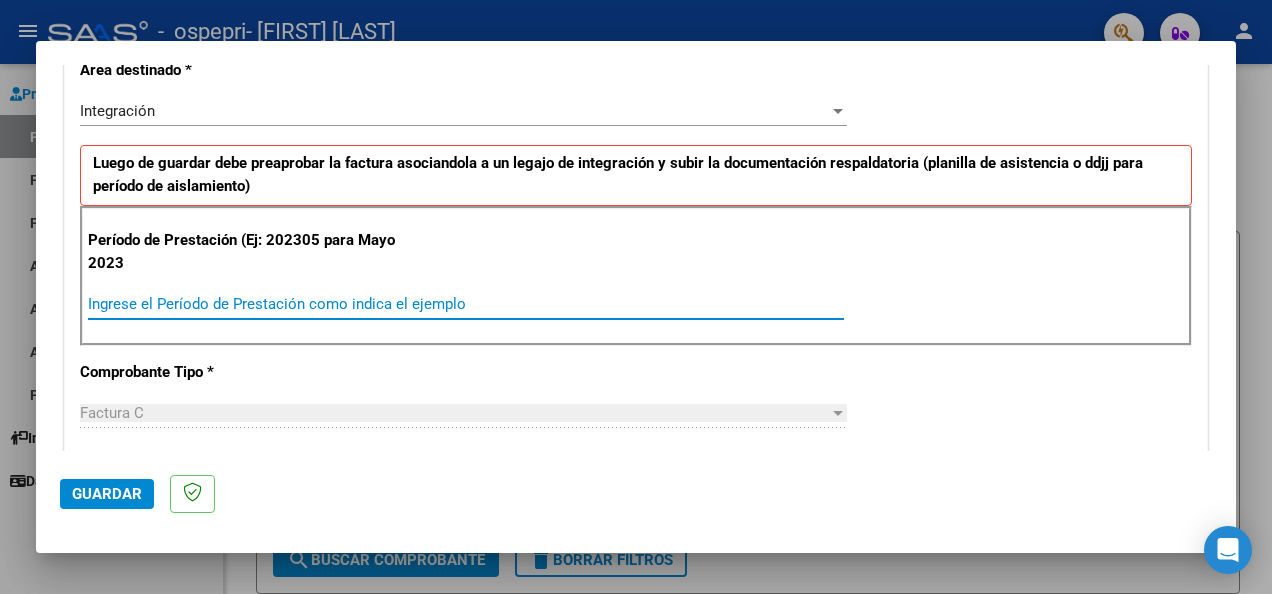 click on "Ingrese el Período de Prestación como indica el ejemplo" at bounding box center [466, 304] 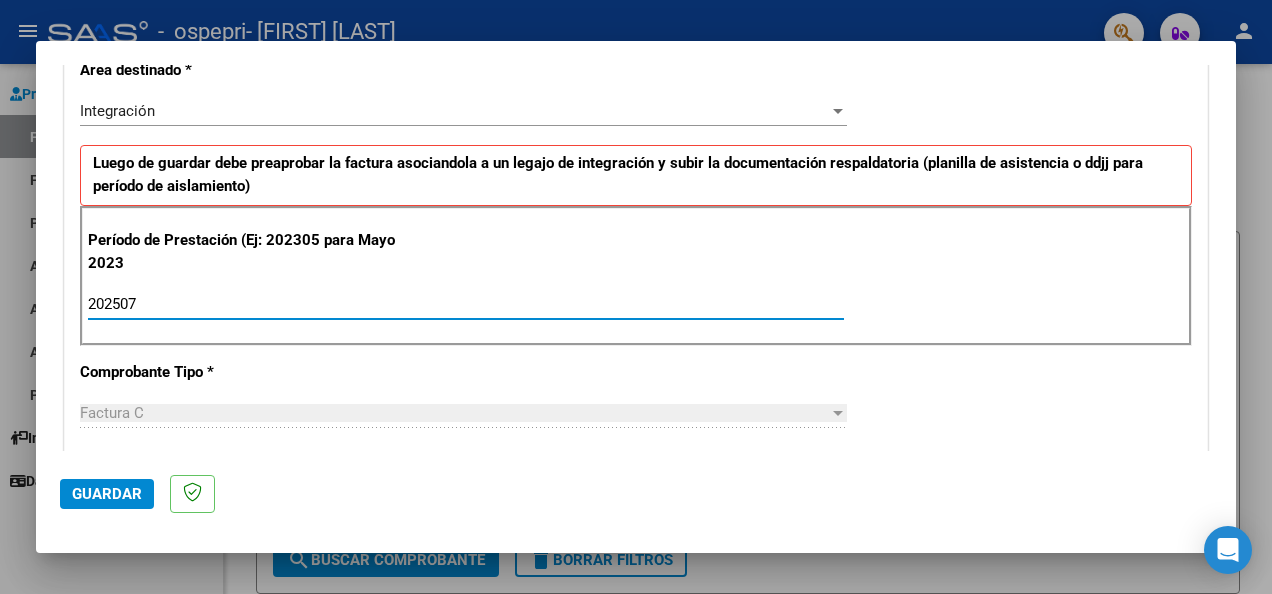 type on "202507" 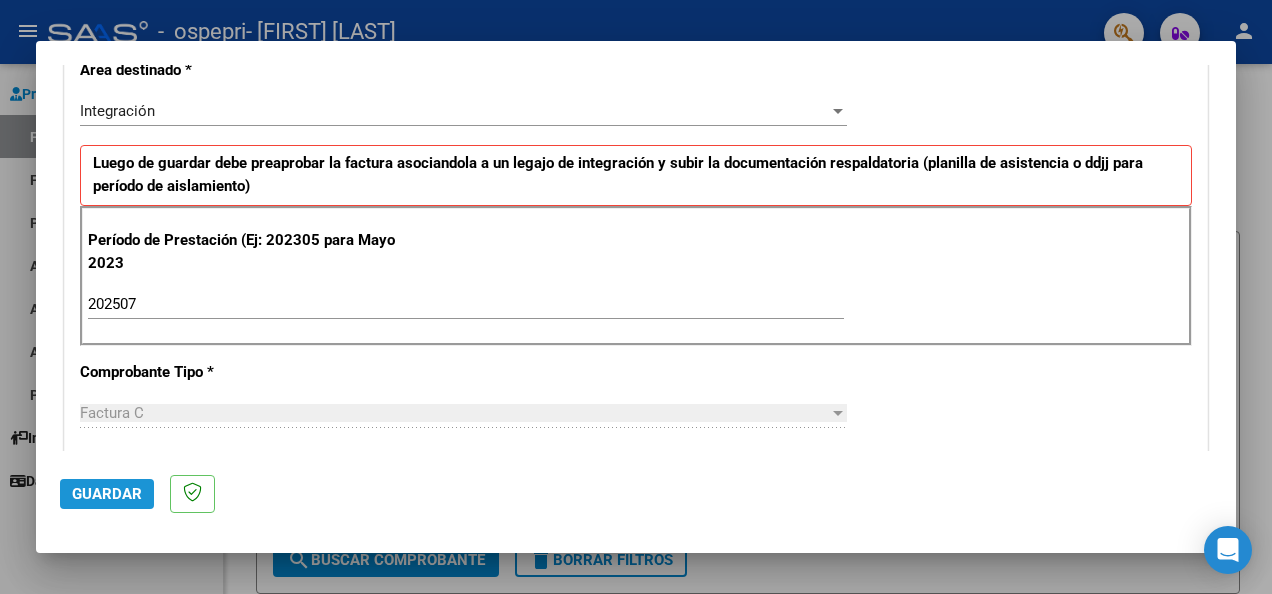click on "Guardar" 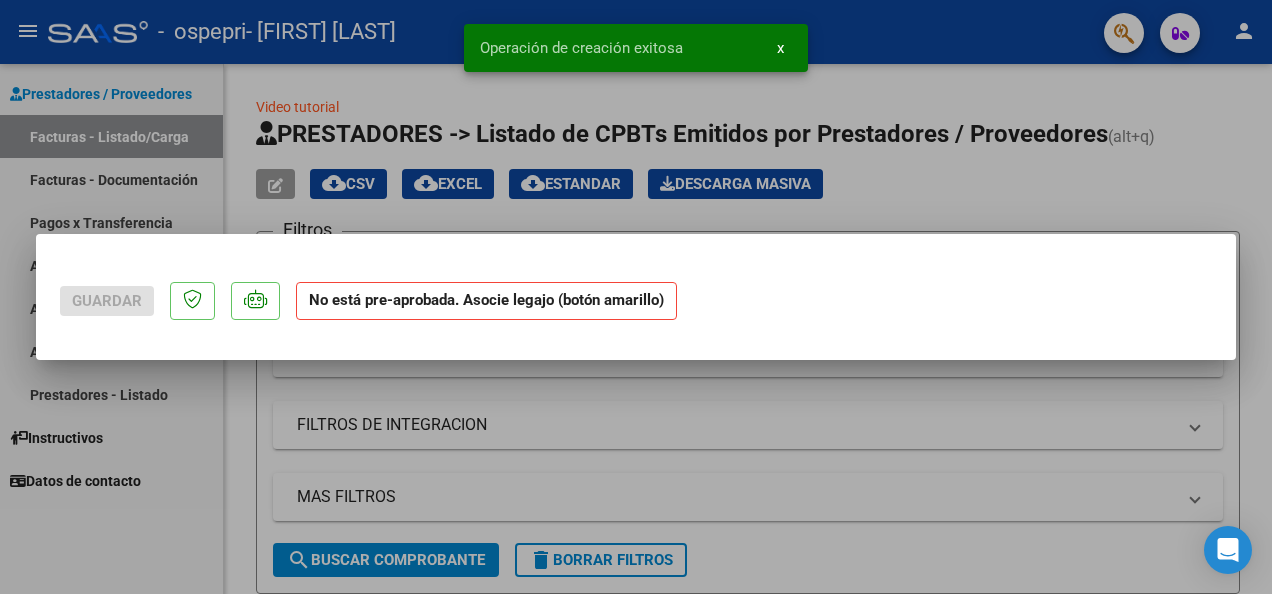 scroll, scrollTop: 0, scrollLeft: 0, axis: both 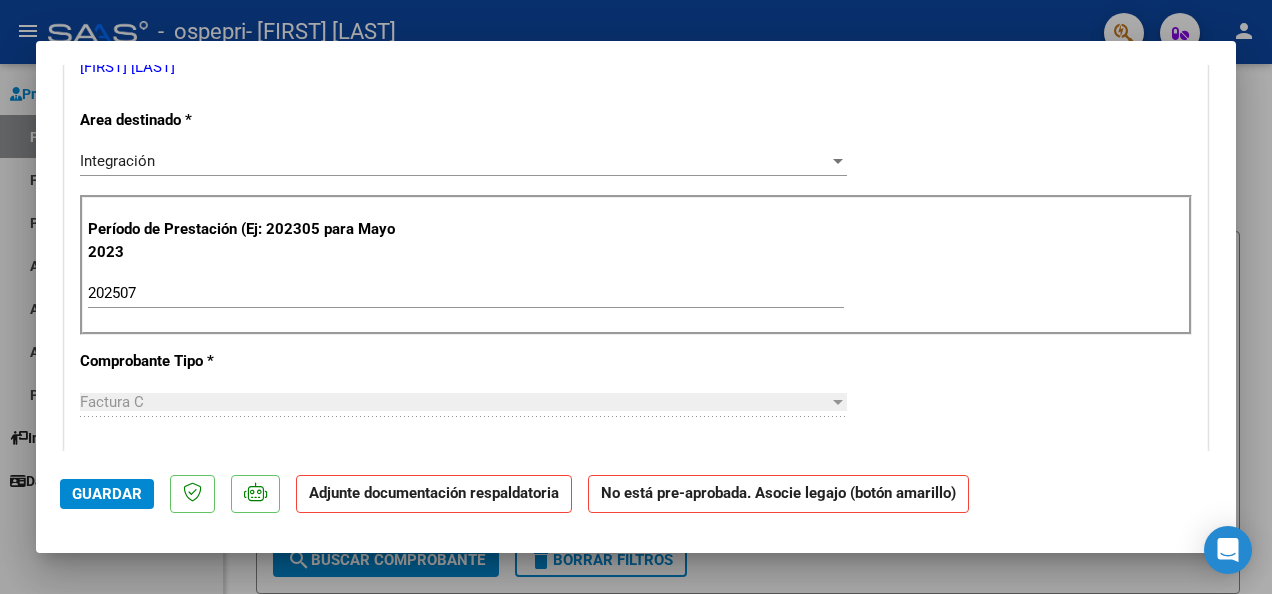 click on "202507 Ingrese el Período de Prestación como indica el ejemplo" at bounding box center (466, 302) 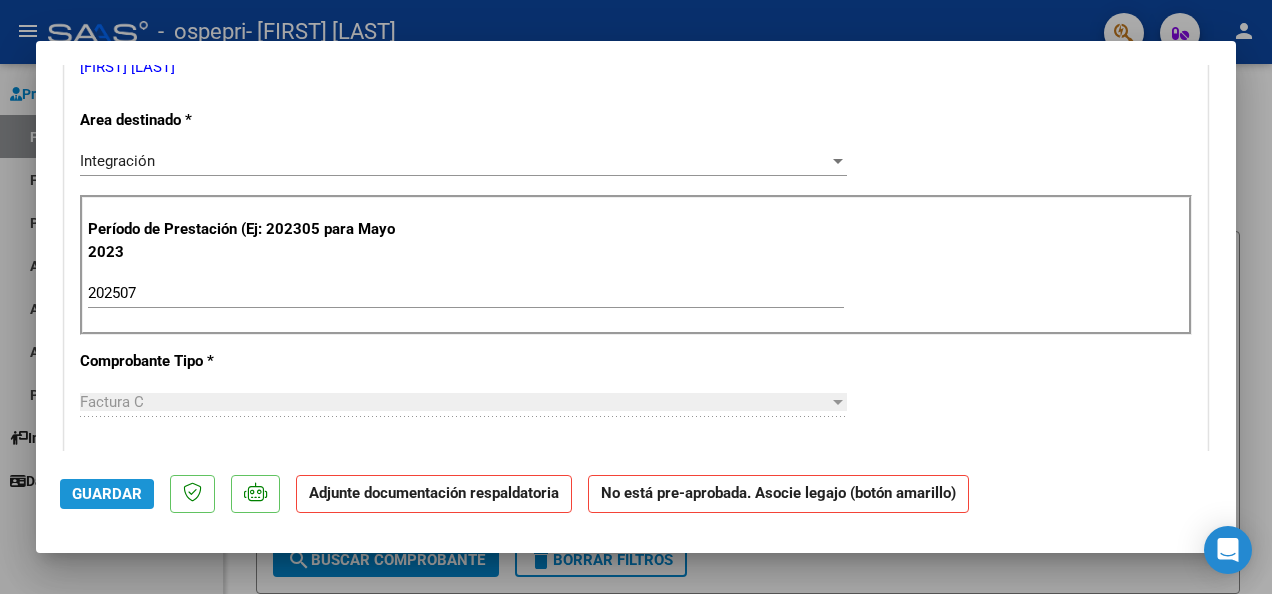 click on "Guardar" 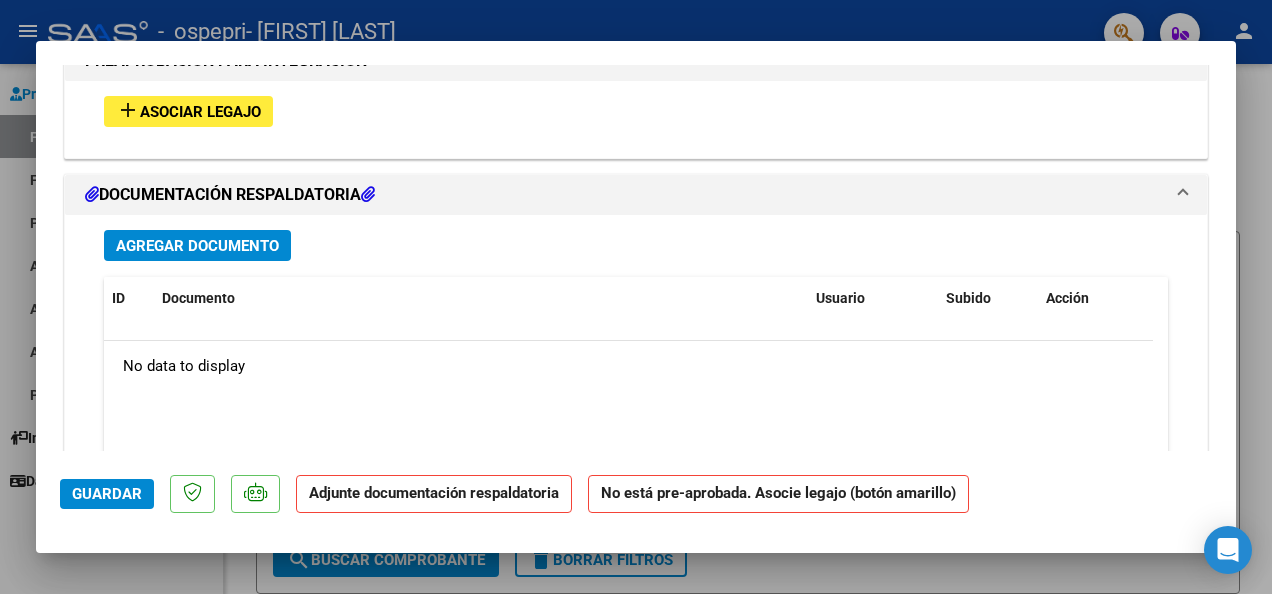 scroll, scrollTop: 1866, scrollLeft: 0, axis: vertical 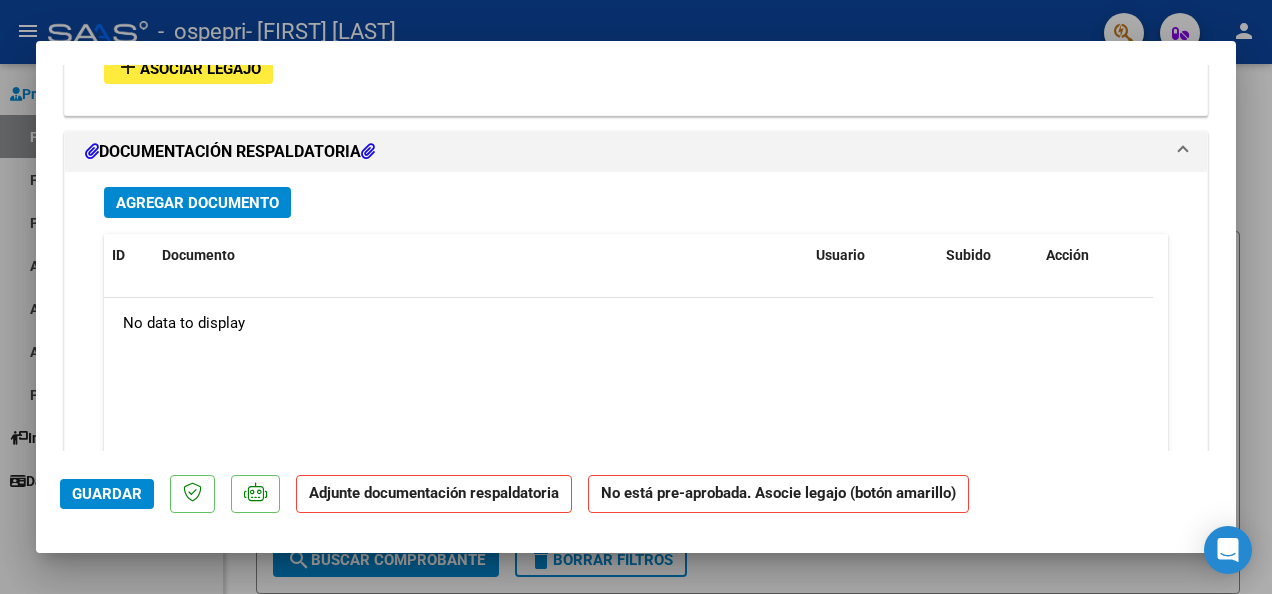 click on "add Asociar Legajo" at bounding box center (188, 68) 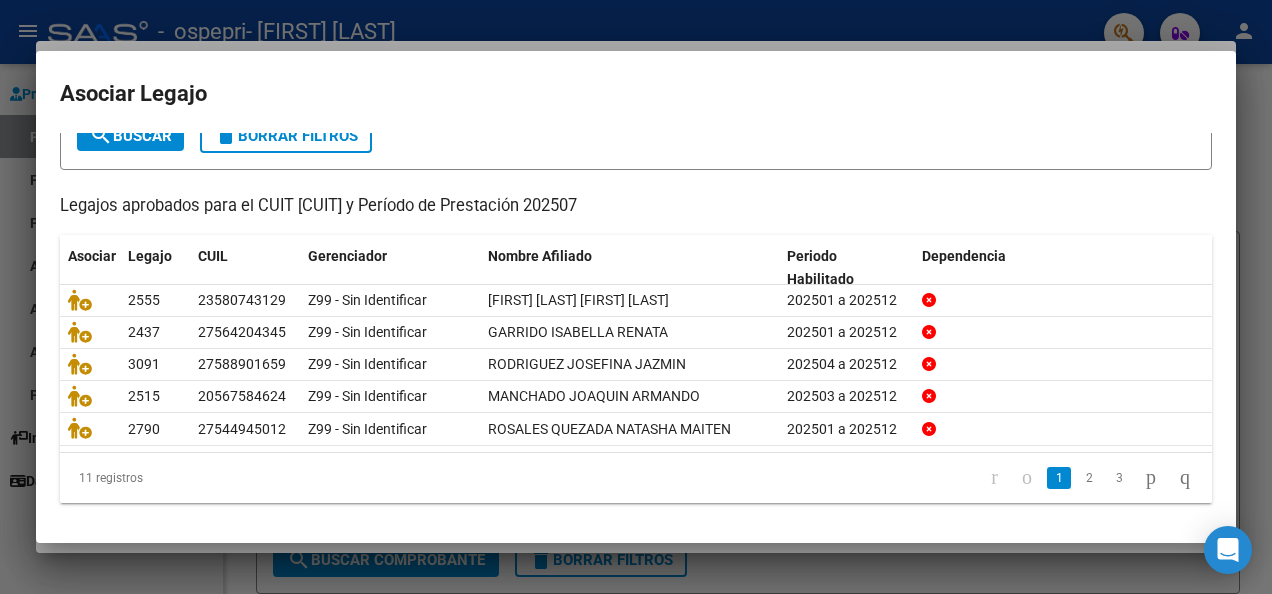 scroll, scrollTop: 142, scrollLeft: 0, axis: vertical 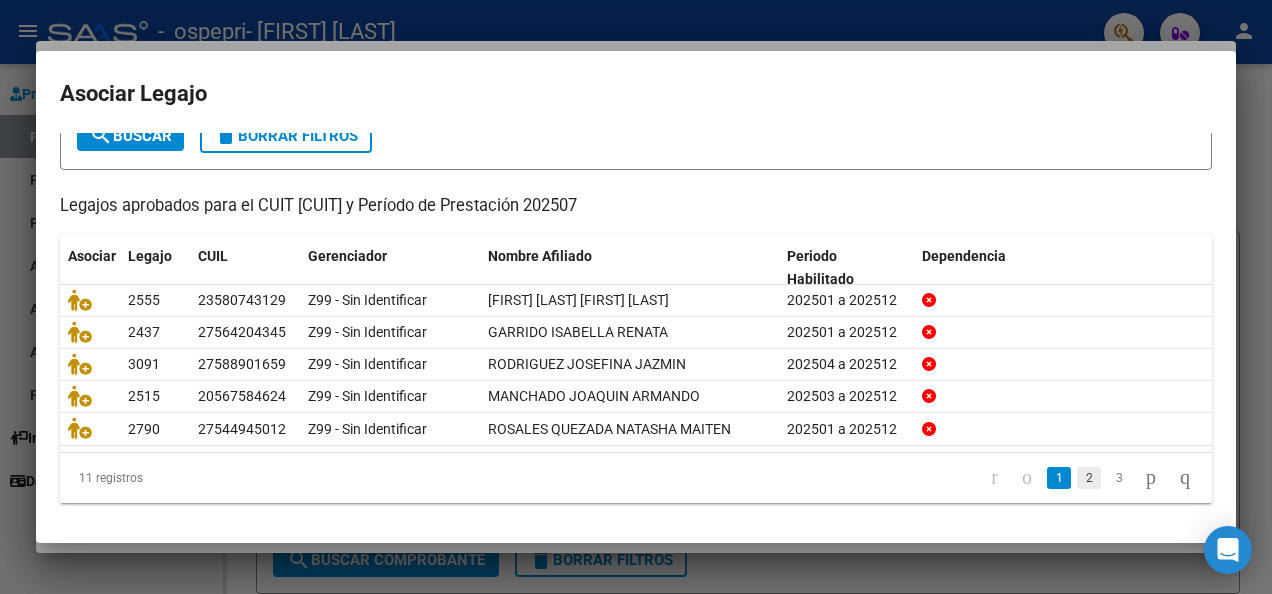 click on "2" 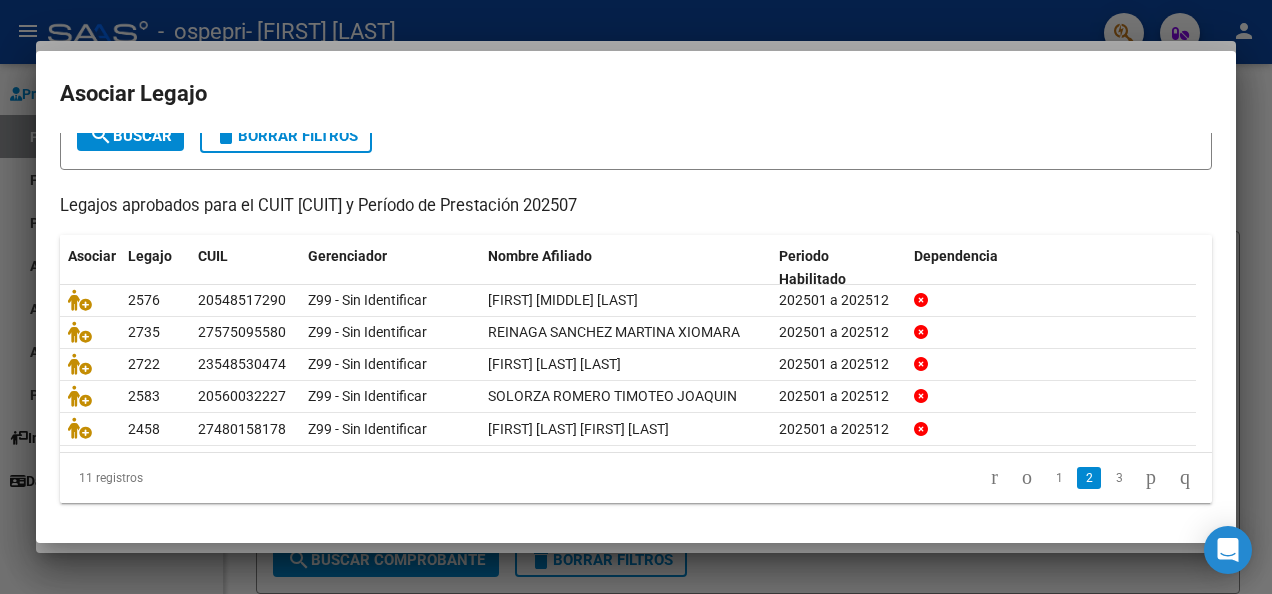 scroll, scrollTop: 124, scrollLeft: 0, axis: vertical 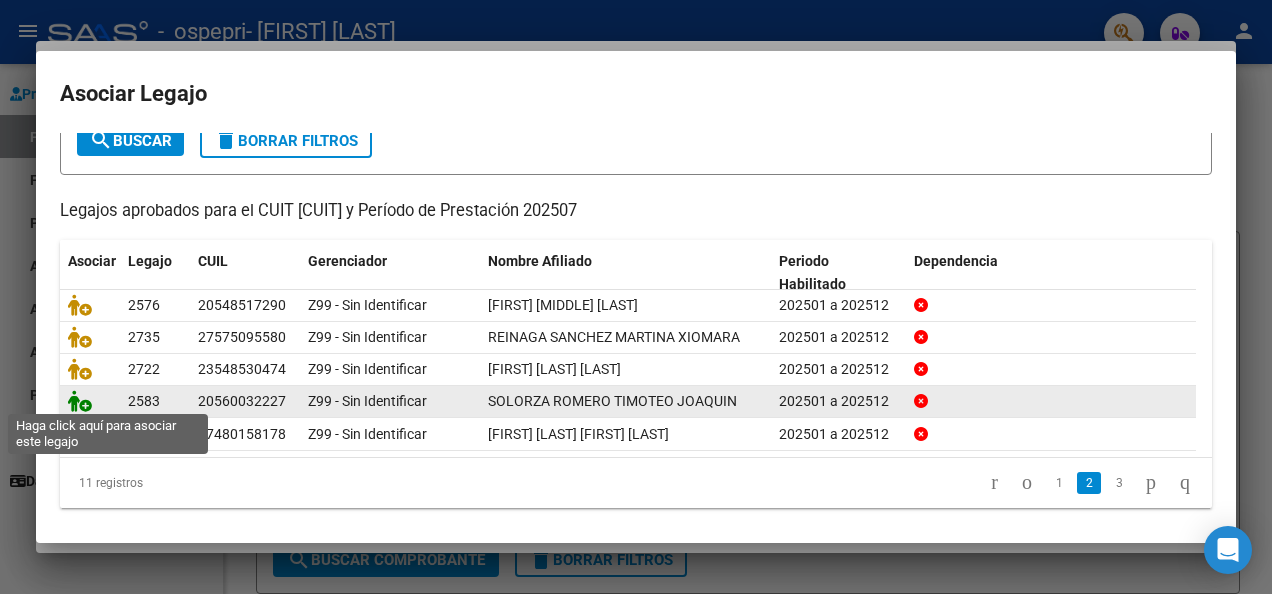 click 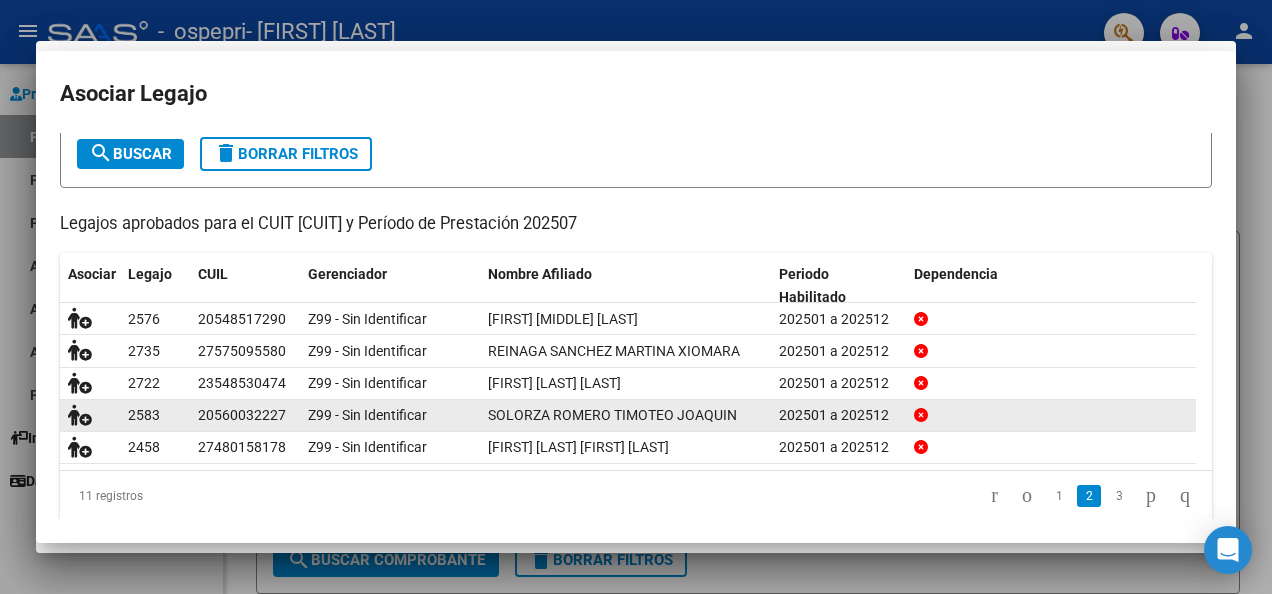 scroll, scrollTop: 1918, scrollLeft: 0, axis: vertical 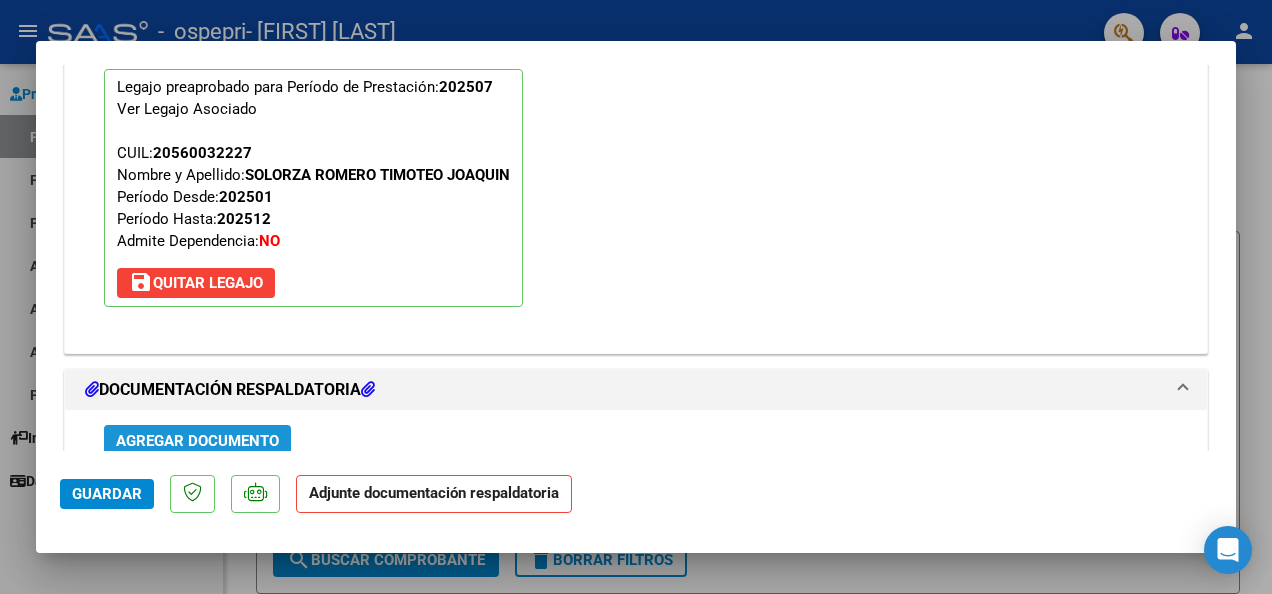 click on "Agregar Documento" at bounding box center (197, 441) 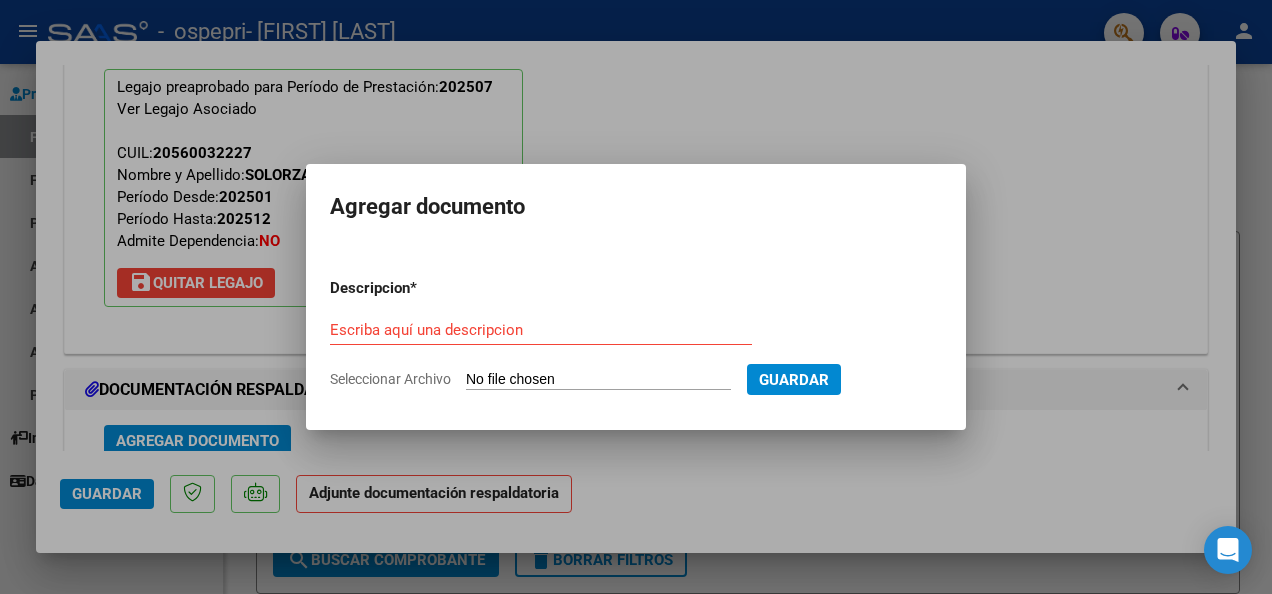 click on "Escriba aquí una descripcion" at bounding box center (541, 330) 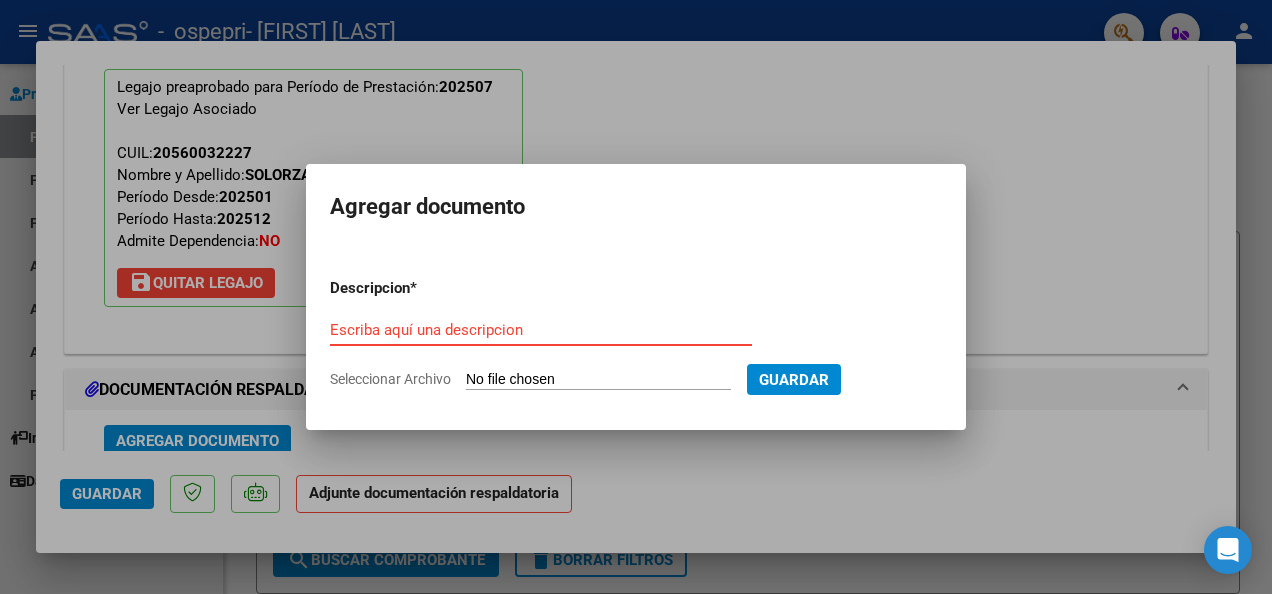 click on "Escriba aquí una descripcion" at bounding box center [541, 330] 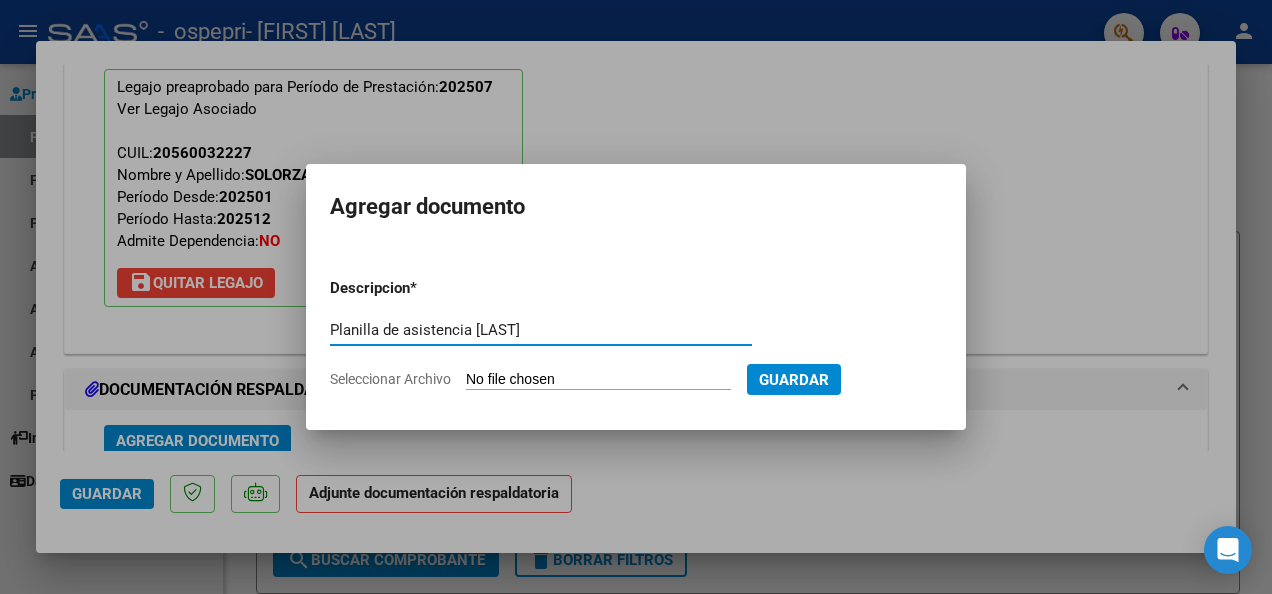 type on "Planilla de asistencia [LAST]" 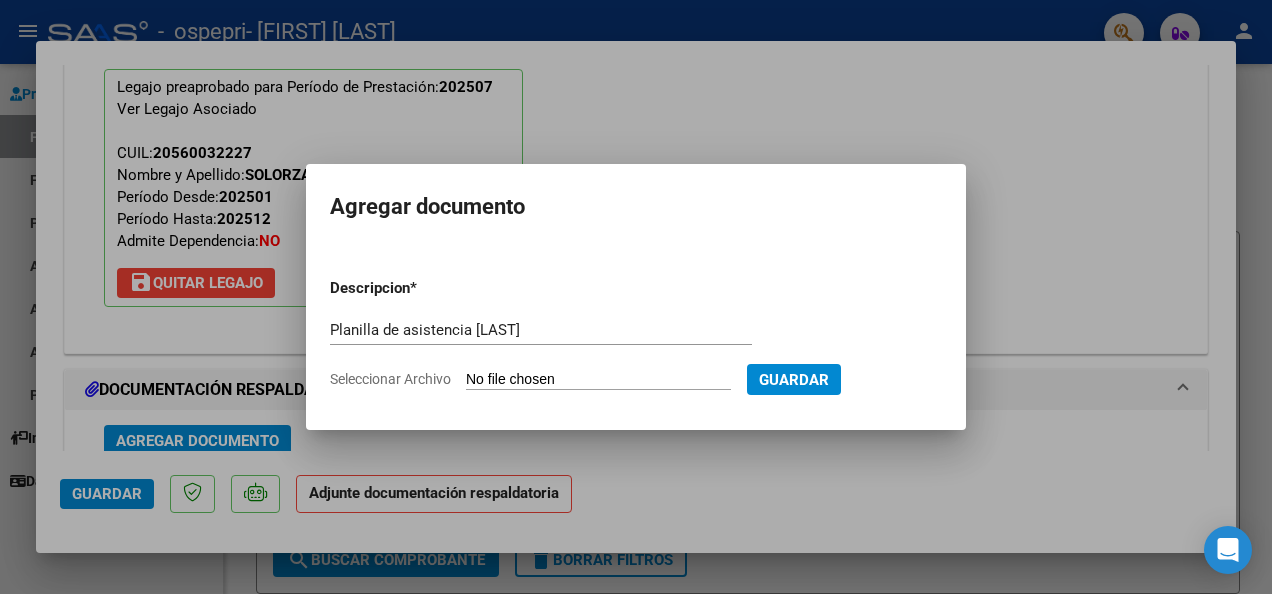 click on "Seleccionar Archivo" 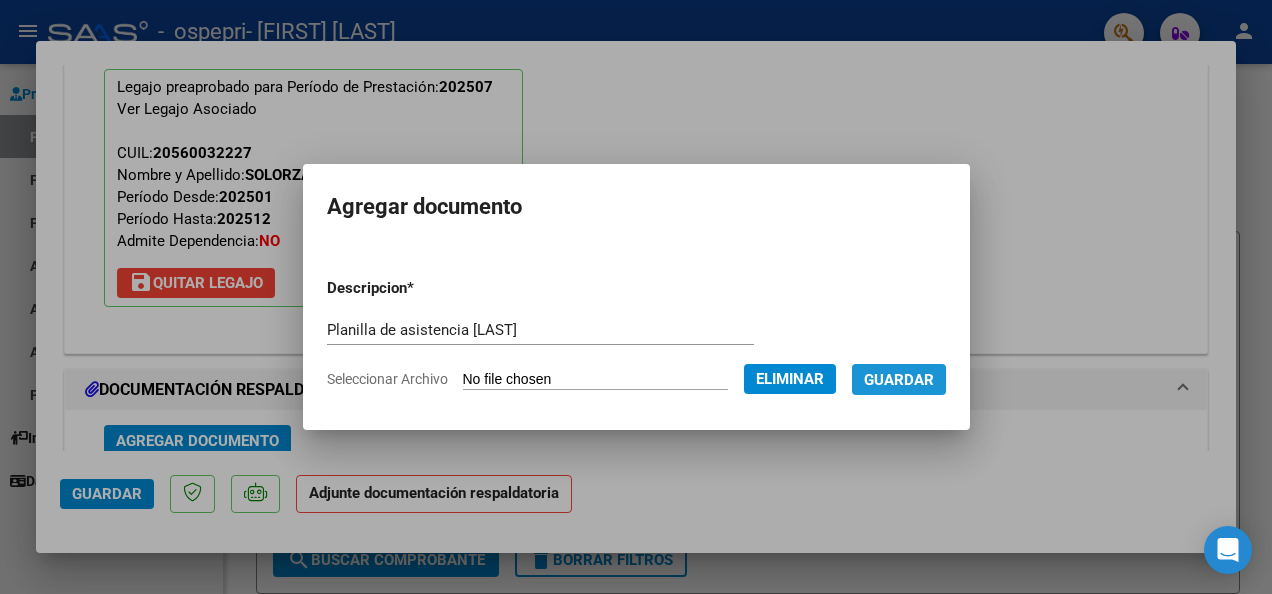 click on "Guardar" at bounding box center [899, 380] 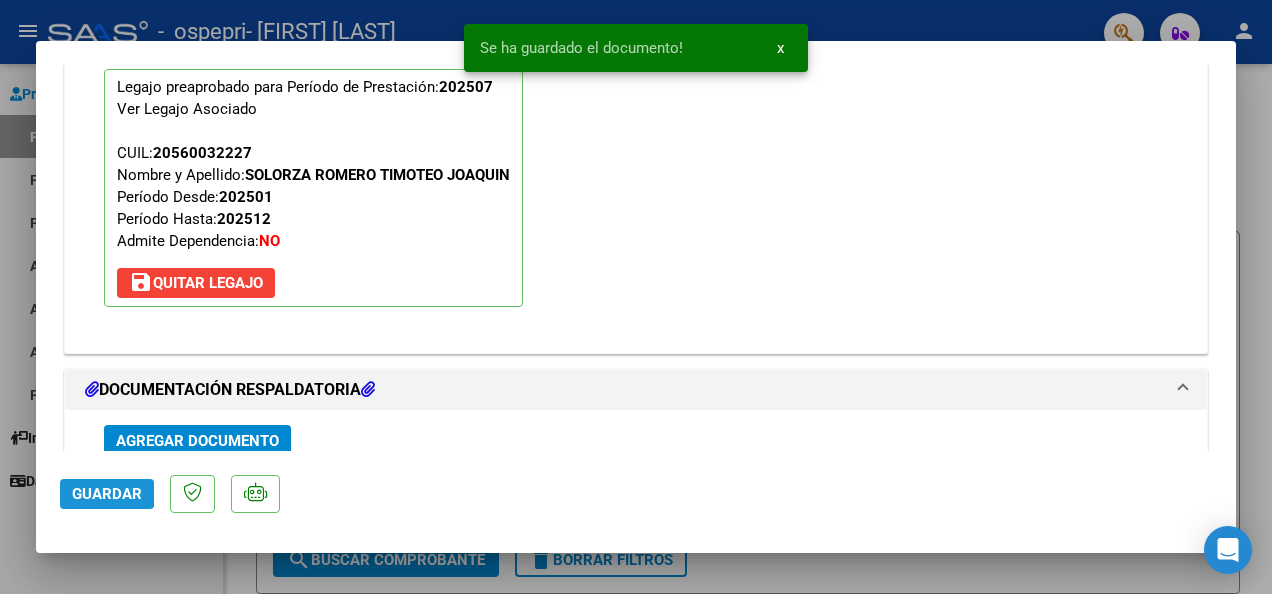 click on "Guardar" 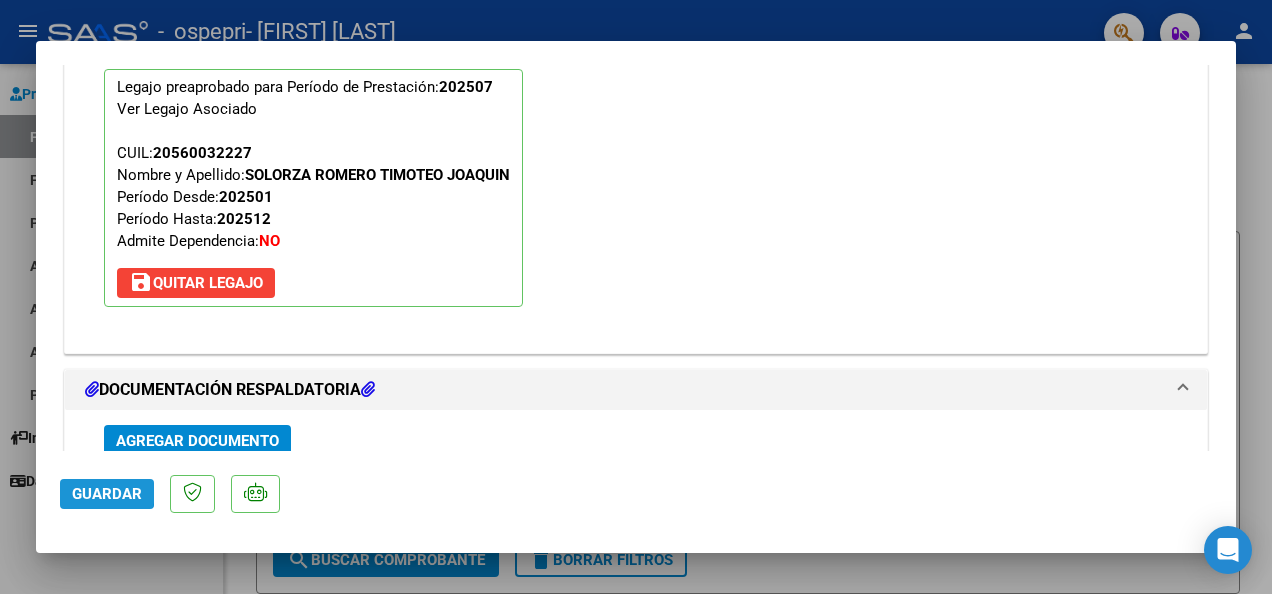 click on "Guardar" 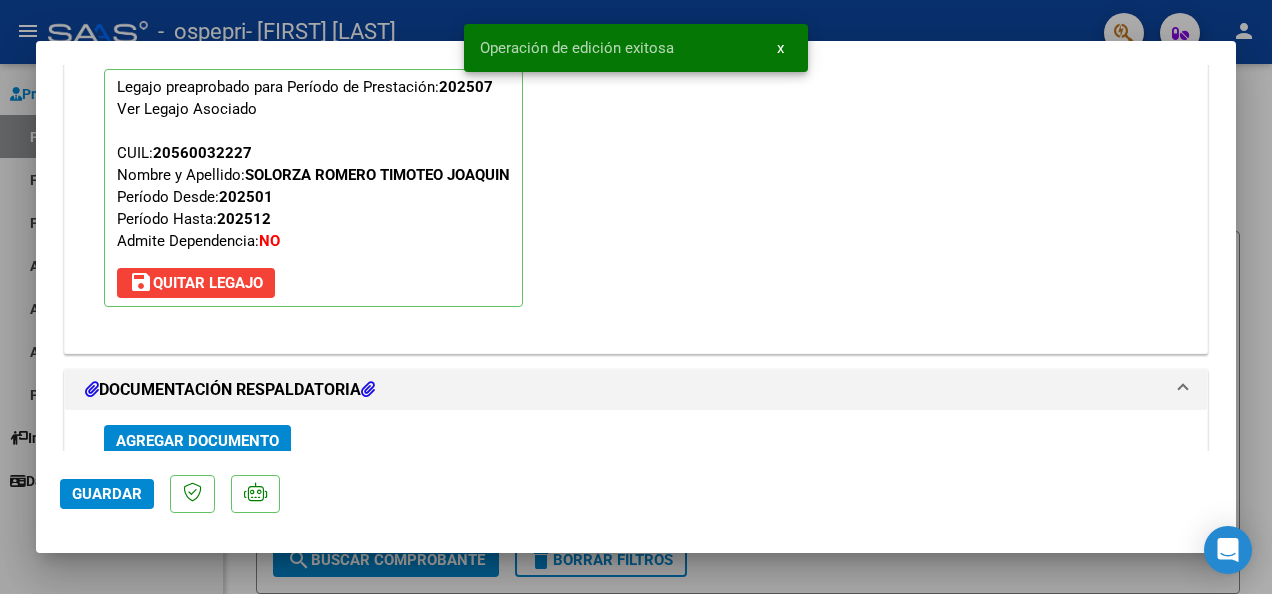 click at bounding box center (636, 297) 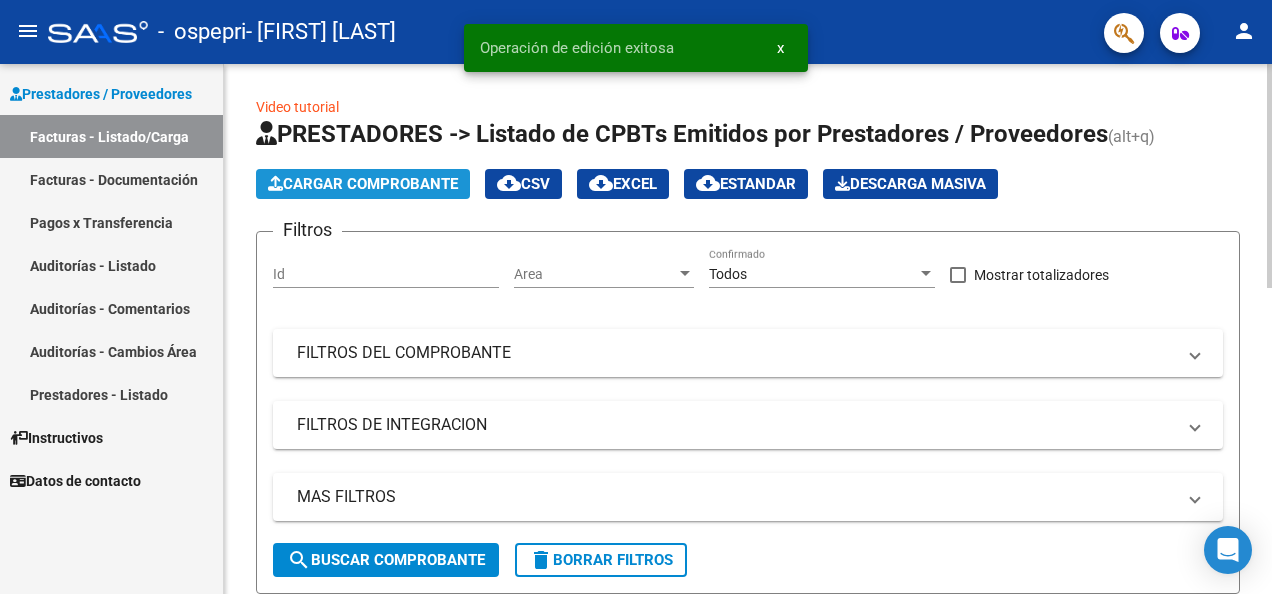 click on "Cargar Comprobante" 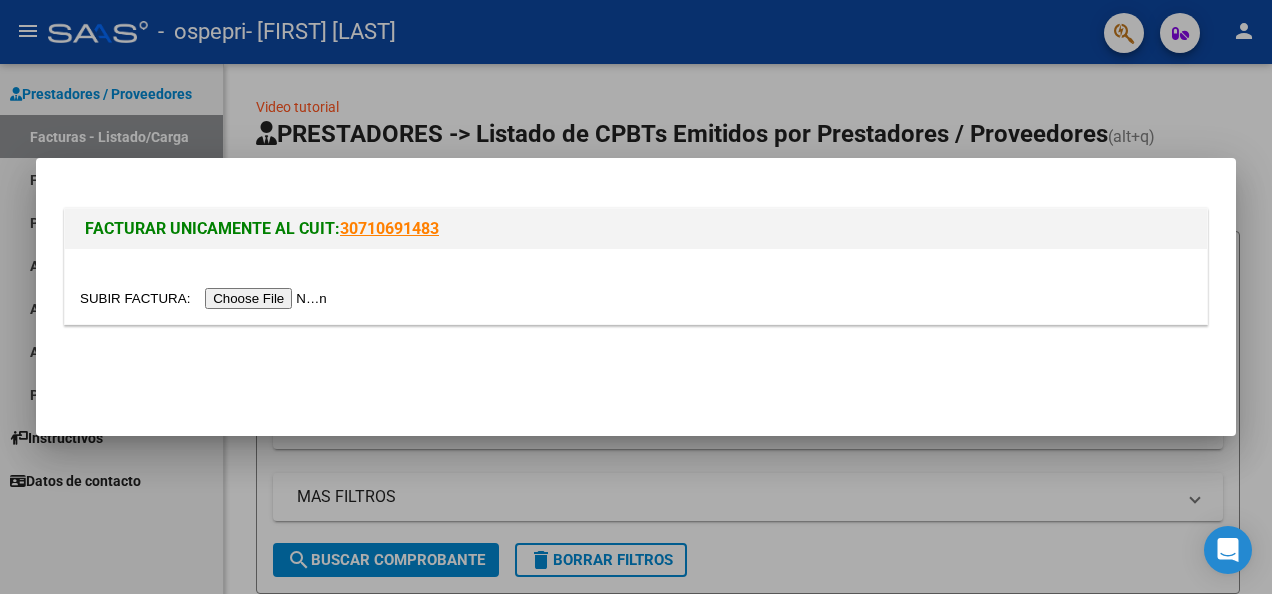 click at bounding box center [206, 298] 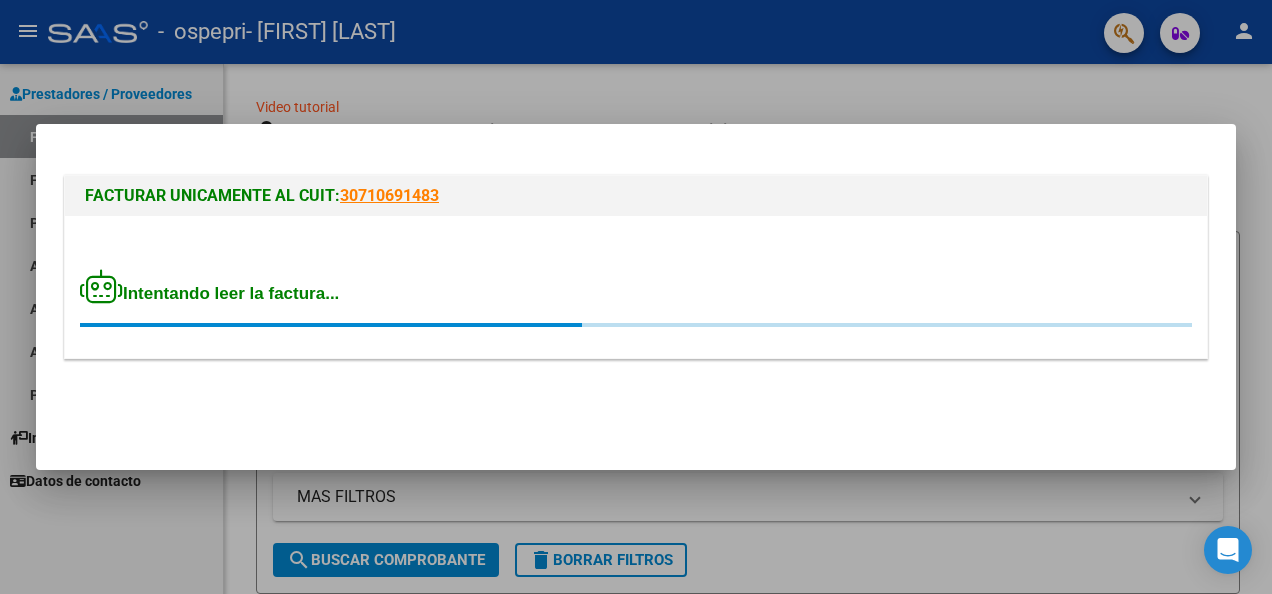 click on "Intentando leer la factura..." at bounding box center [636, 287] 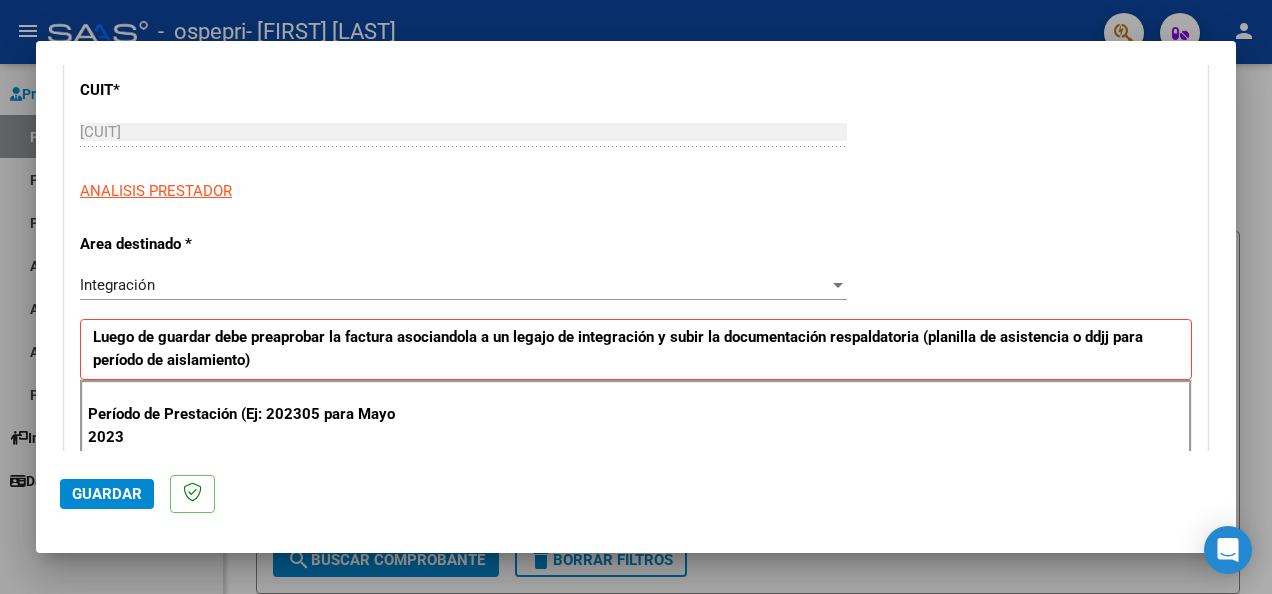 scroll, scrollTop: 439, scrollLeft: 0, axis: vertical 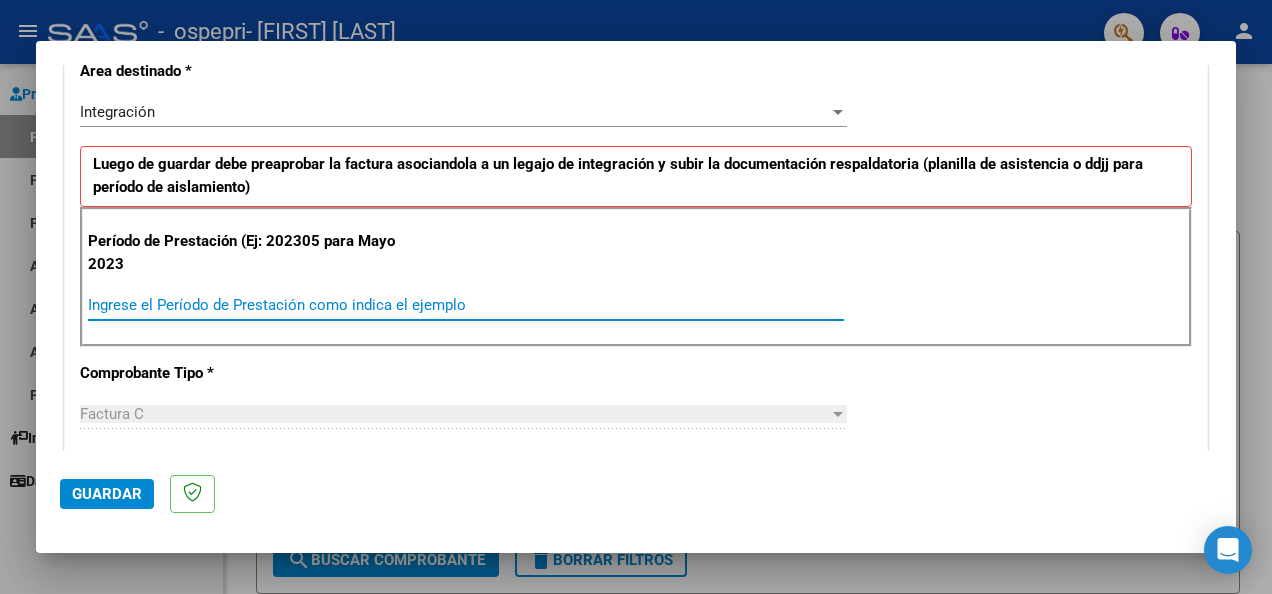 click on "Ingrese el Período de Prestación como indica el ejemplo" at bounding box center (466, 305) 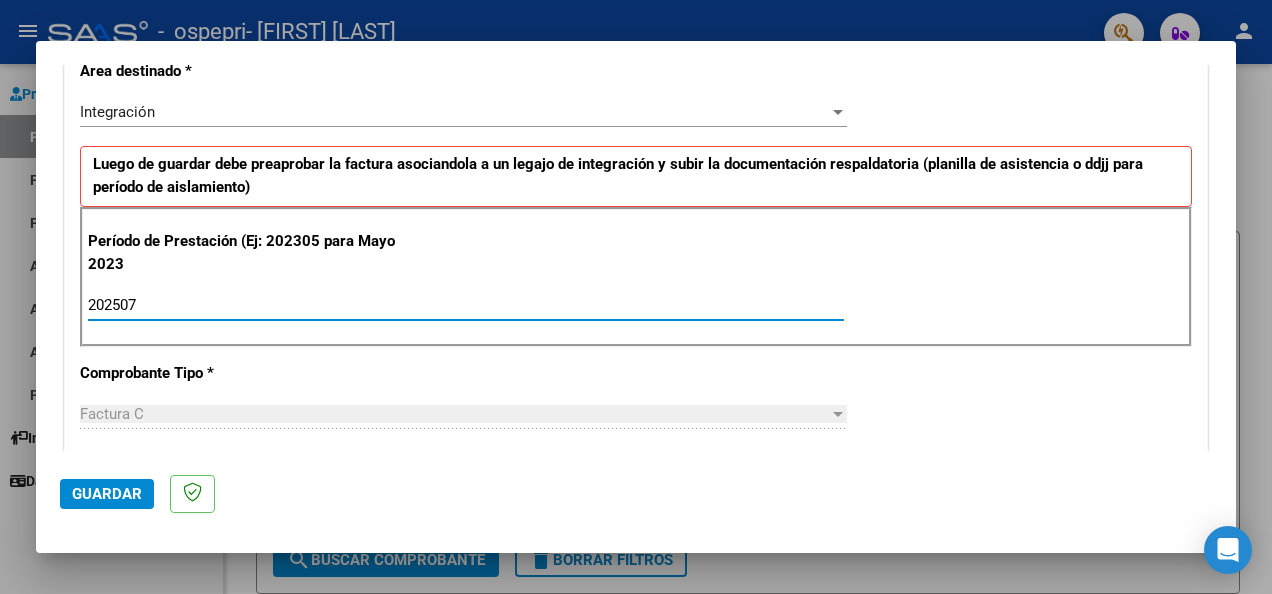 type on "202507" 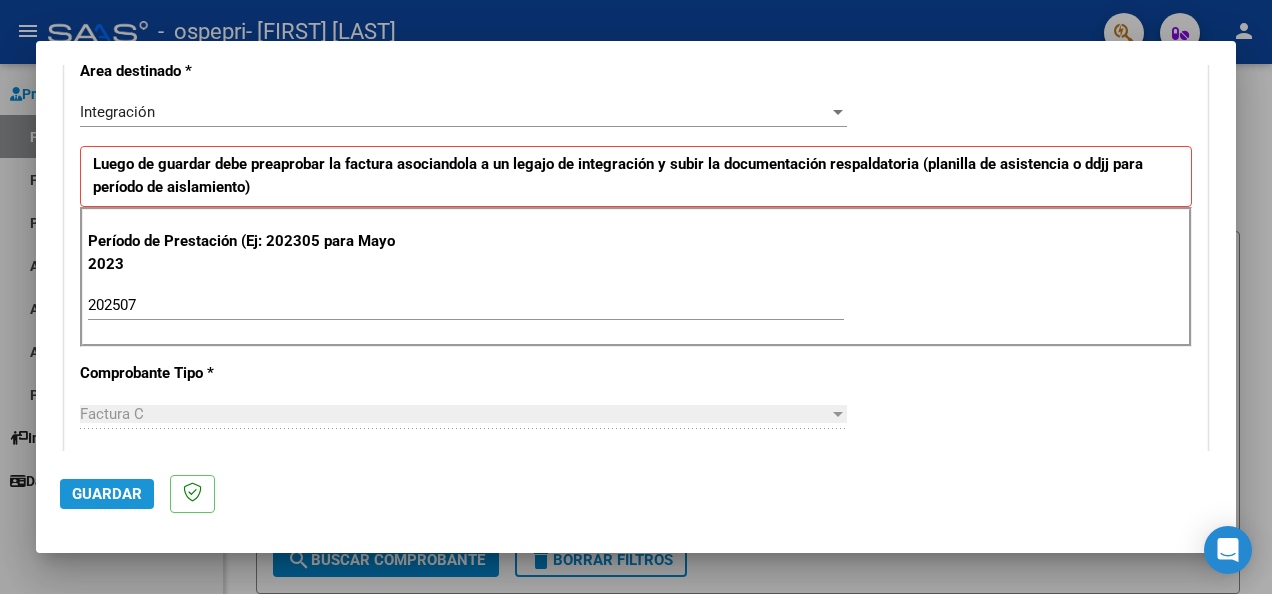 click on "Guardar" 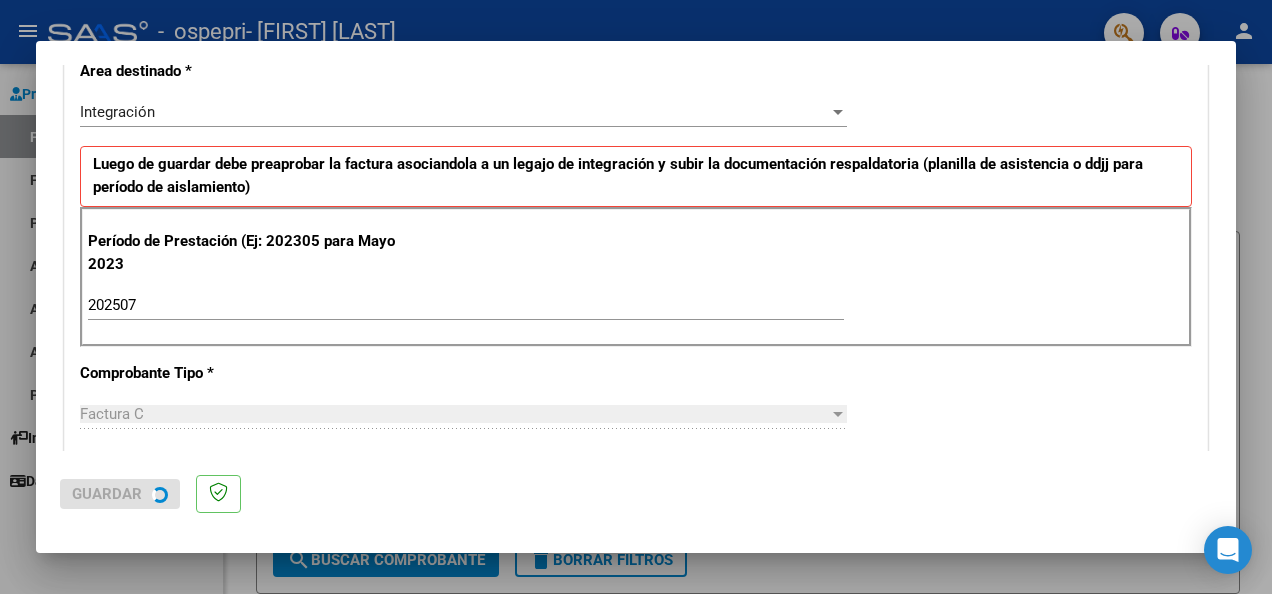 scroll, scrollTop: 0, scrollLeft: 0, axis: both 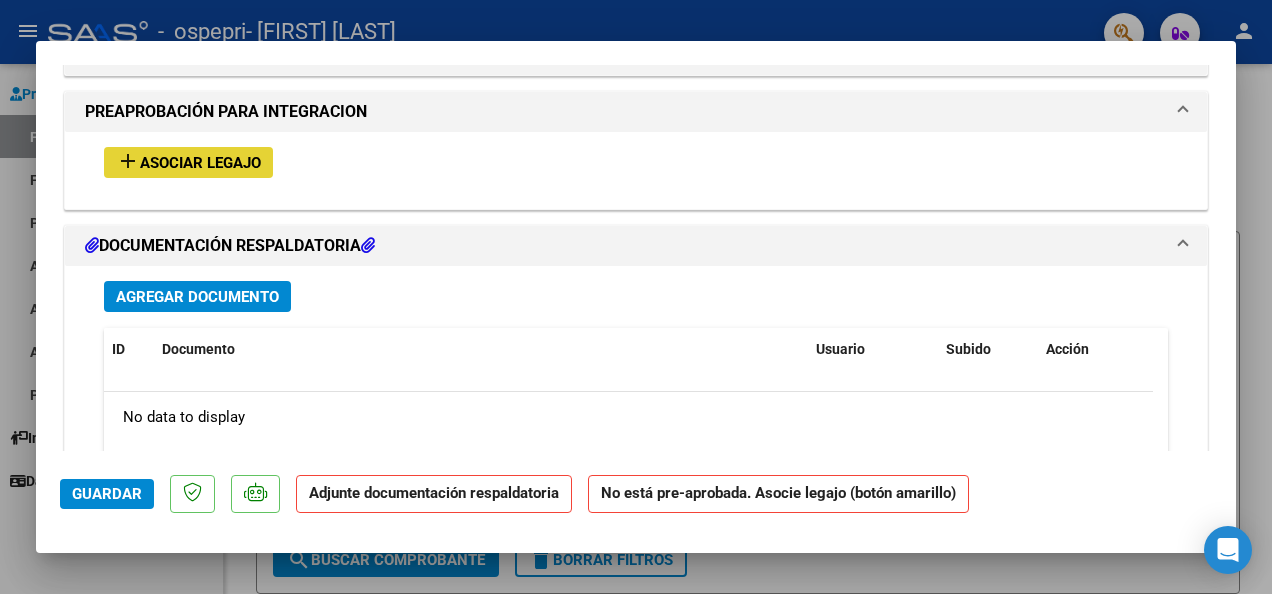click on "Asociar Legajo" at bounding box center (200, 163) 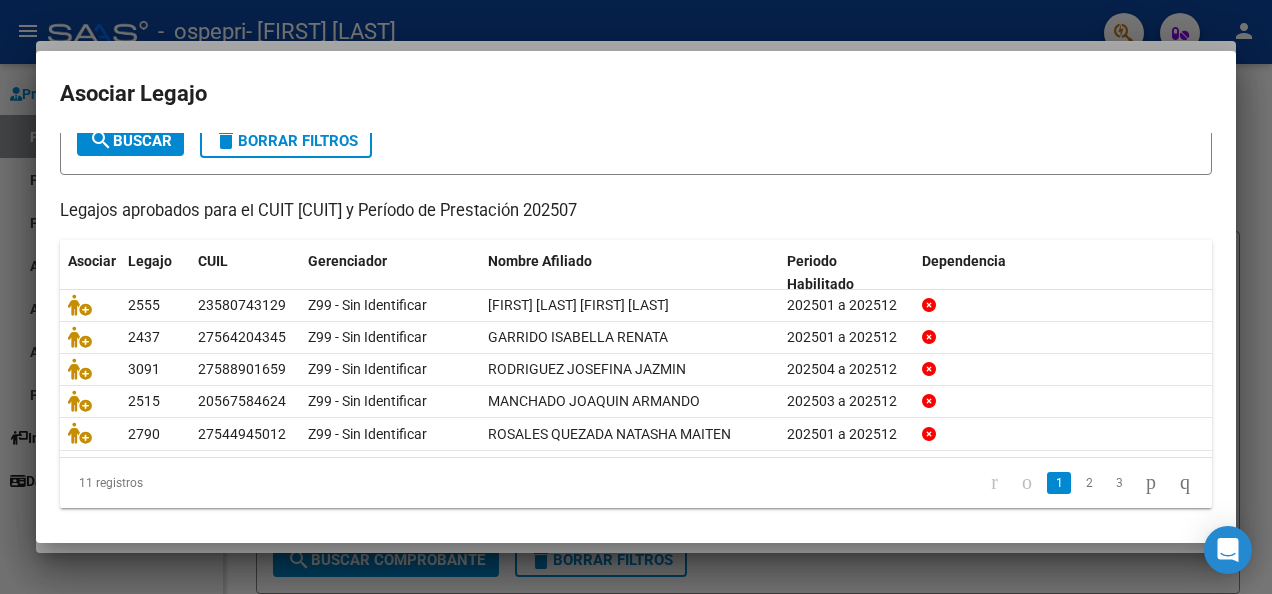 scroll, scrollTop: 142, scrollLeft: 0, axis: vertical 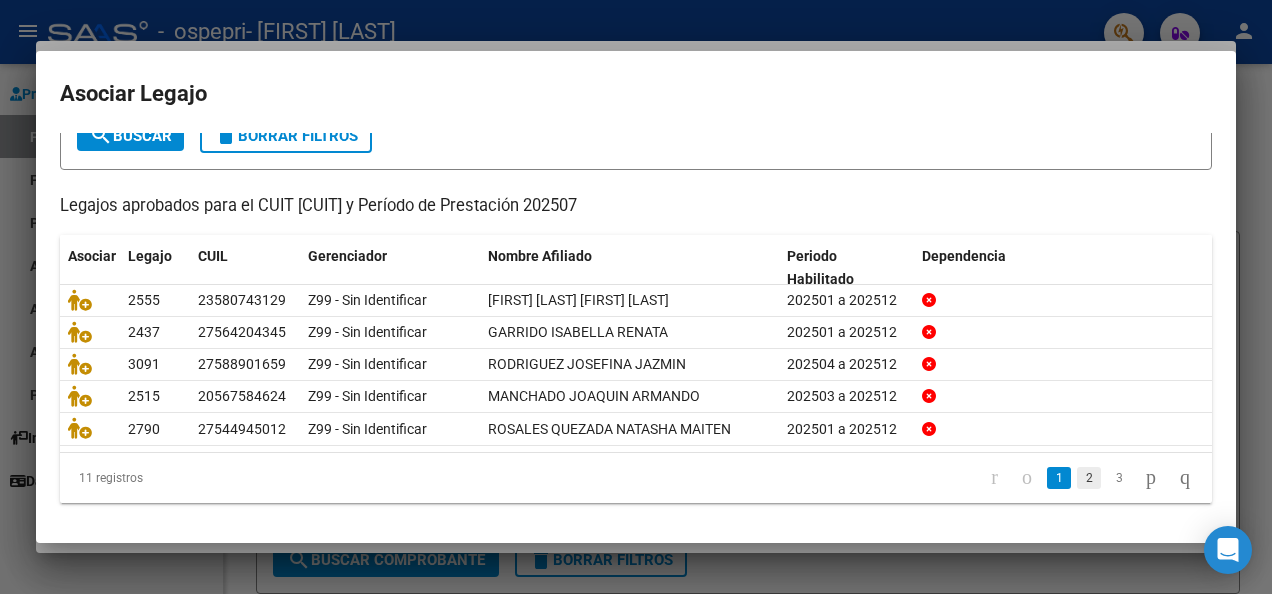 click on "2" 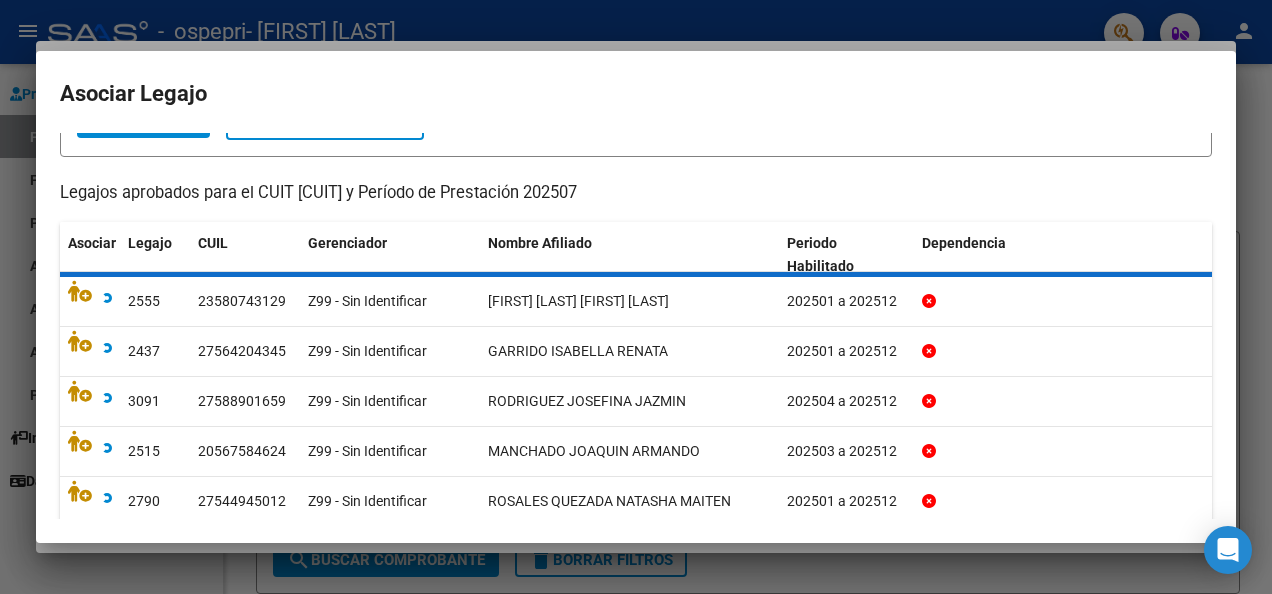 scroll, scrollTop: 124, scrollLeft: 0, axis: vertical 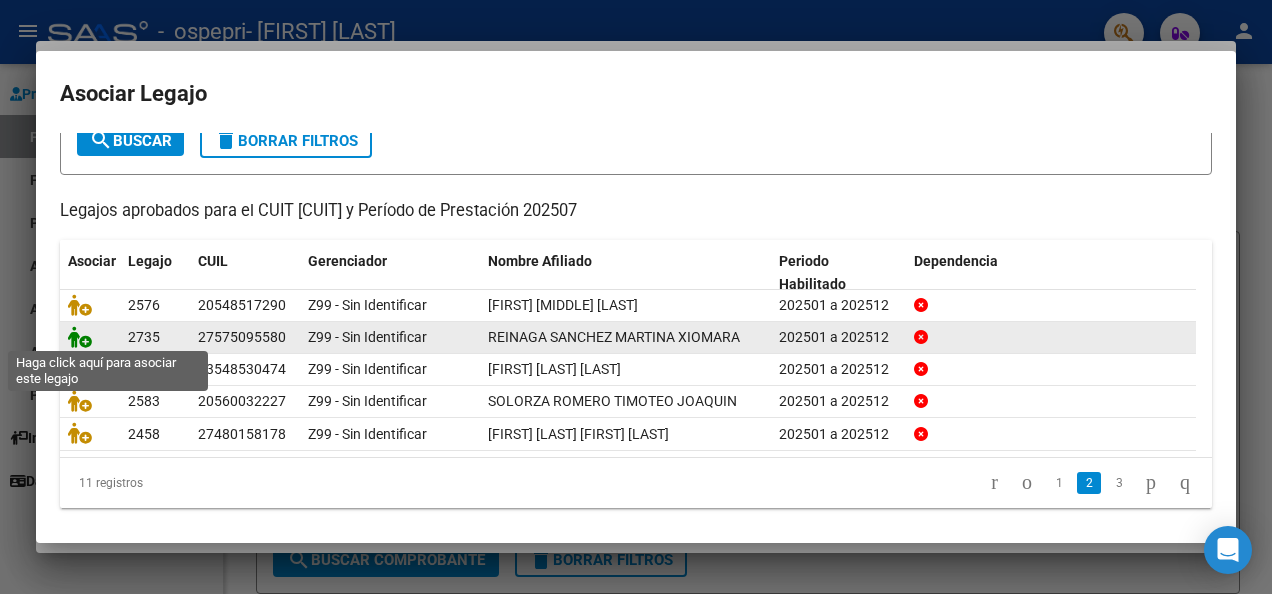 click 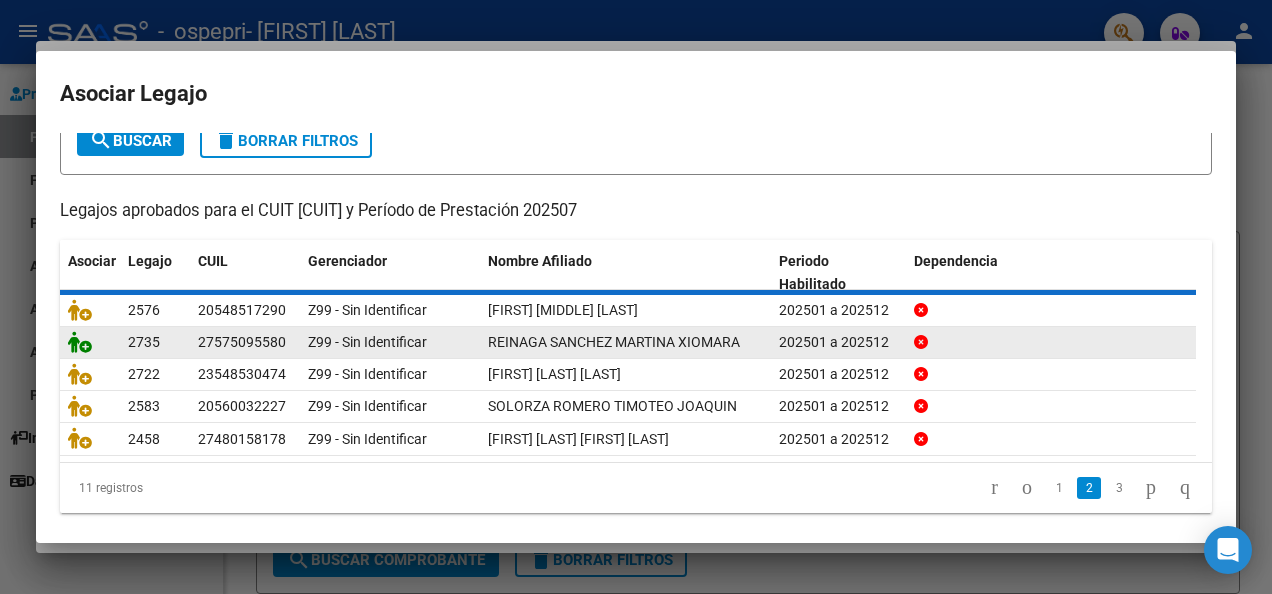 scroll, scrollTop: 1825, scrollLeft: 0, axis: vertical 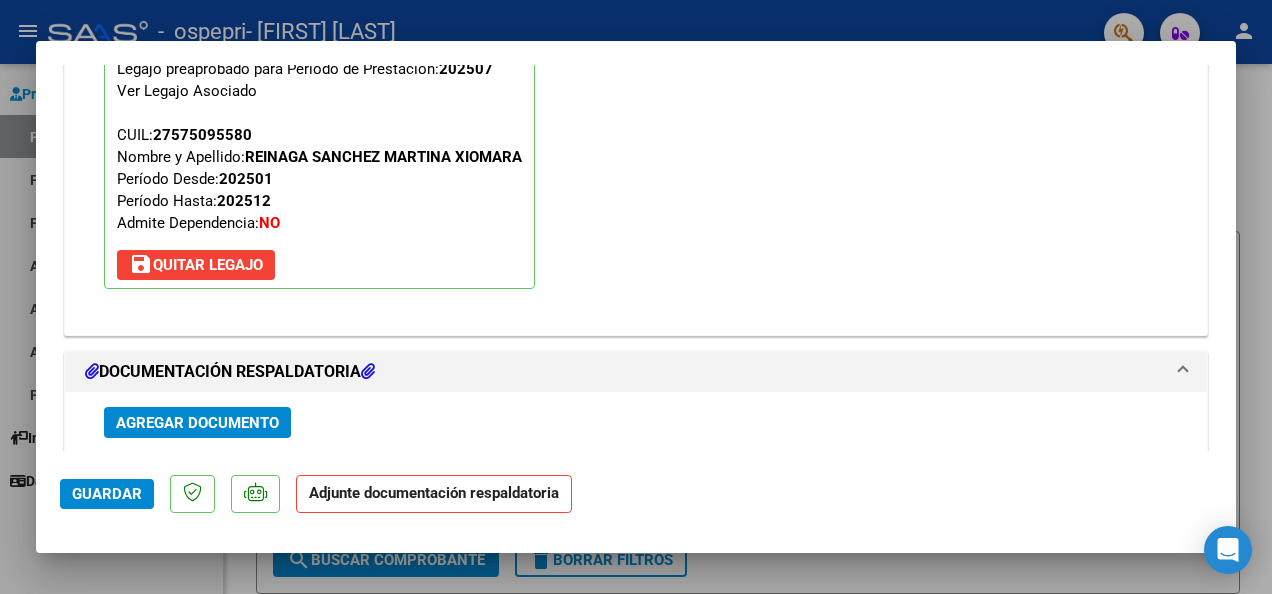 drag, startPoint x: 1236, startPoint y: 444, endPoint x: 1226, endPoint y: 443, distance: 10.049875 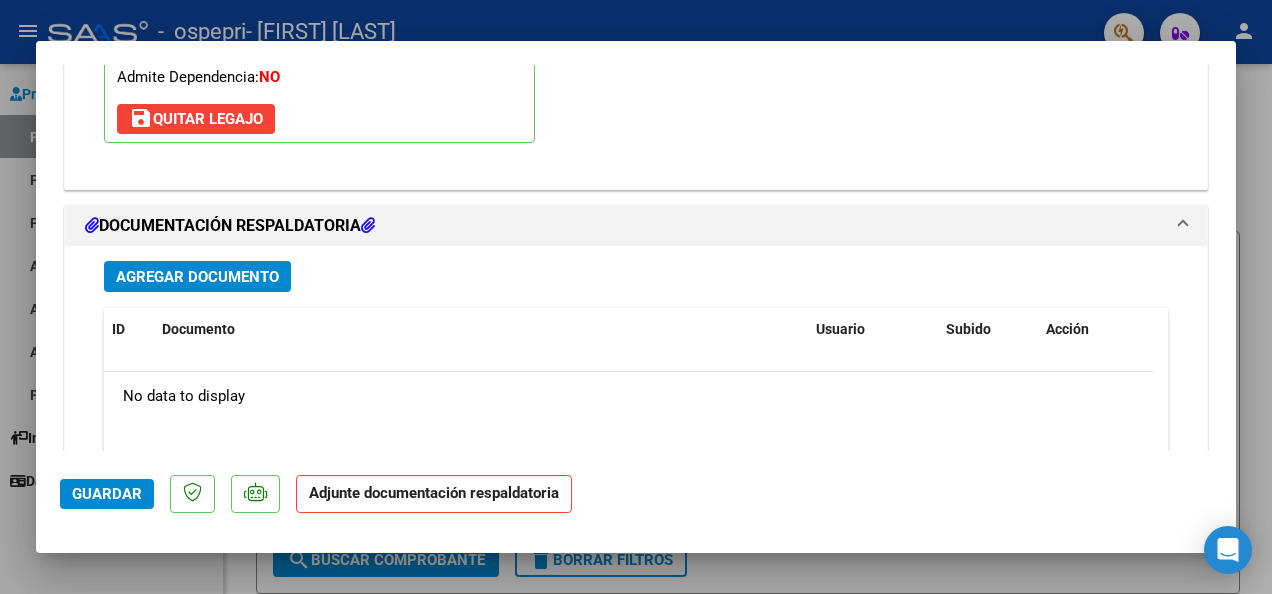 scroll, scrollTop: 2106, scrollLeft: 0, axis: vertical 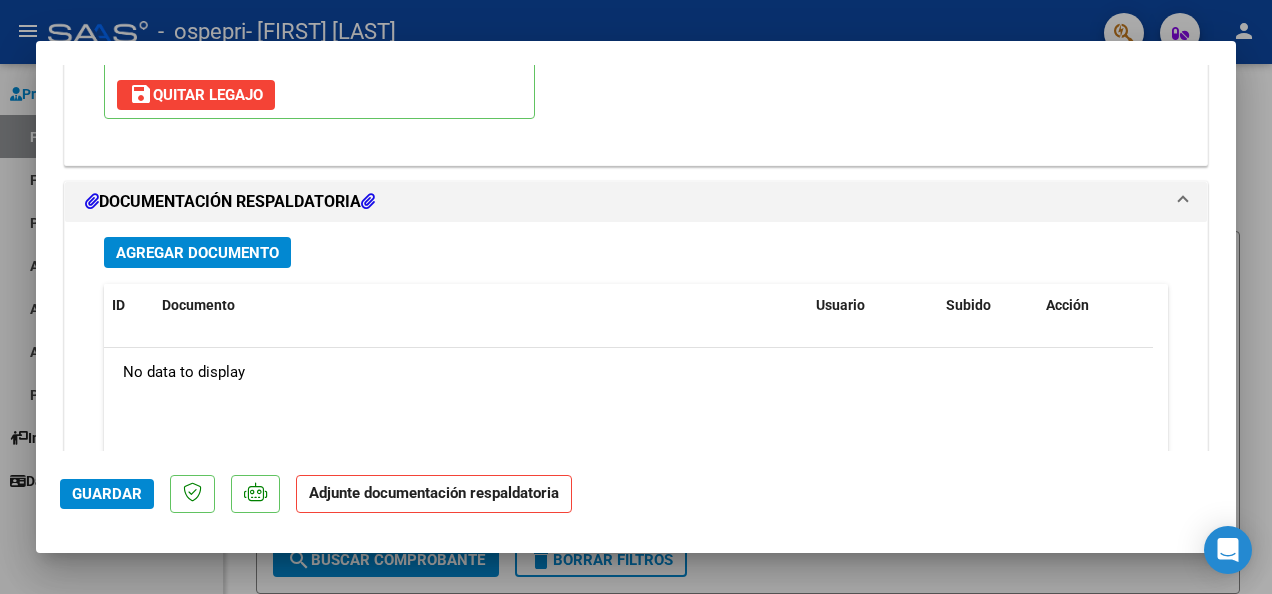 click on "Agregar Documento" at bounding box center [636, 252] 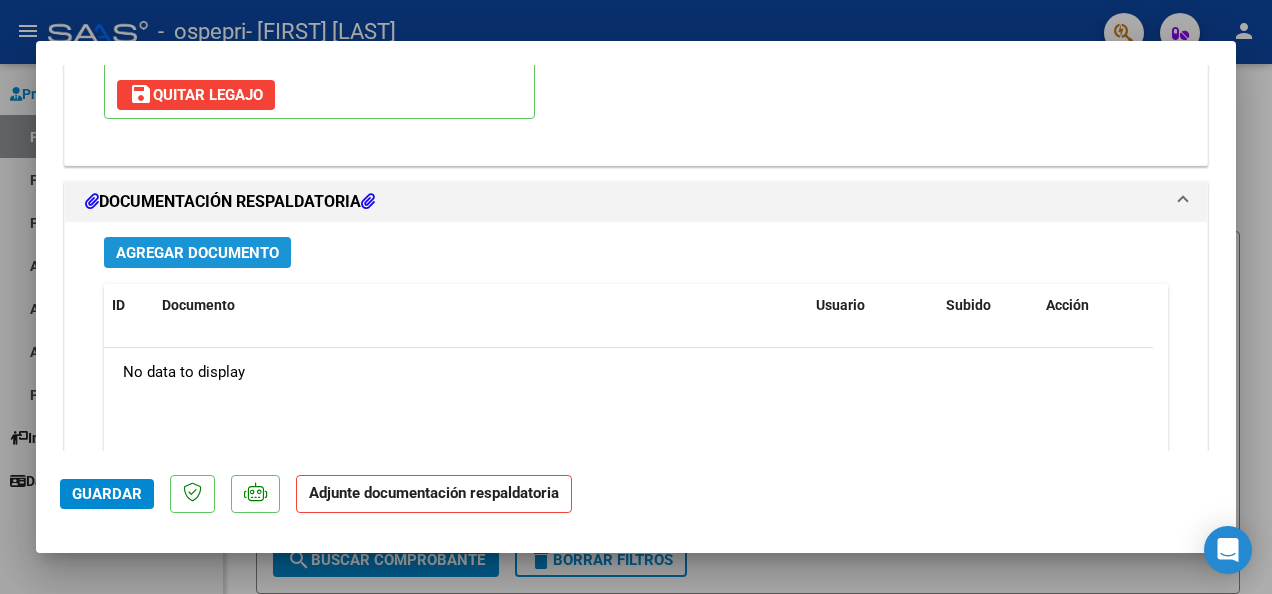 click on "Agregar Documento" at bounding box center [197, 253] 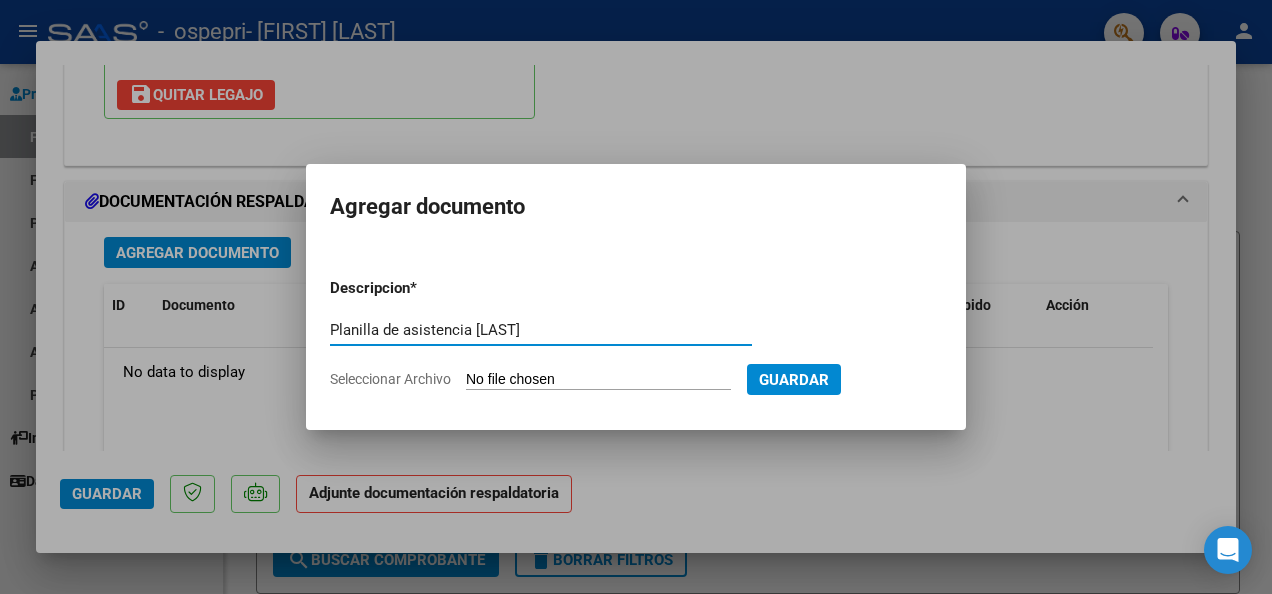 type on "Planilla de asistencia [LAST]" 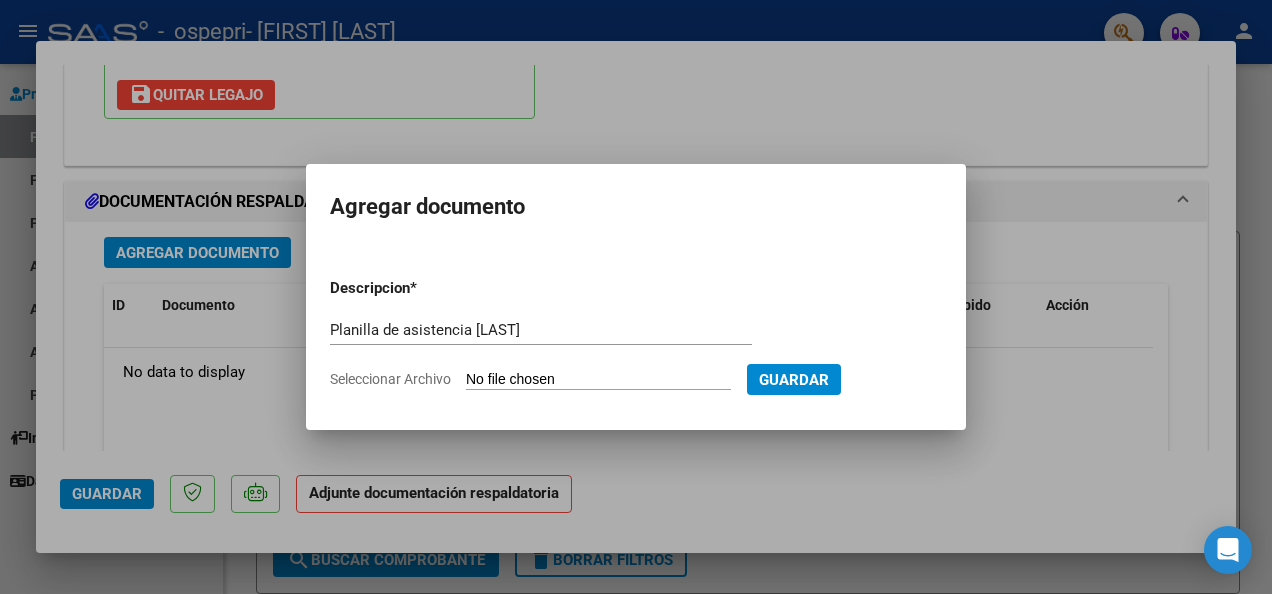 click on "Seleccionar Archivo" 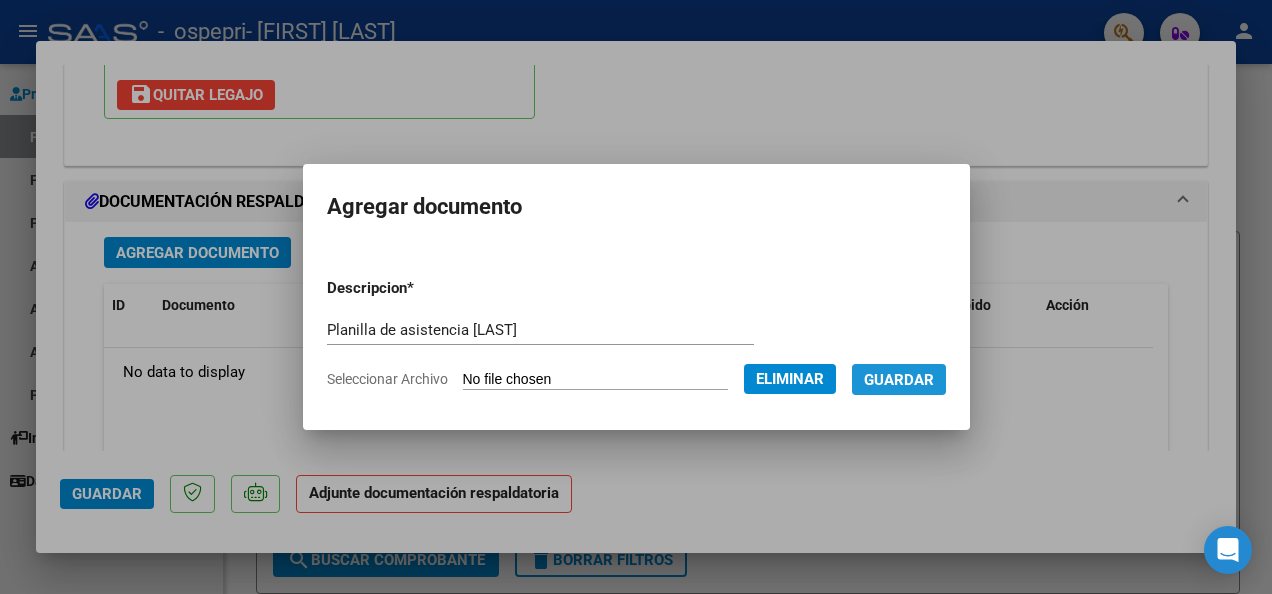 click on "Guardar" at bounding box center [899, 380] 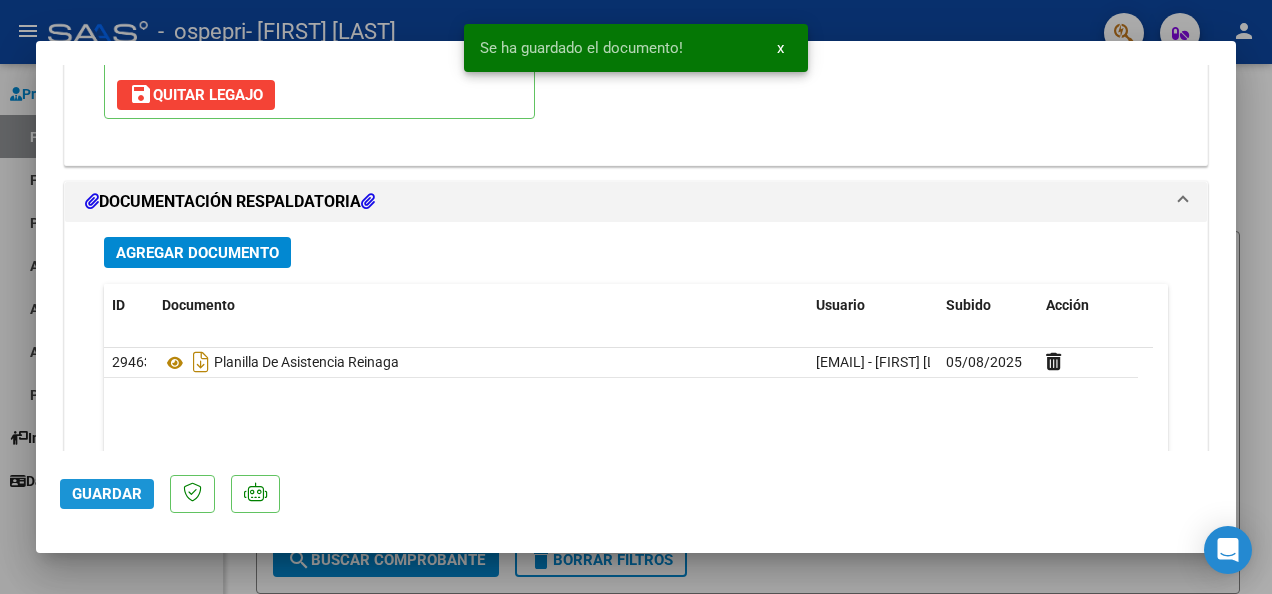 click on "Guardar" 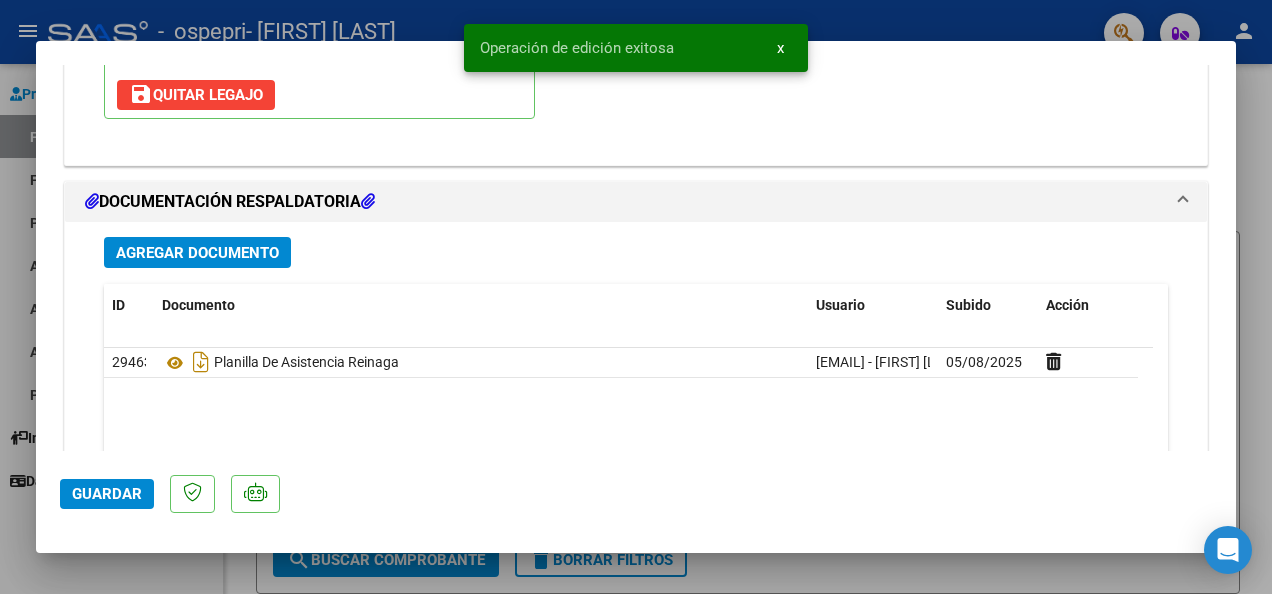 click on "menu -   ospepri   - [FIRST] [LAST] person    Prestadores / Proveedores Facturas - Listado/Carga Facturas - Documentación Pagos x Transferencia Auditorías - Listado Auditorías - Comentarios Auditorías - Cambios Área Prestadores - Listado    Instructivos    Datos de contacto  Video tutorial   PRESTADORES -> Listado de CPBTs Emitidos por Prestadores / Proveedores (alt+q)
cloud_download  CSV  cloud_download  EXCEL  cloud_download  Estandar   Descarga Masiva
Filtros Id Area Area Todos Confirmado   Mostrar totalizadores   FILTROS DEL COMPROBANTE  Comprobante Tipo Comprobante Tipo Start date – End date Fec. Comprobante Desde / Hasta Días Emisión Desde(cant. días) Días Emisión Hasta(cant. días) CUIT / Razón Social Pto. Venta Nro. Comprobante Código SSS CAE Válido CAE Válido Todos Cargado Módulo Hosp. Todos Tiene facturacion Apócrifa Hospital Refes  FILTROS DE INTEGRACION  Período De Prestación Campos del Archivo de Rendición Devuelto x SSS (dr_envio) Todos Tipo de Registro 0" at bounding box center [636, 297] 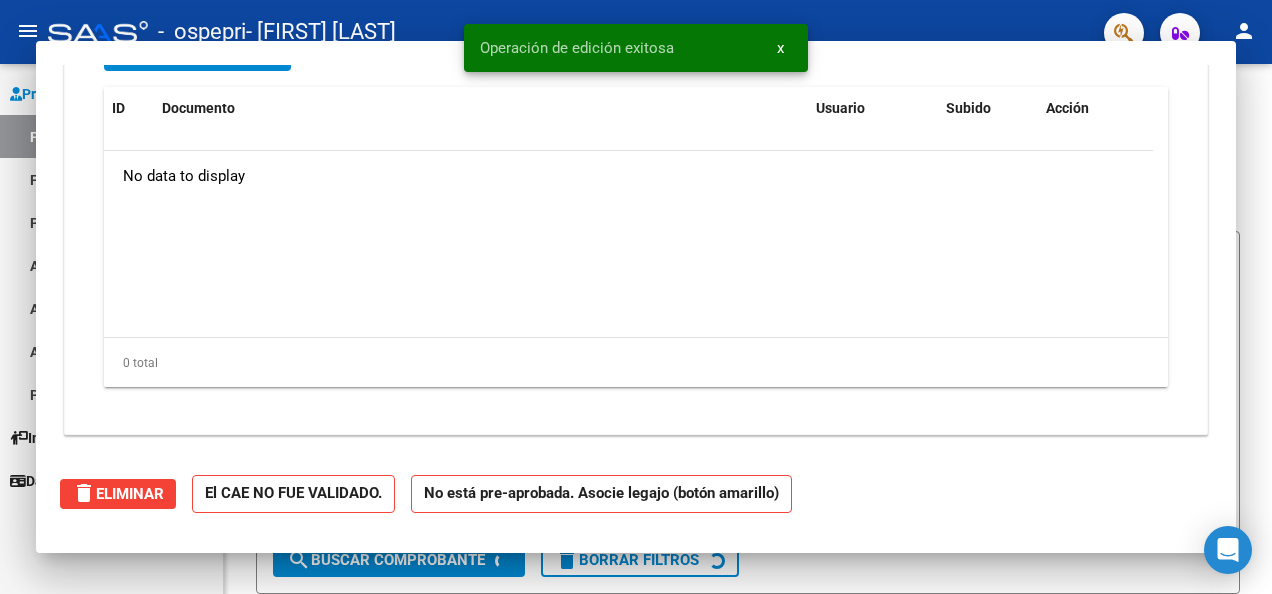 scroll, scrollTop: 1888, scrollLeft: 0, axis: vertical 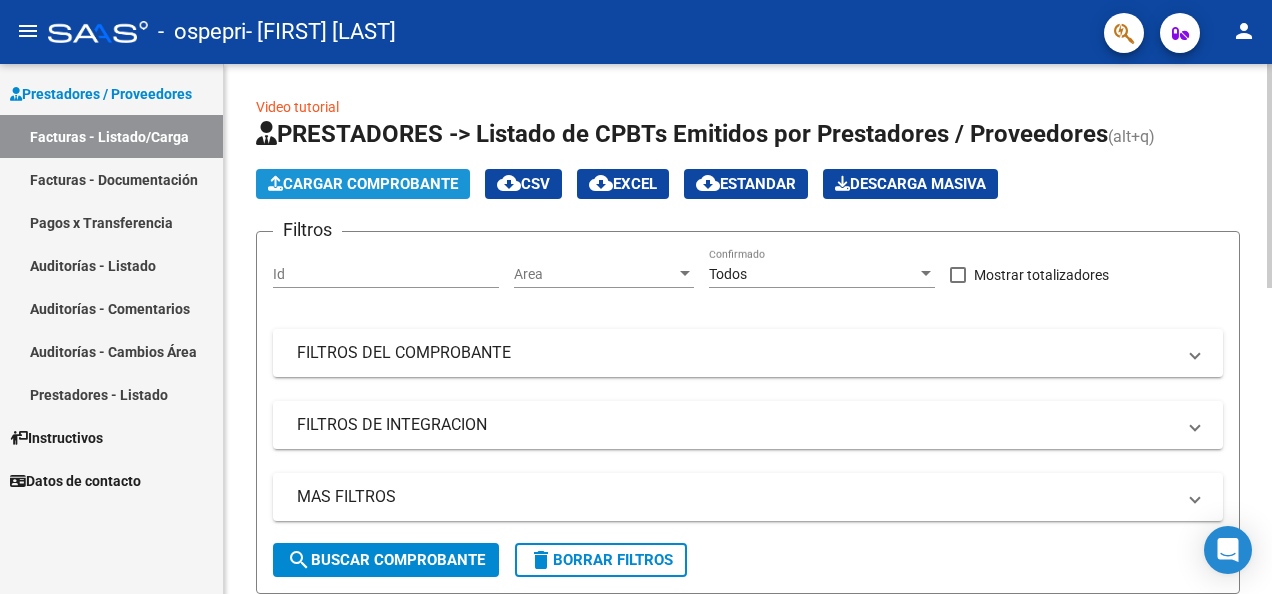 click on "Cargar Comprobante" 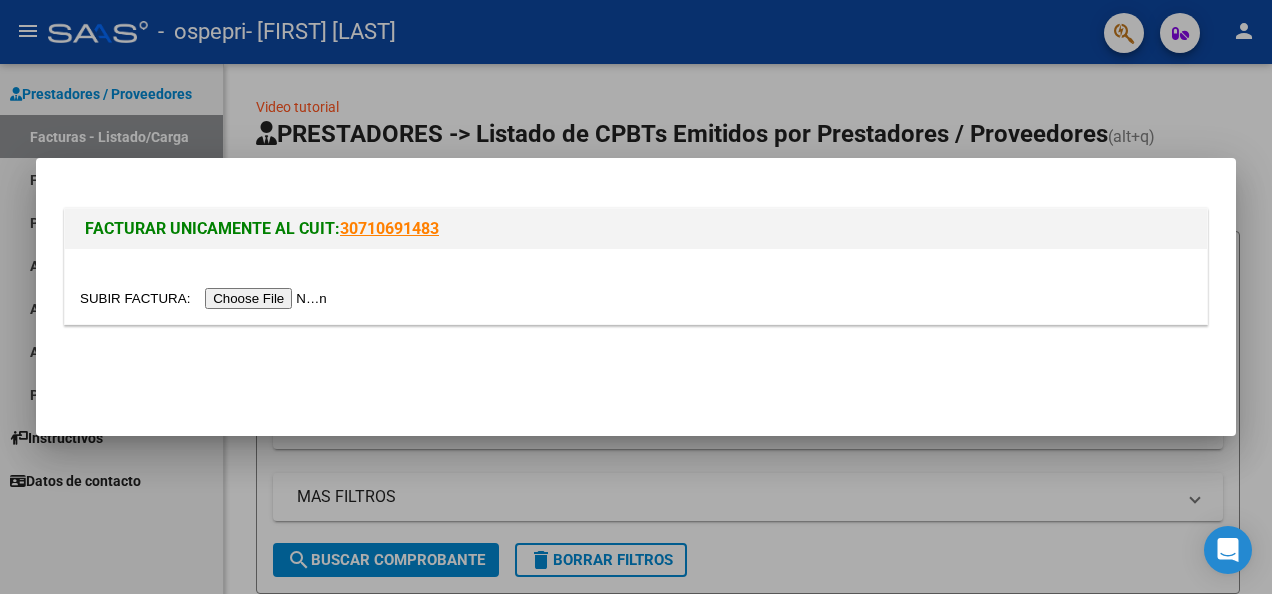 click at bounding box center (206, 298) 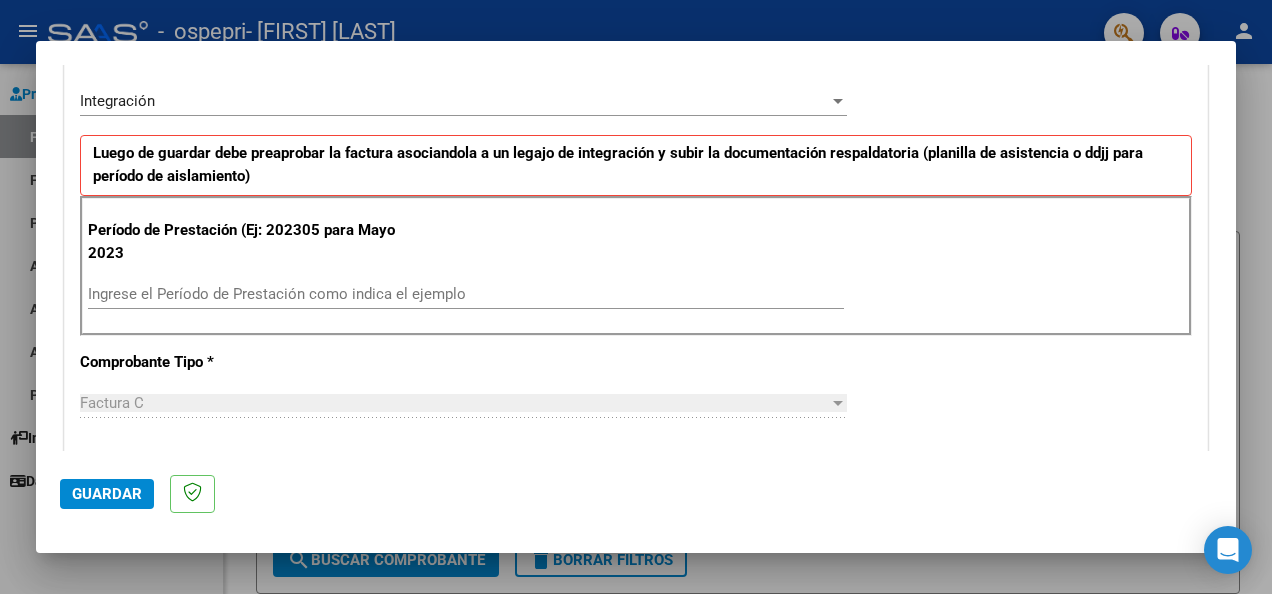 scroll, scrollTop: 466, scrollLeft: 0, axis: vertical 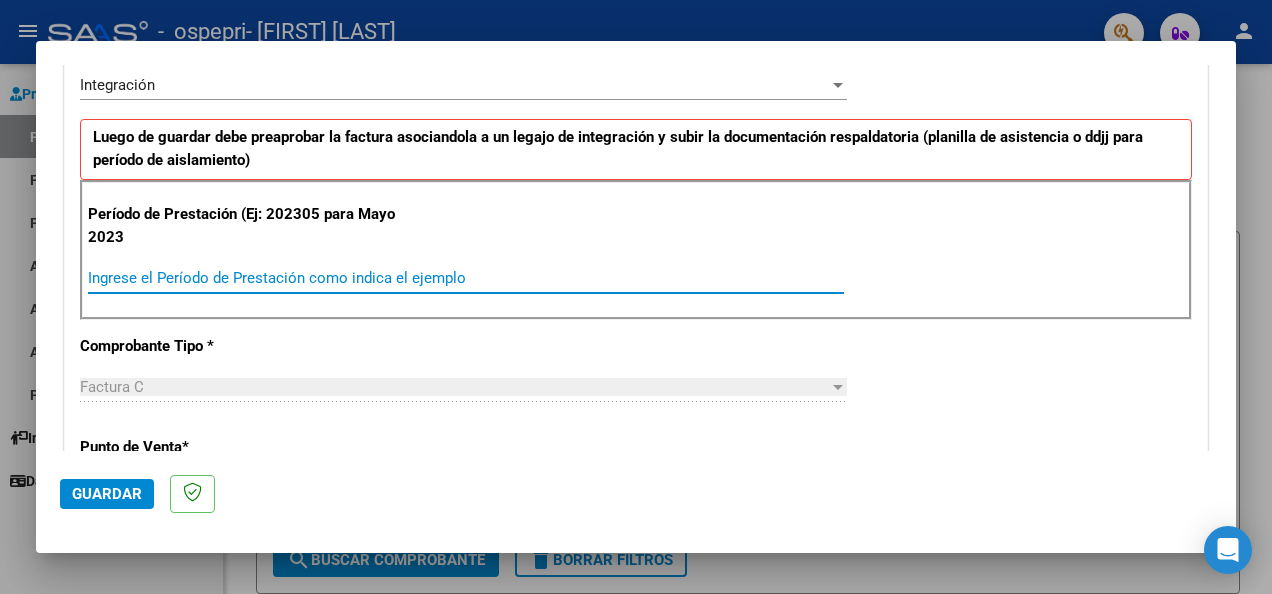 click on "Ingrese el Período de Prestación como indica el ejemplo" at bounding box center [466, 278] 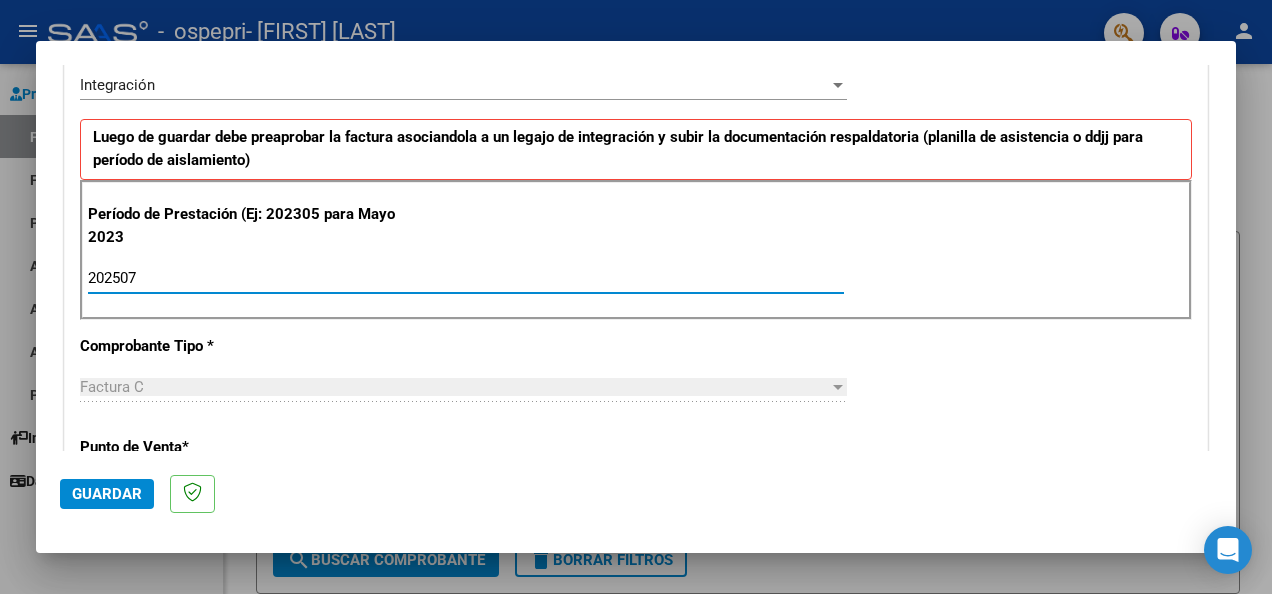type on "202507" 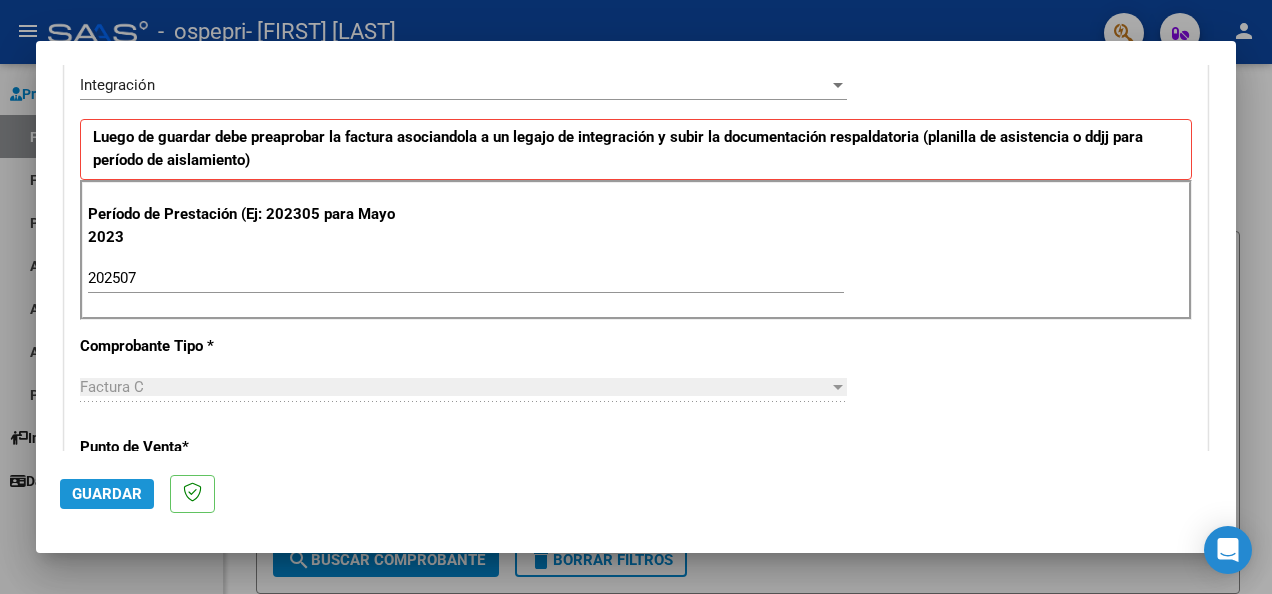 click on "Guardar" 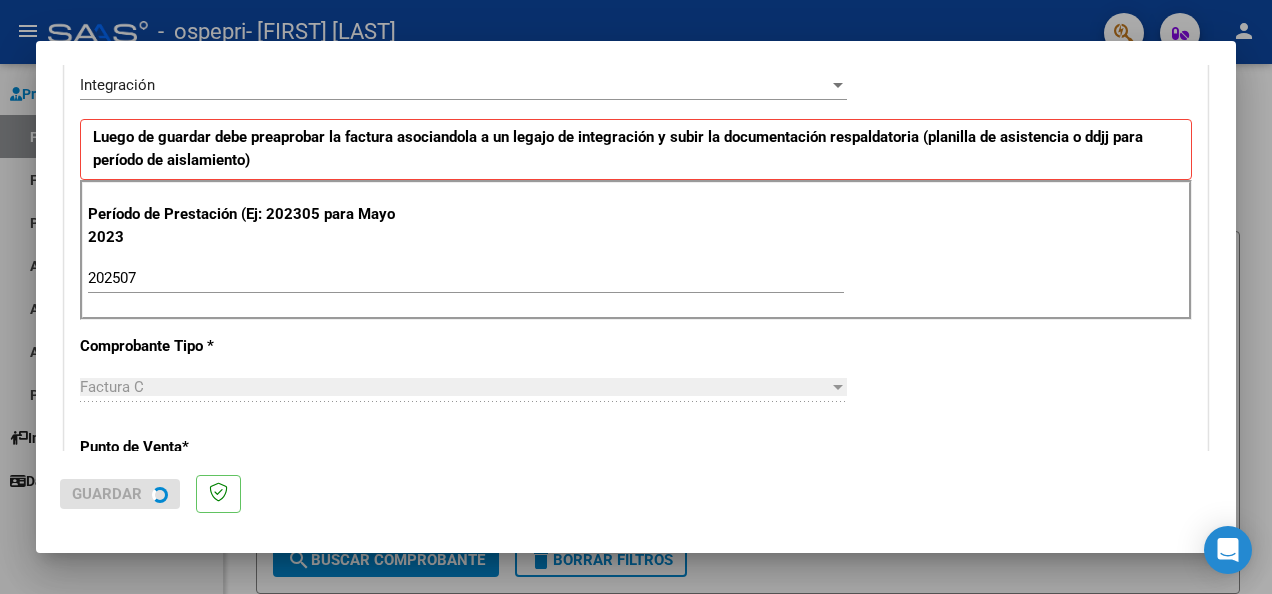 scroll, scrollTop: 0, scrollLeft: 0, axis: both 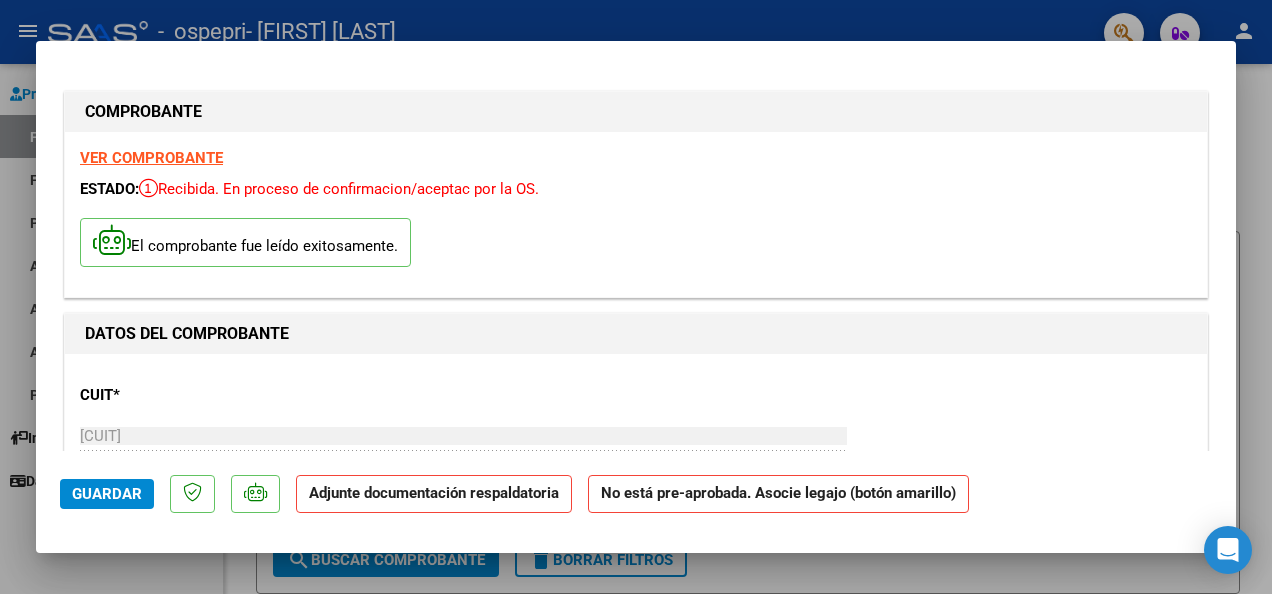 click on "COMPROBANTE VER COMPROBANTE       ESTADO:   Recibida. En proceso de confirmacion/aceptac por la OS.     El comprobante fue leído exitosamente.  DATOS DEL COMPROBANTE CUIT  *   [CUIT] Ingresar CUIT  ANALISIS PRESTADOR  [FIRST] [LAST]  ARCA Padrón  Area destinado * Integración Seleccionar Area Período de Prestación (Ej: 202305 para Mayo 2023    202507 Ingrese el Período de Prestación como indica el ejemplo   Comprobante Tipo * Factura C Seleccionar Tipo Punto de Venta  *   1 Ingresar el Nro.  Número  *   143 Ingresar el Nro.  Monto  *   $ 118.757,84 Ingresar el monto  Fecha del Cpbt.  *   2025-08-05 Ingresar la fecha  CAE / CAEA (no ingrese CAI)    75316114997036 Ingresar el CAE o CAEA (no ingrese CAI)  Fecha de Vencimiento    Ingresar la fecha  Ref. Externa    Ingresar la ref.  N° Liquidación    Ingresar el N° Liquidación  COMENTARIOS Comentarios del Prestador / Gerenciador:  PREAPROBACIÓN PARA INTEGRACION add Asociar Legajo  DOCUMENTACIÓN RESPALDATORIA  Agregar Documento ID Documento" at bounding box center (636, 258) 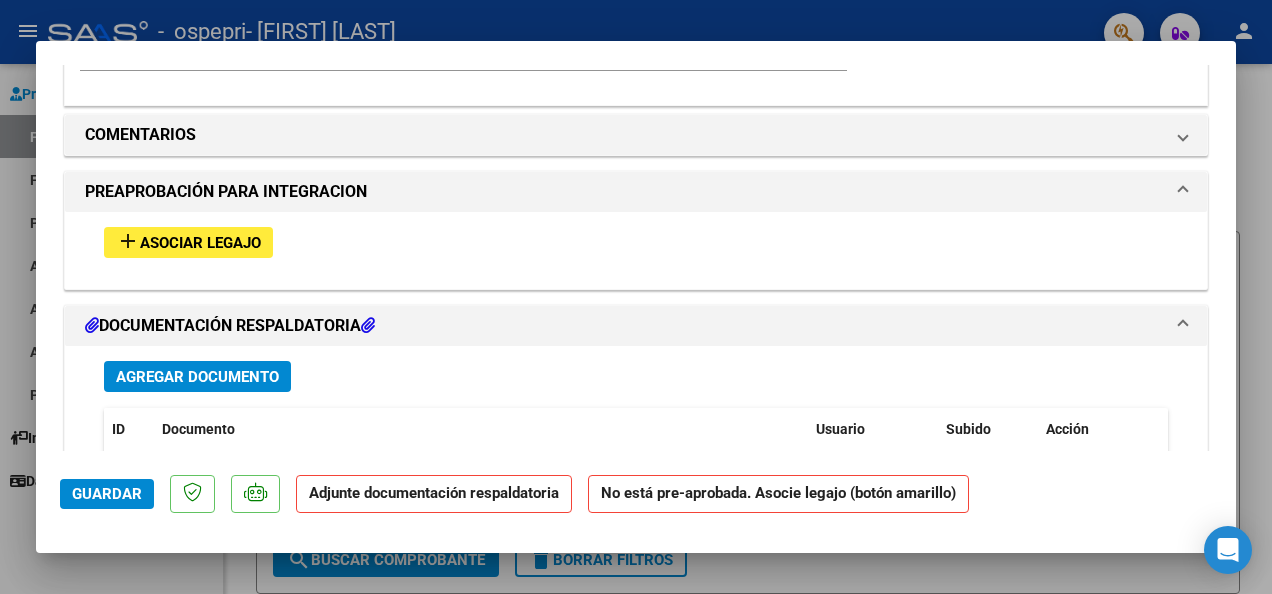 scroll, scrollTop: 1732, scrollLeft: 0, axis: vertical 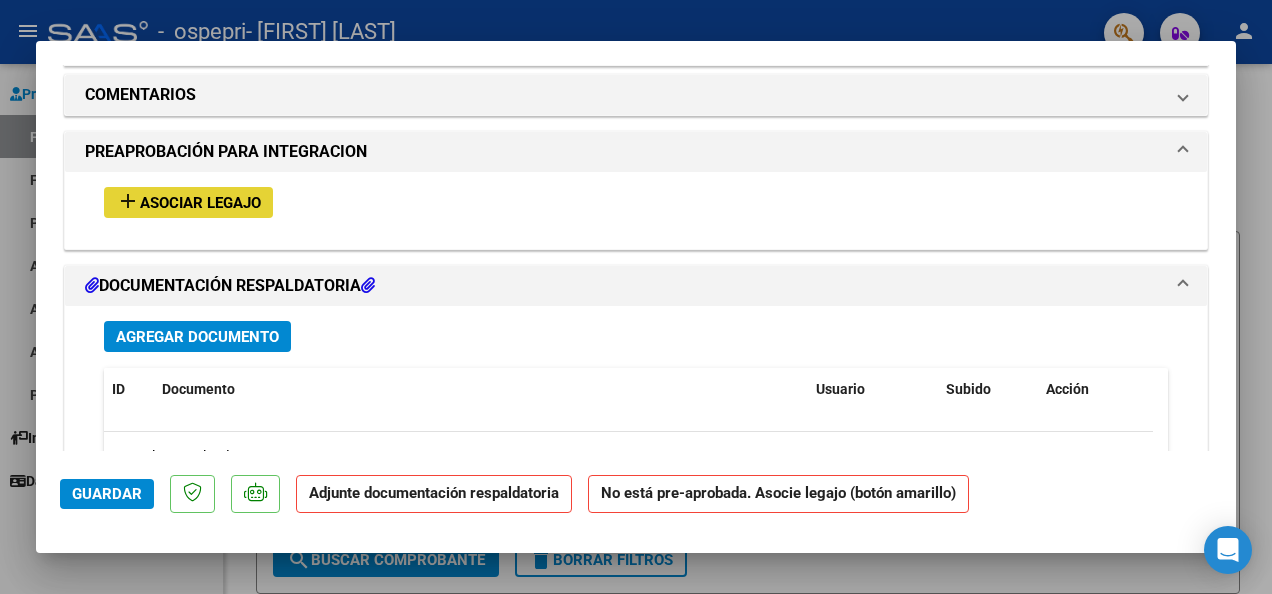 click on "add Asociar Legajo" at bounding box center [188, 202] 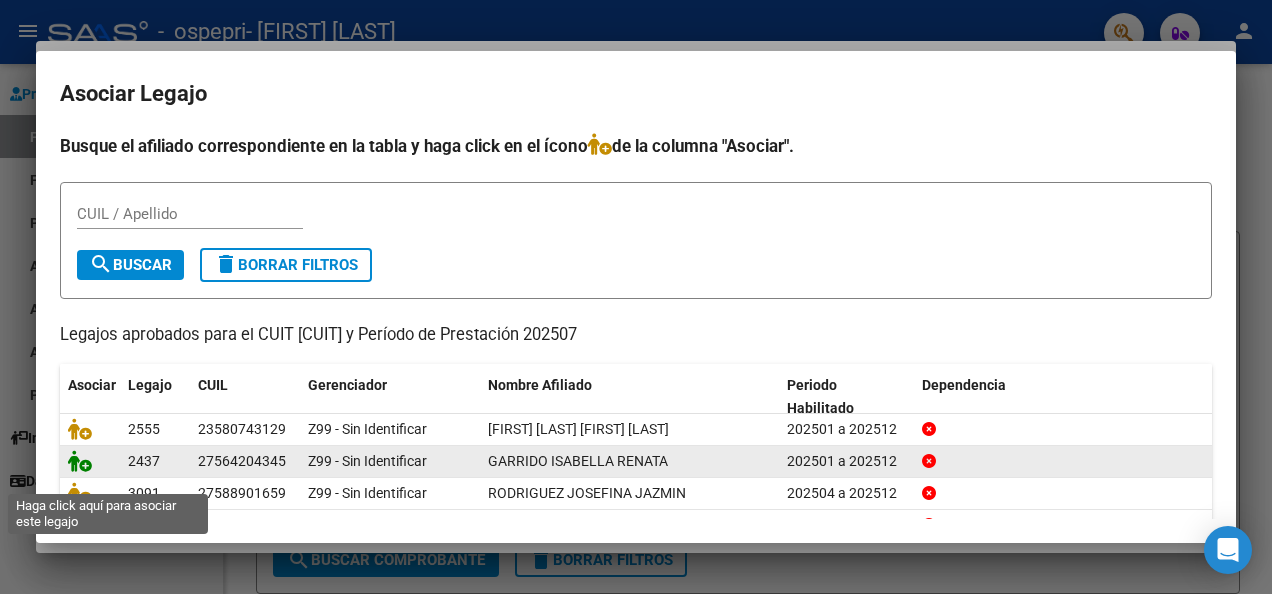 click 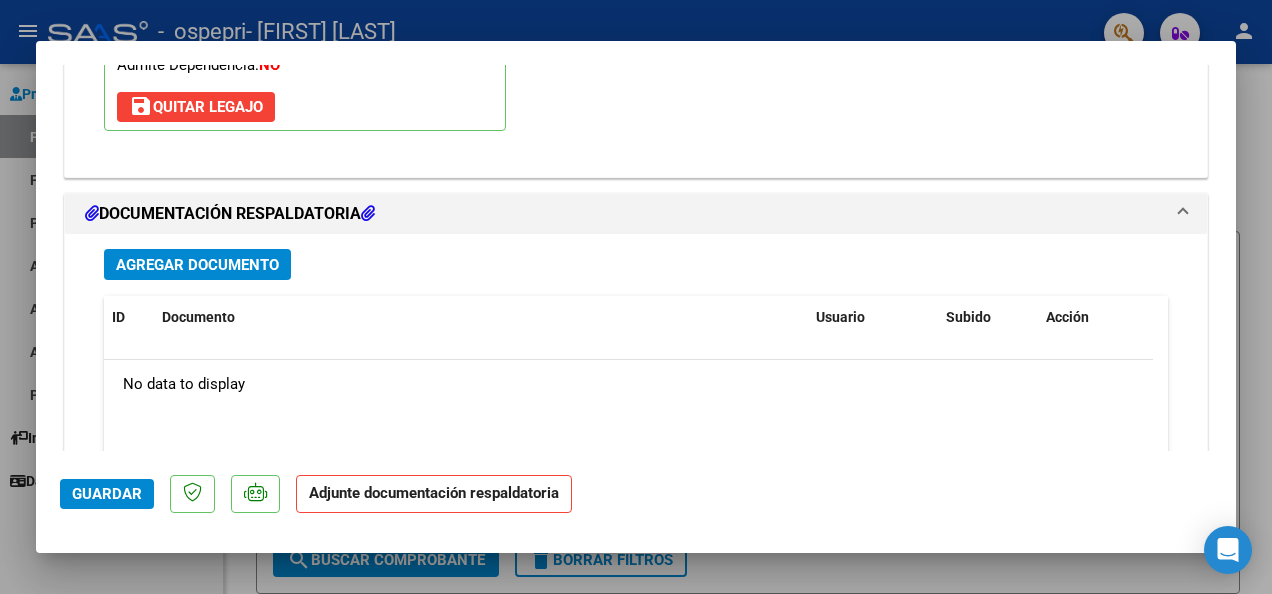 scroll, scrollTop: 2132, scrollLeft: 0, axis: vertical 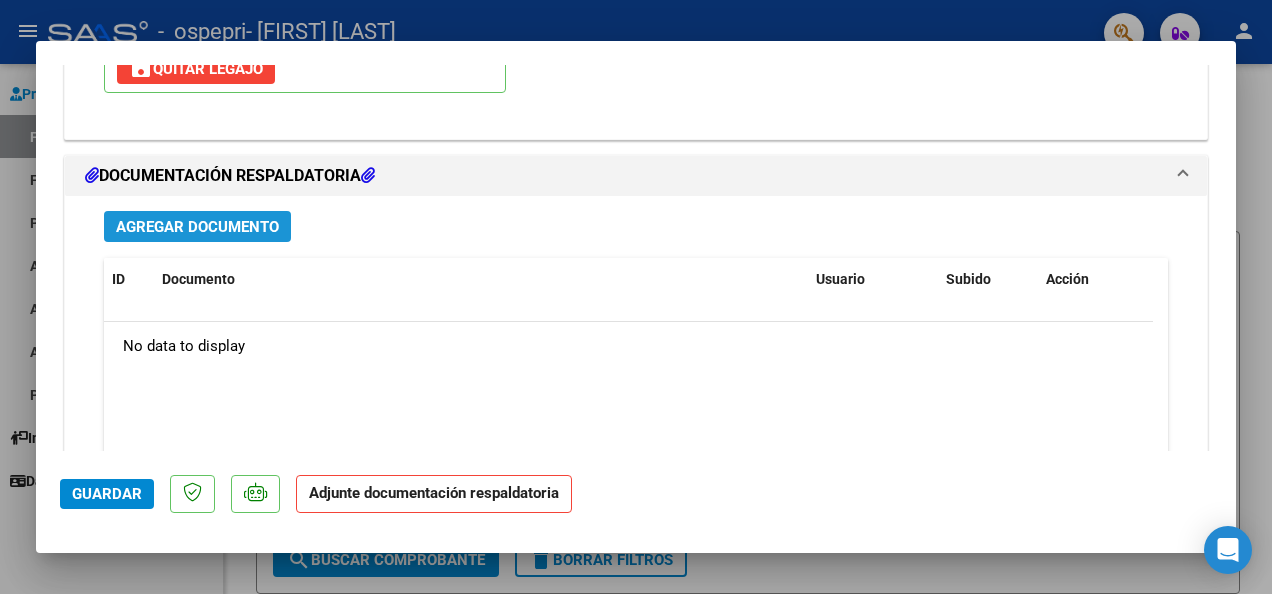 click on "Agregar Documento" at bounding box center [197, 227] 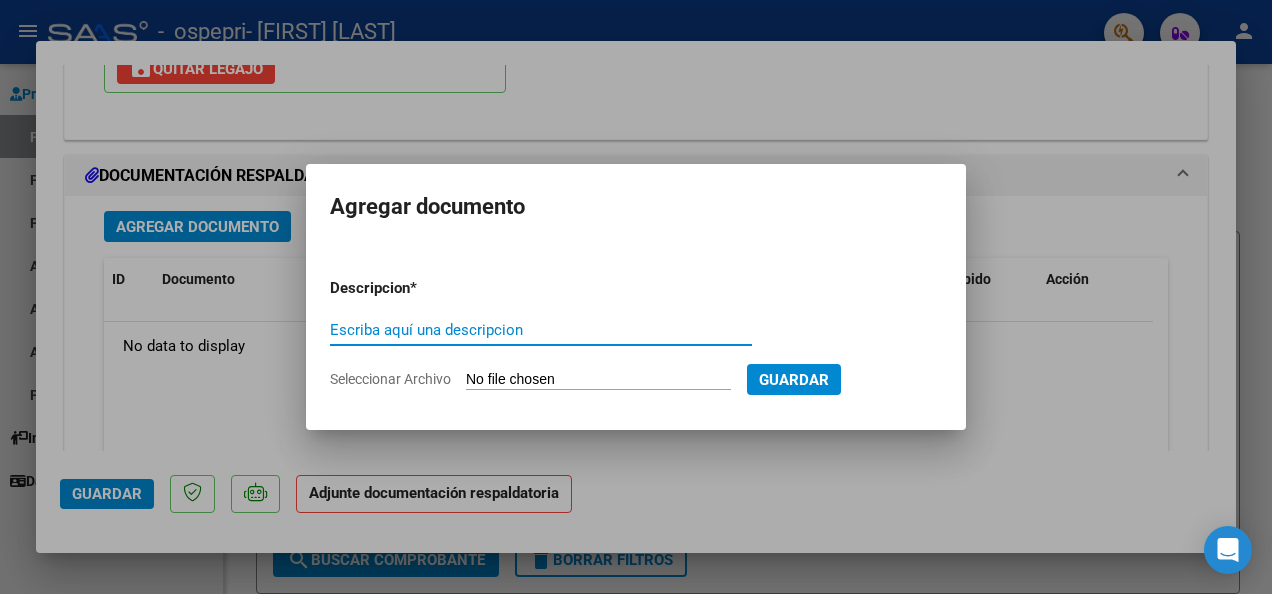 click on "Escriba aquí una descripcion" at bounding box center [541, 330] 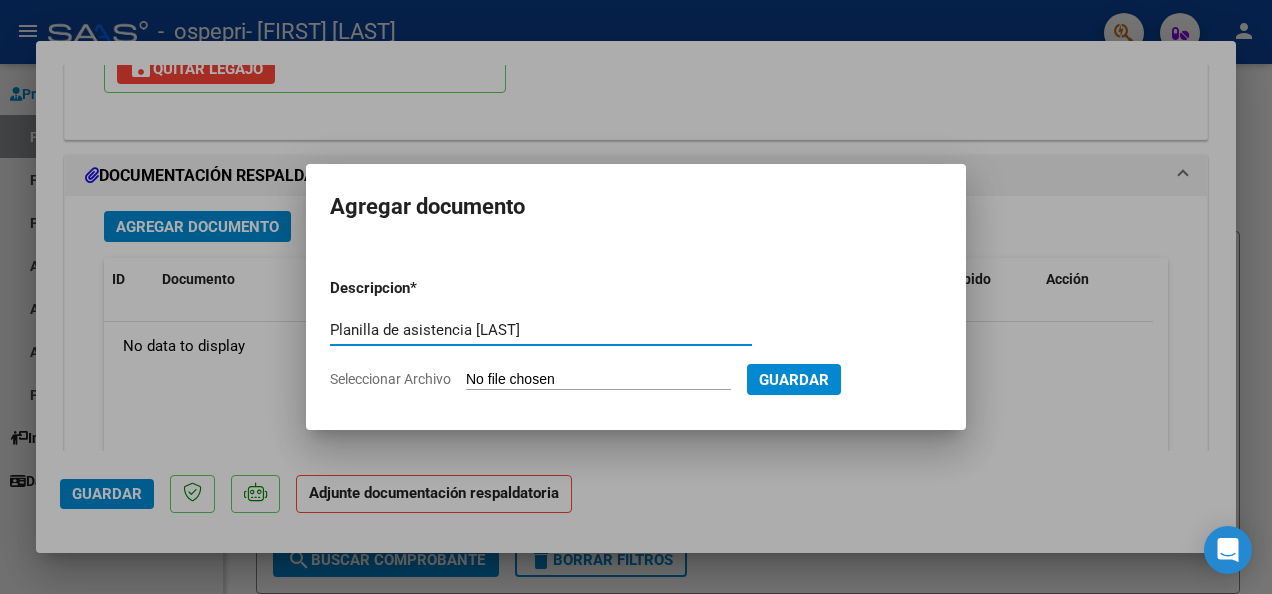 type on "Planilla de asistencia [LAST]" 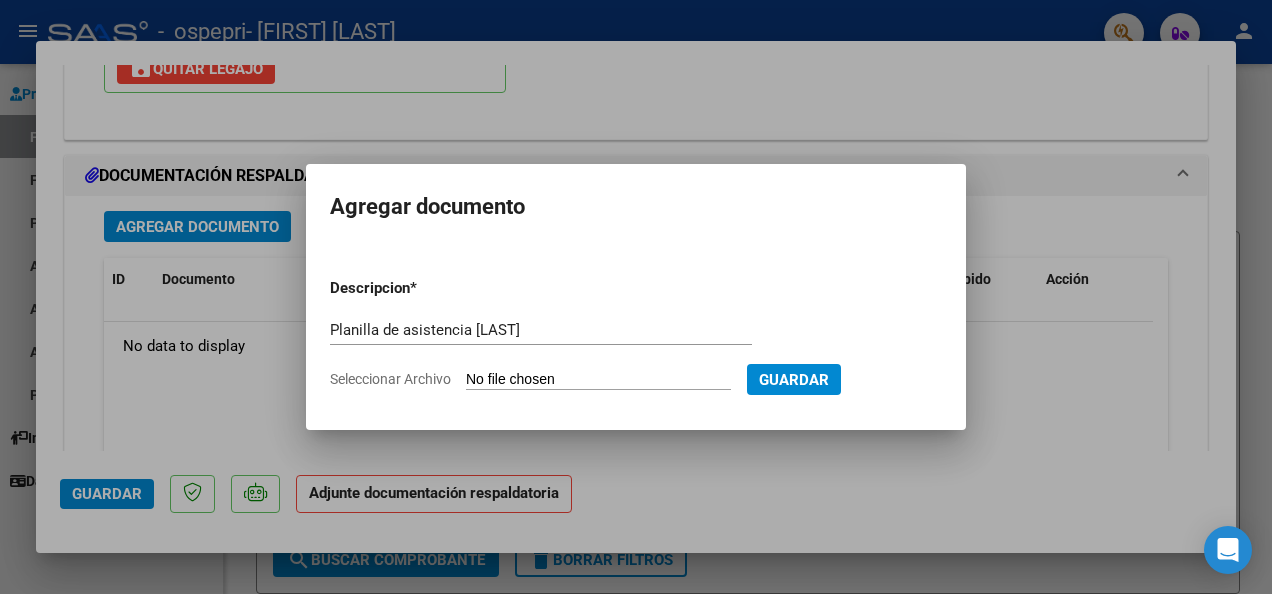 click on "Seleccionar Archivo" 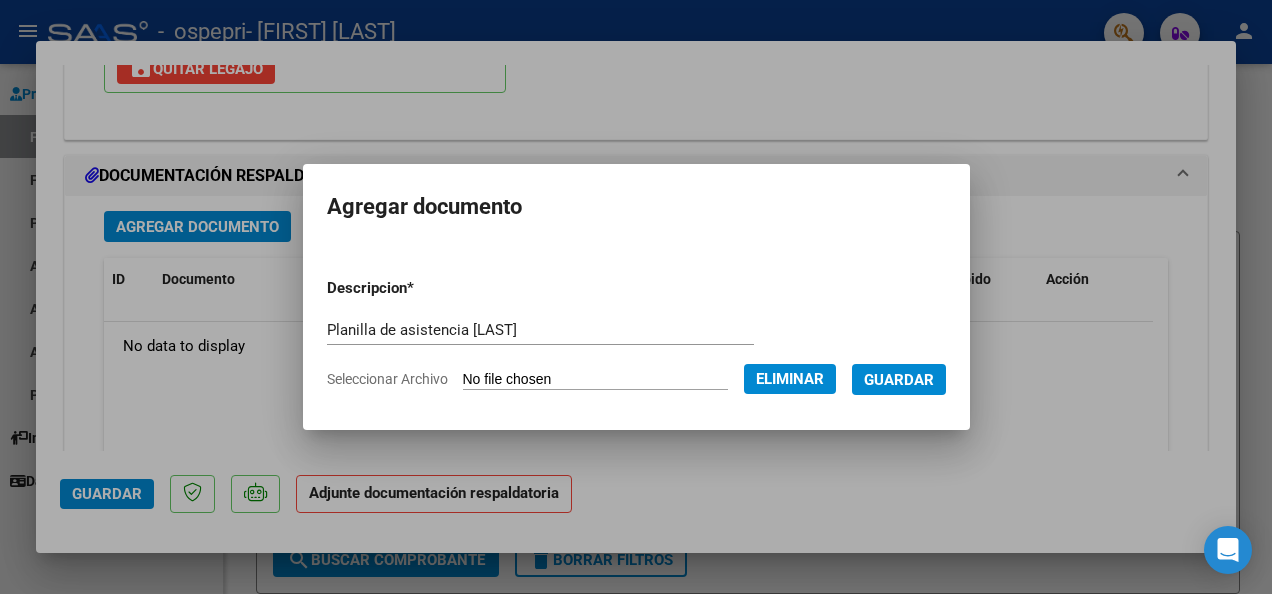 click on "Guardar" at bounding box center (899, 380) 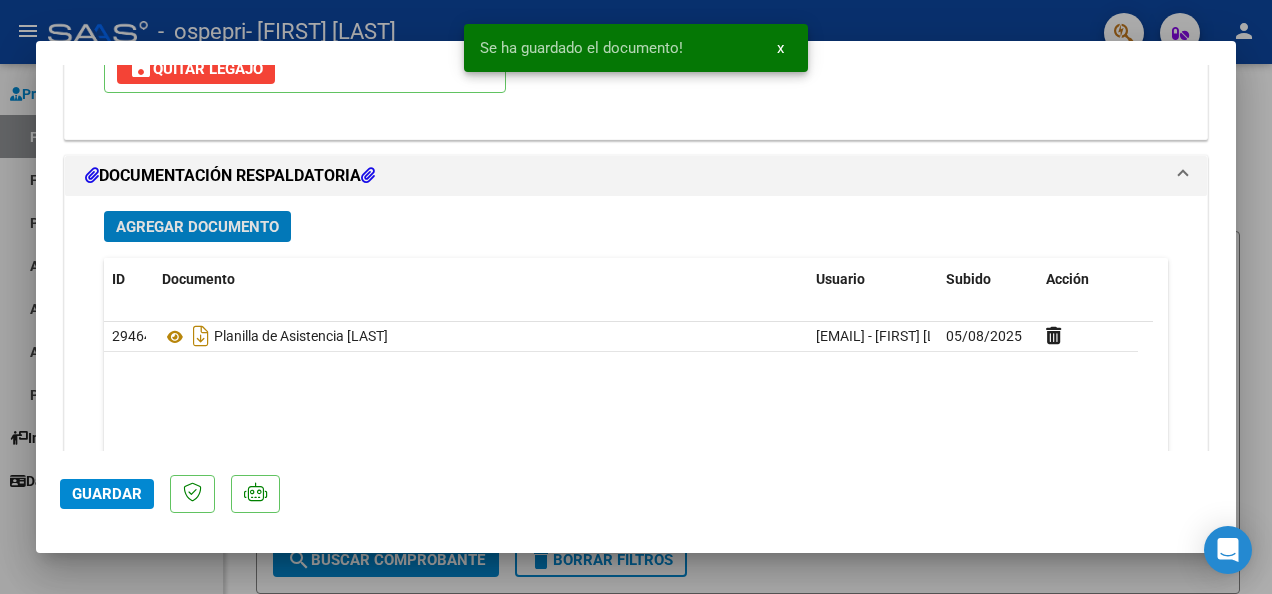 click on "Guardar" 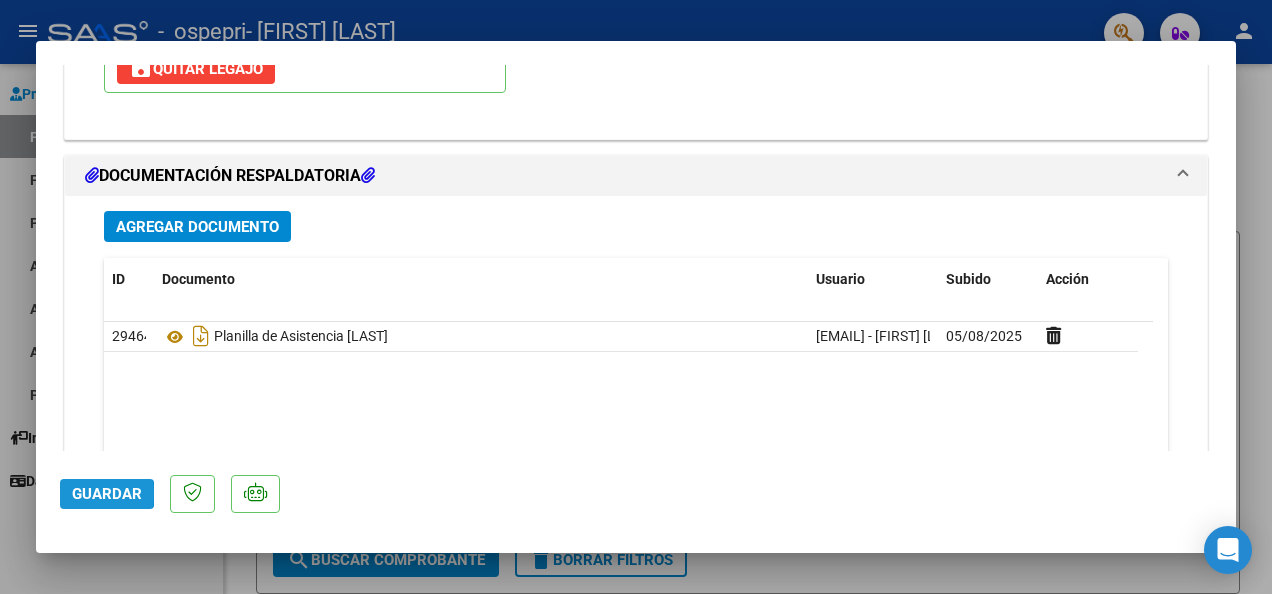 click on "Guardar" 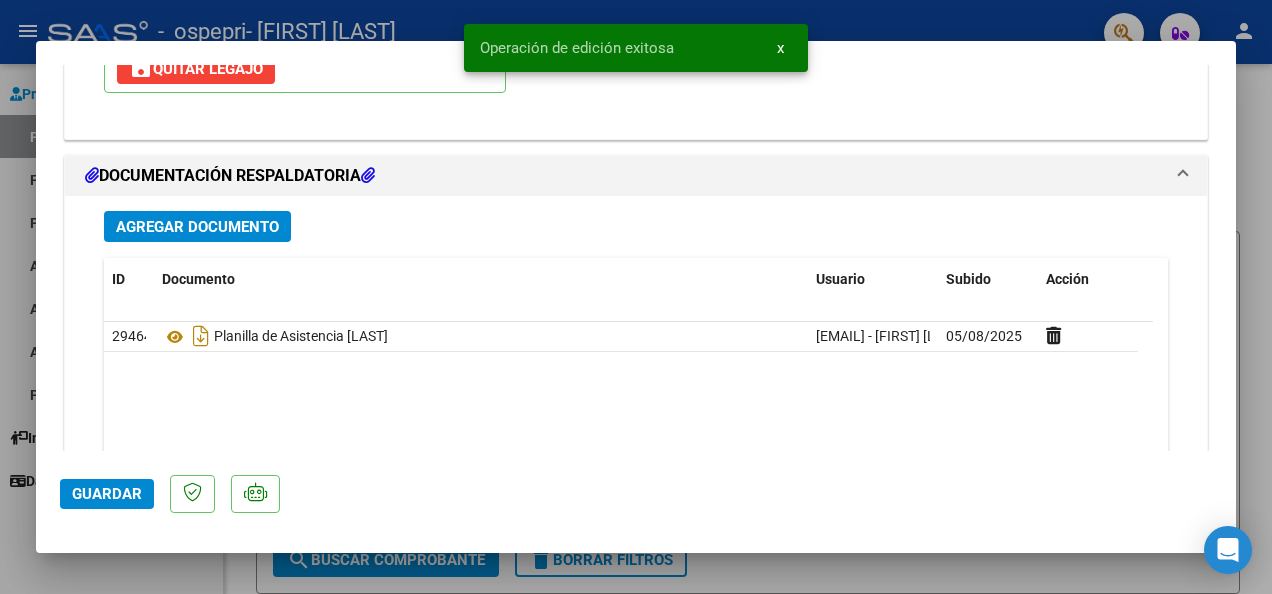 click at bounding box center [636, 297] 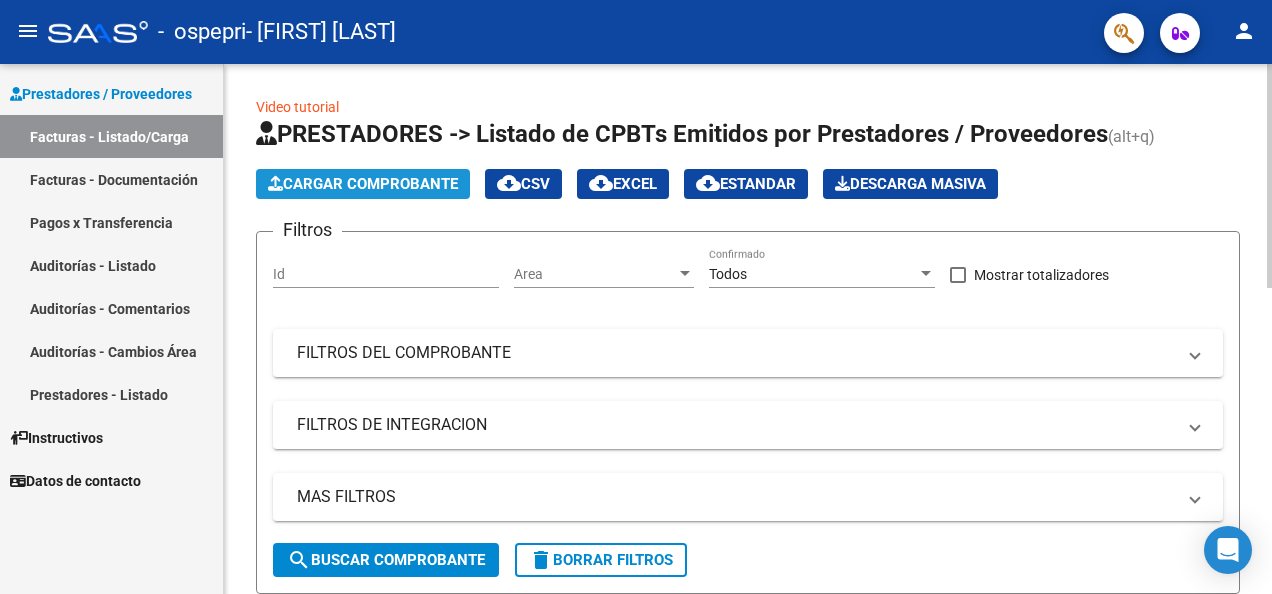 click on "Cargar Comprobante" 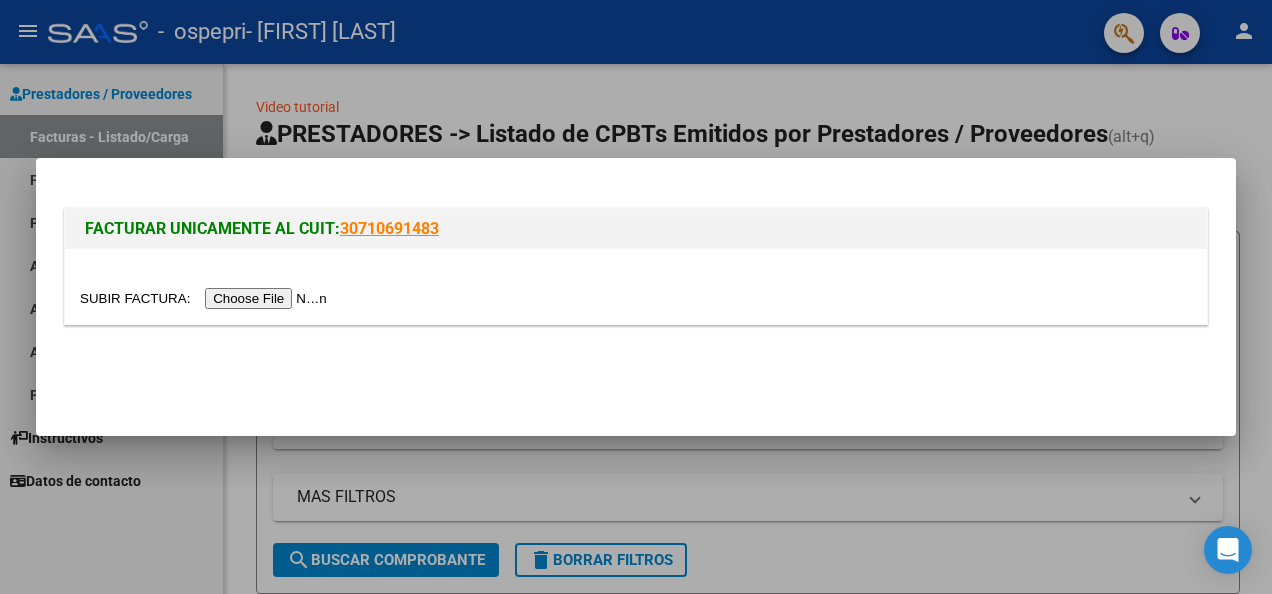 click at bounding box center (206, 298) 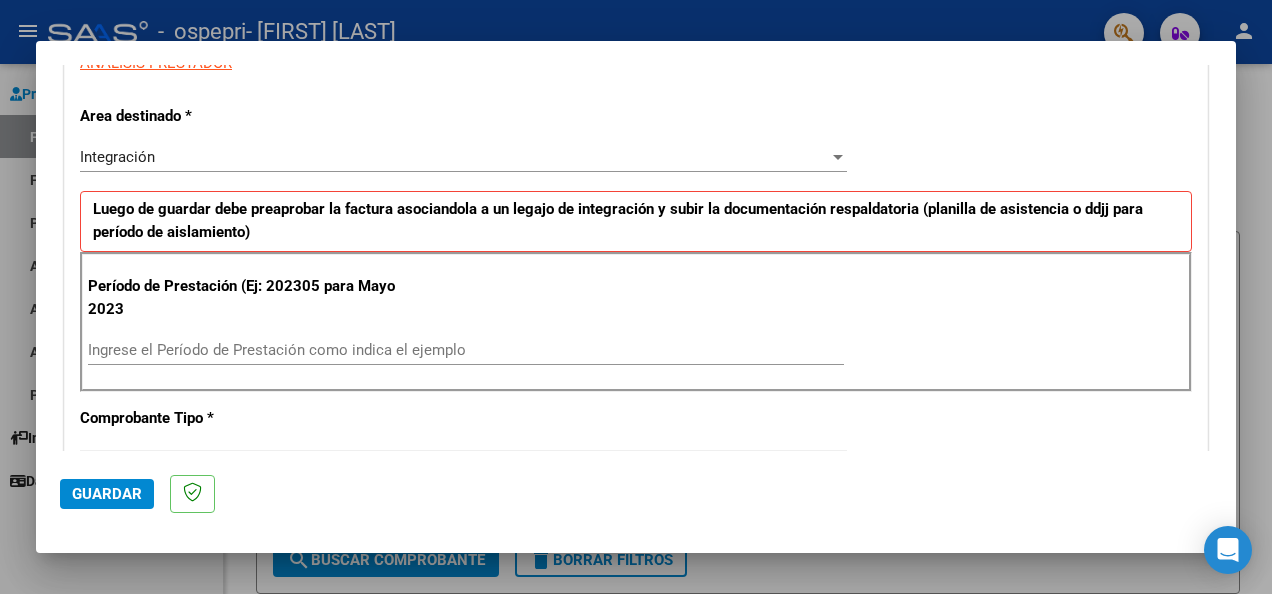scroll, scrollTop: 413, scrollLeft: 0, axis: vertical 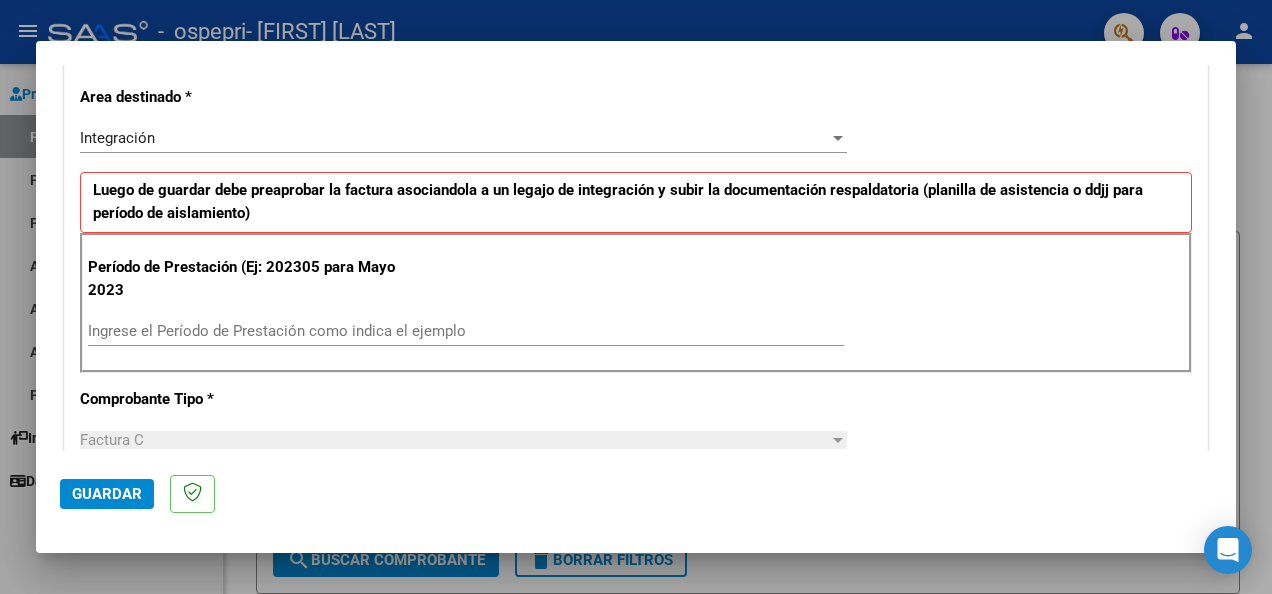 click on "Ingrese el Período de Prestación como indica el ejemplo" at bounding box center (466, 331) 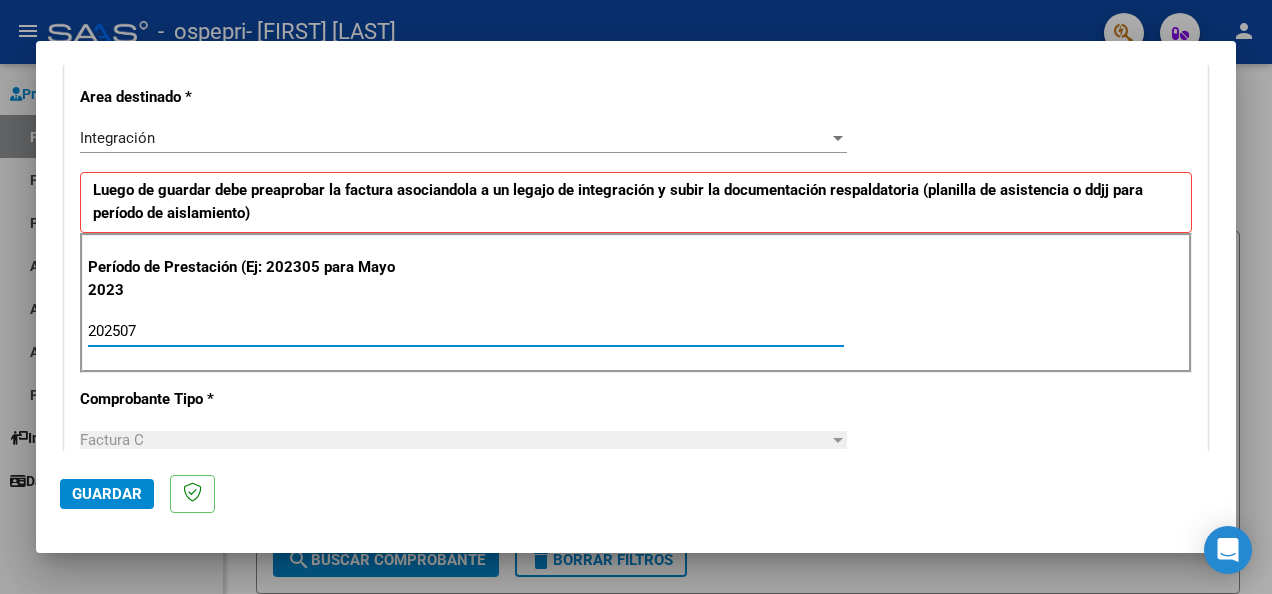 type on "202507" 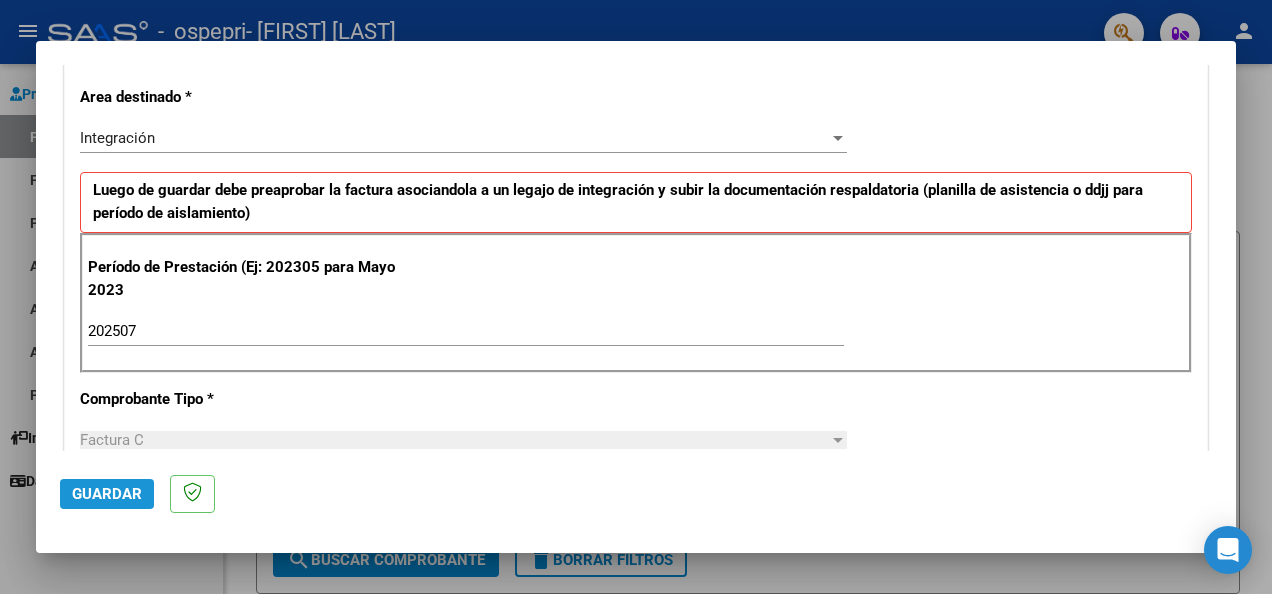 click on "Guardar" 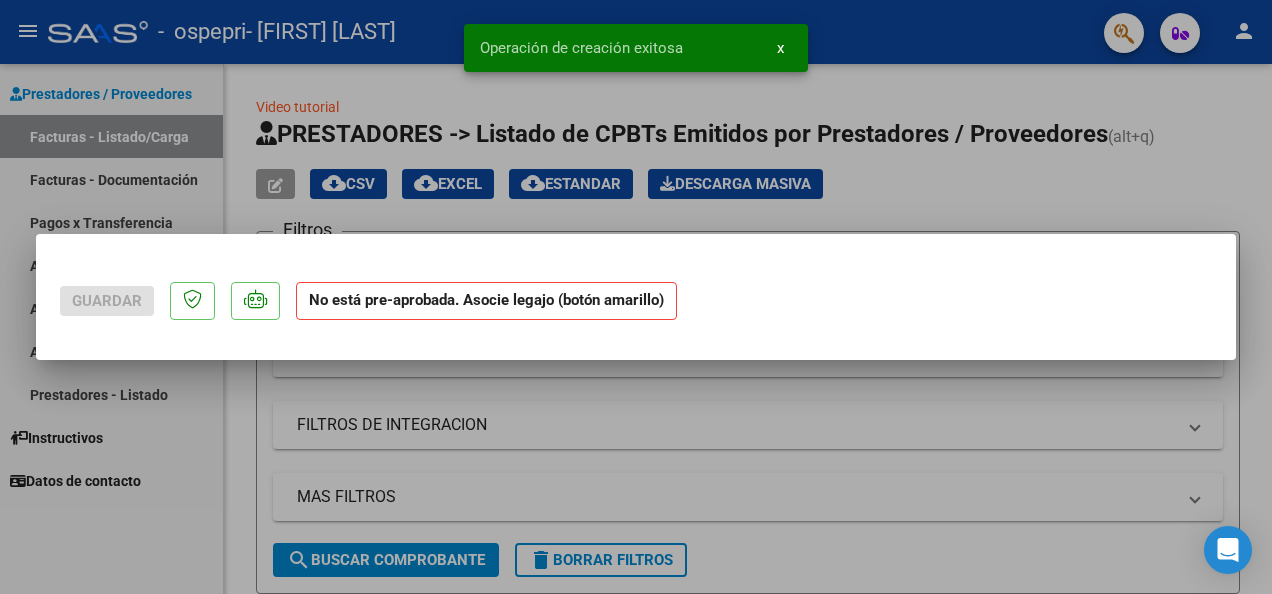 scroll, scrollTop: 0, scrollLeft: 0, axis: both 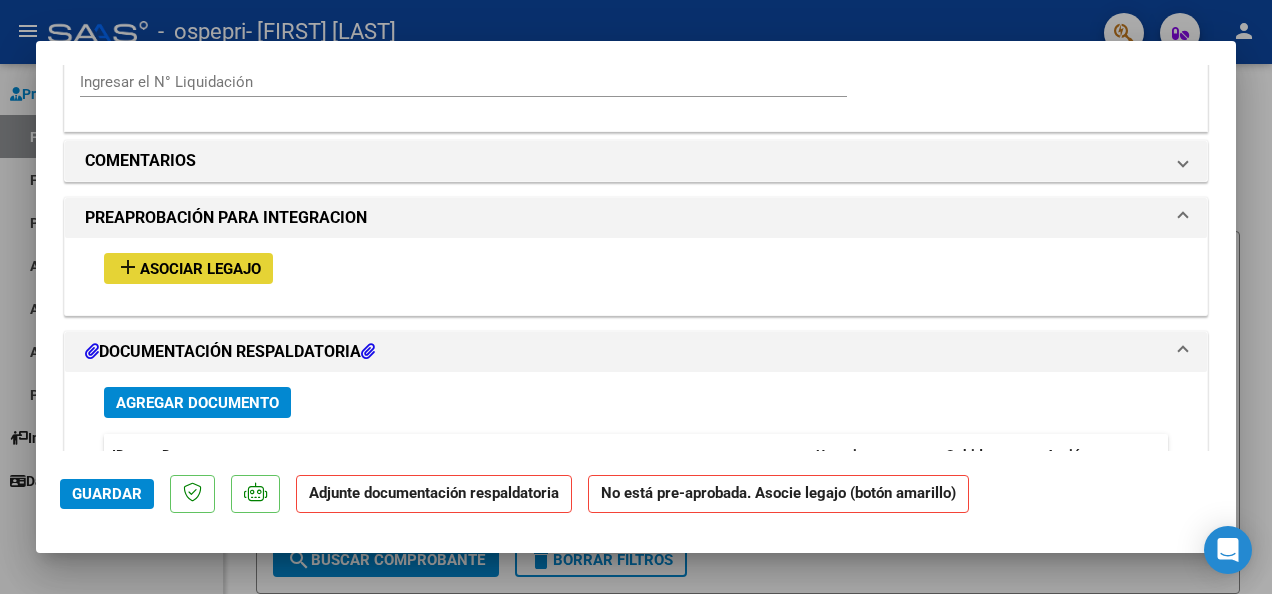 click on "Asociar Legajo" at bounding box center [200, 269] 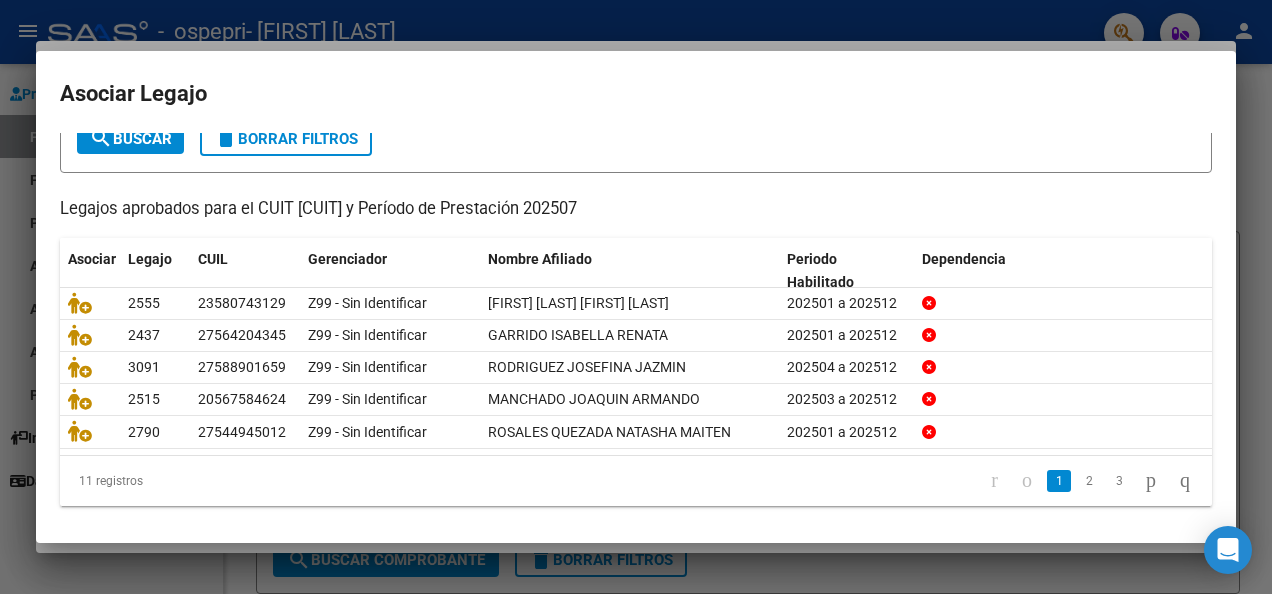 scroll, scrollTop: 142, scrollLeft: 0, axis: vertical 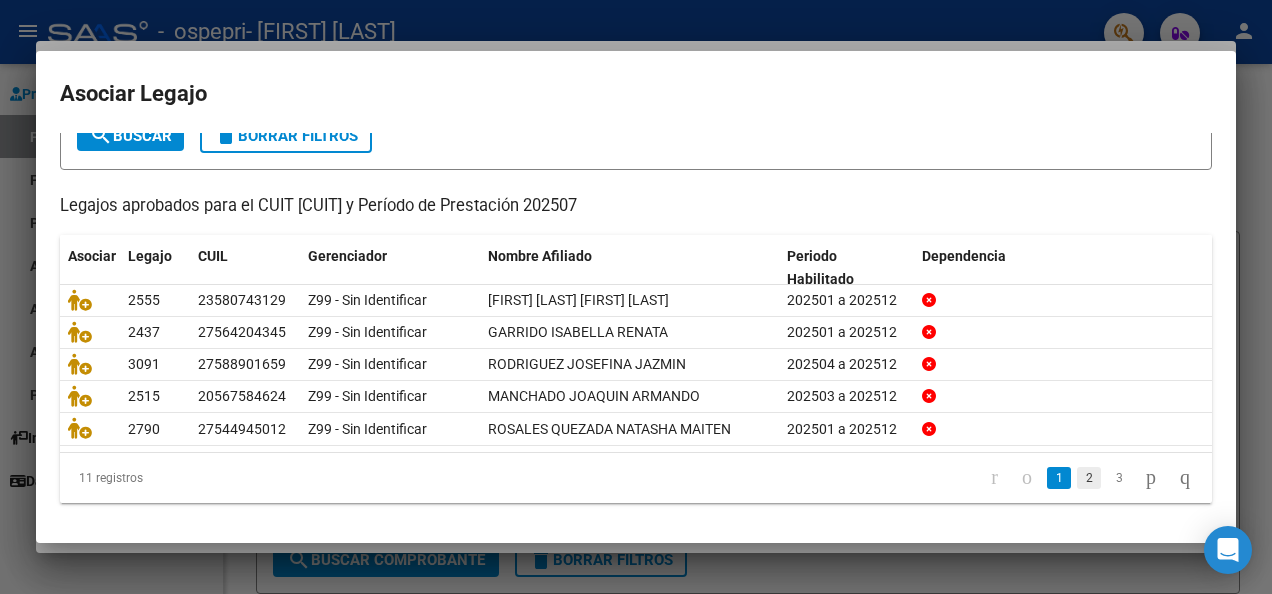click on "2" 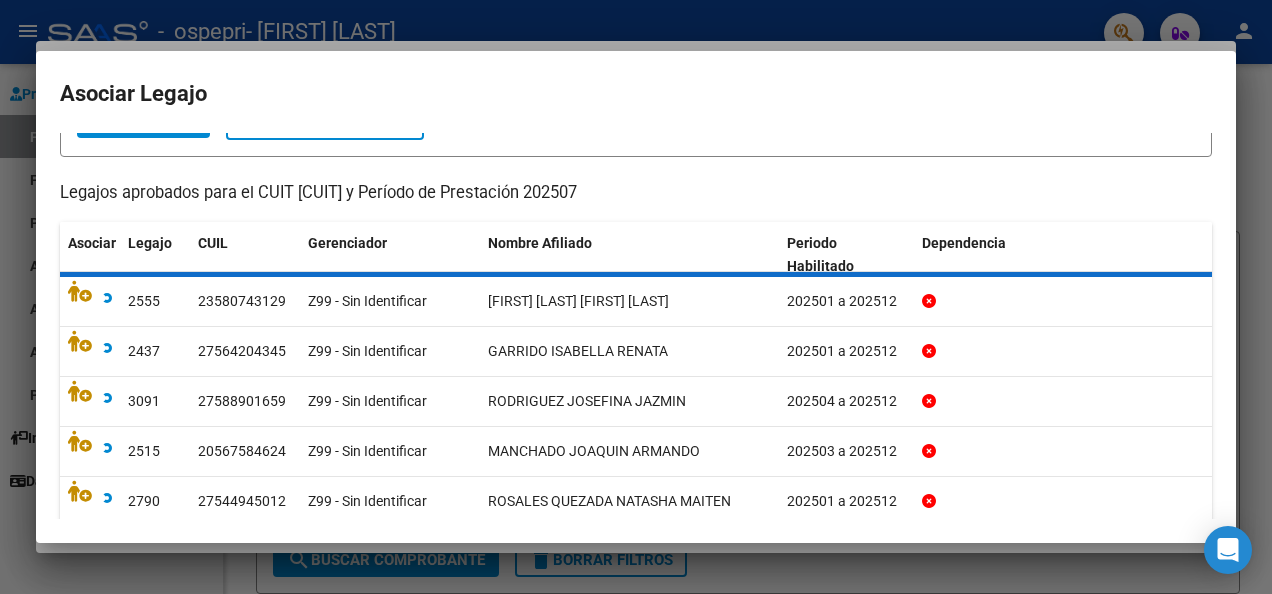 scroll, scrollTop: 124, scrollLeft: 0, axis: vertical 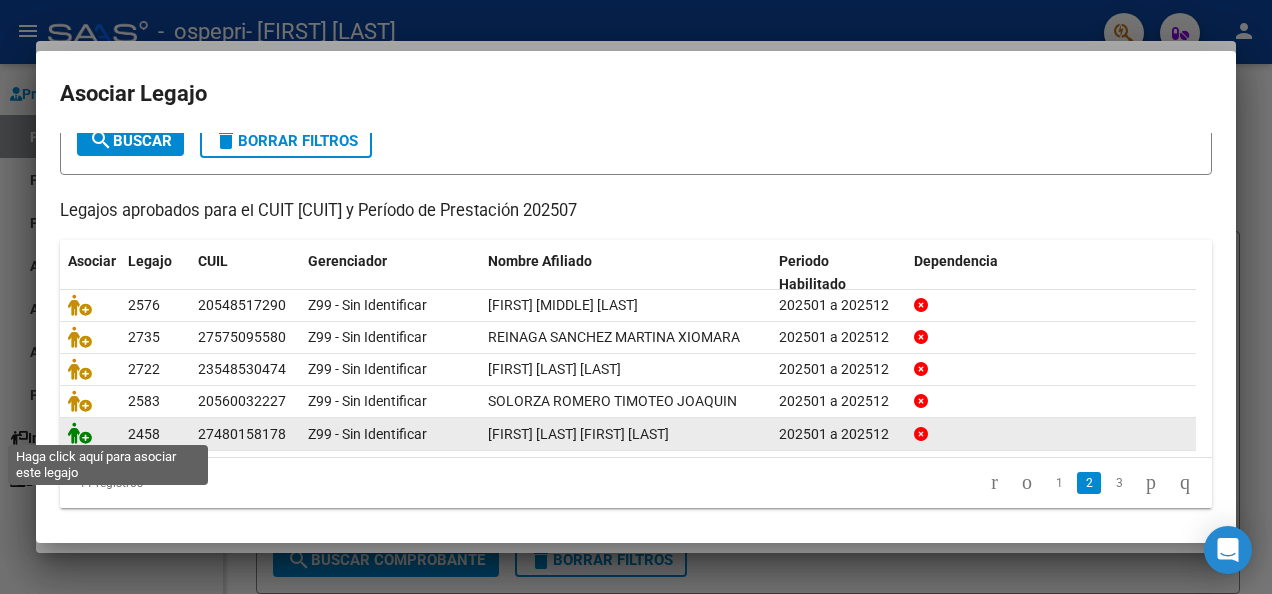click 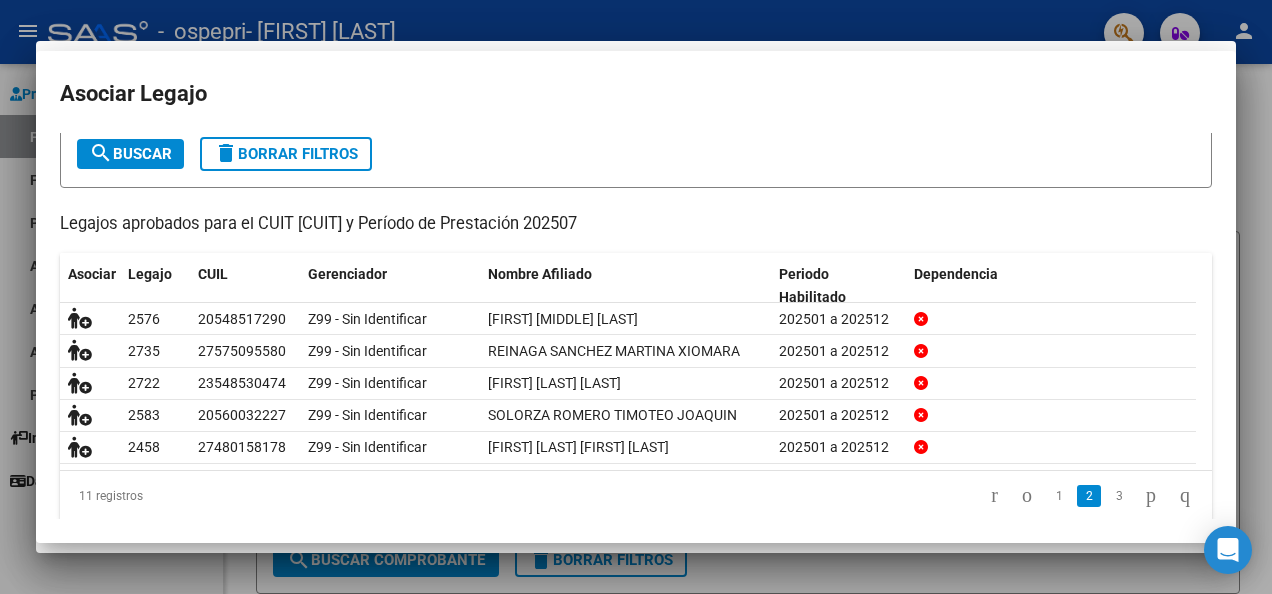 scroll, scrollTop: 1718, scrollLeft: 0, axis: vertical 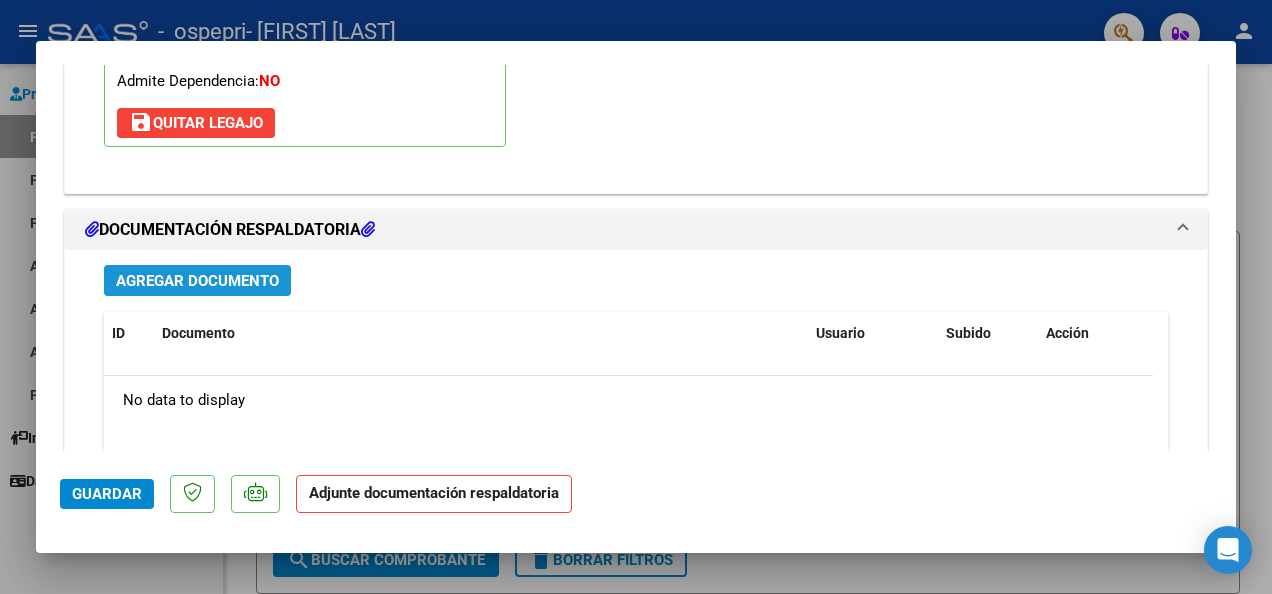 click on "Agregar Documento" at bounding box center [197, 281] 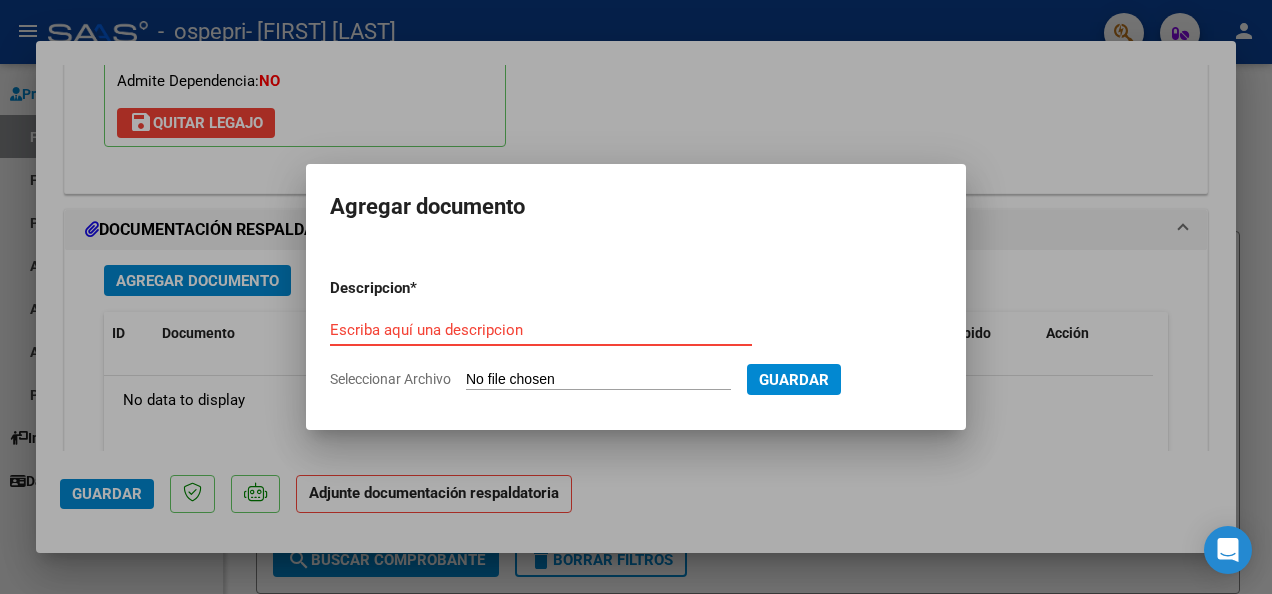 click on "Escriba aquí una descripcion" at bounding box center [541, 330] 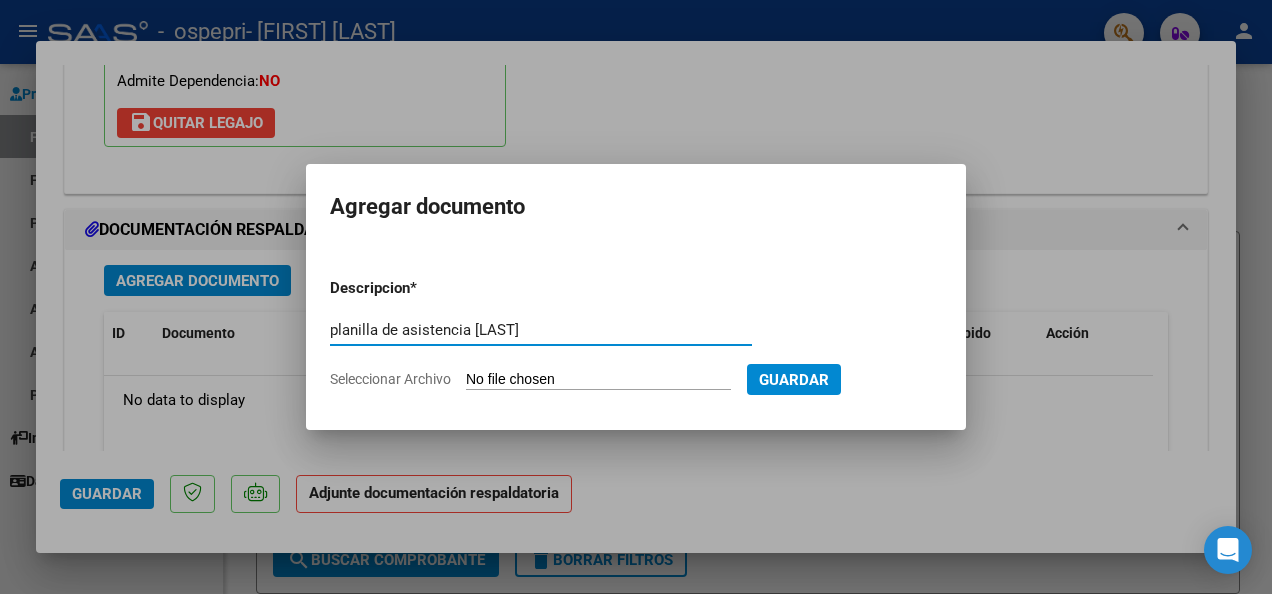 type on "planilla de asistencia [LAST]" 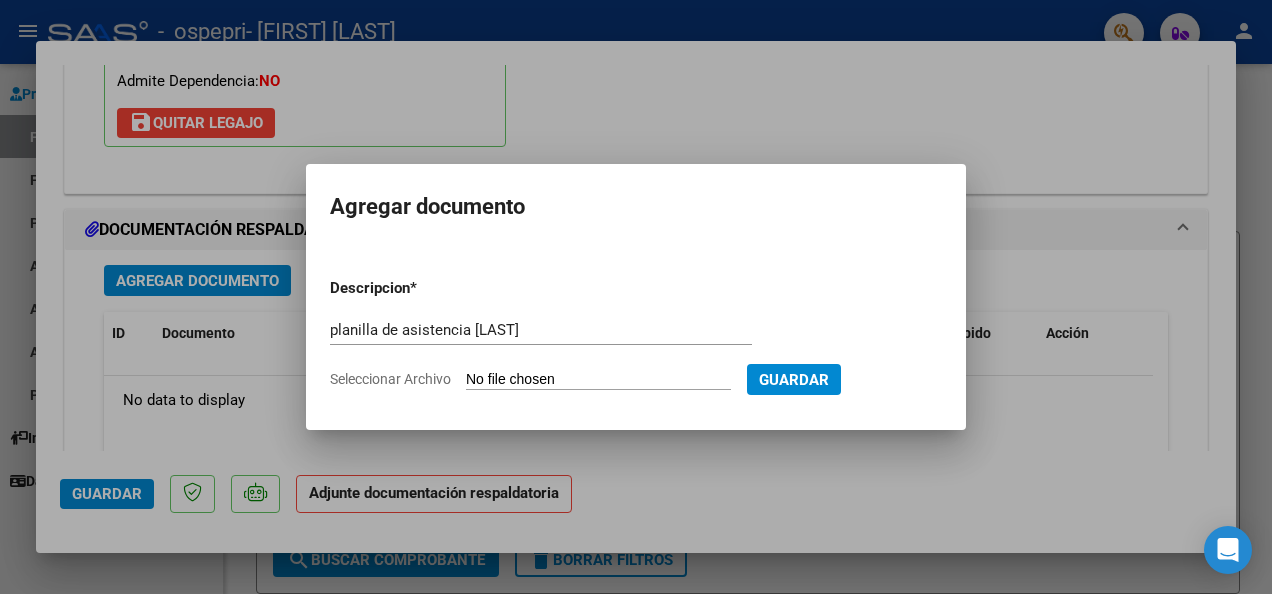 click on "Seleccionar Archivo" 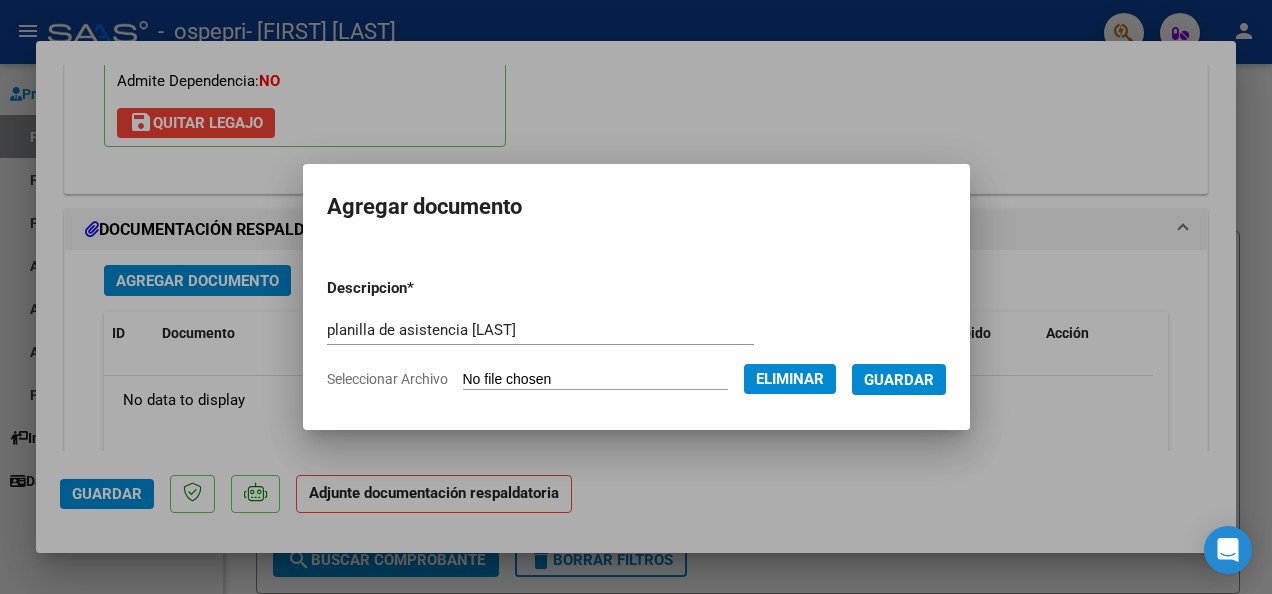 click on "Guardar" at bounding box center [899, 380] 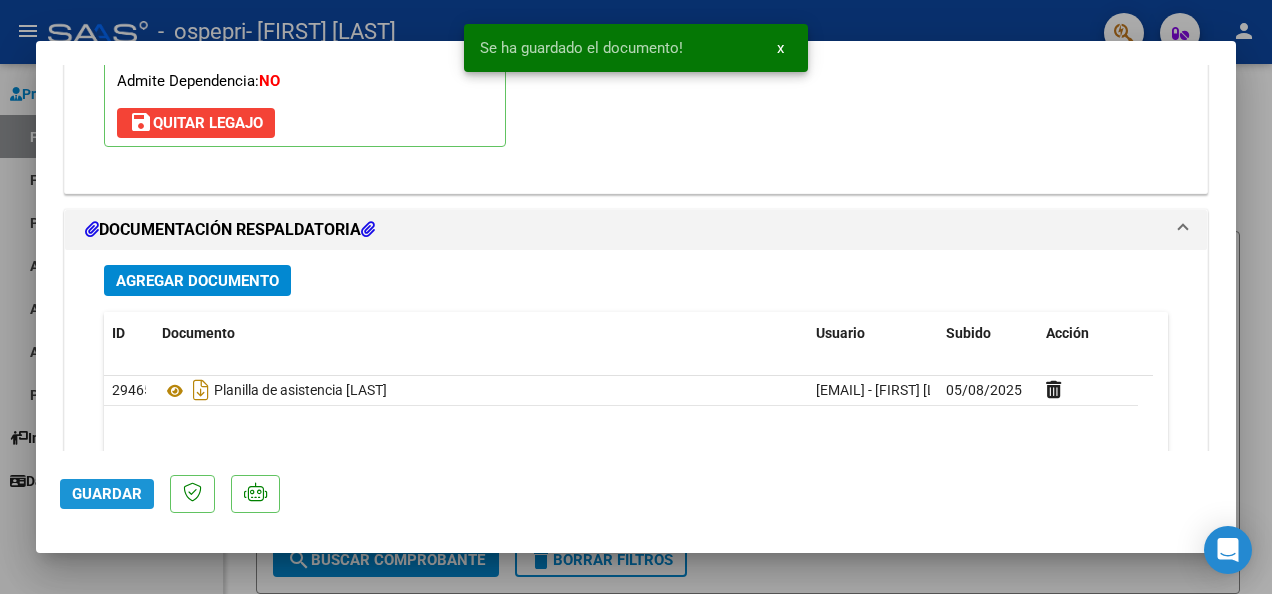 click on "Guardar" 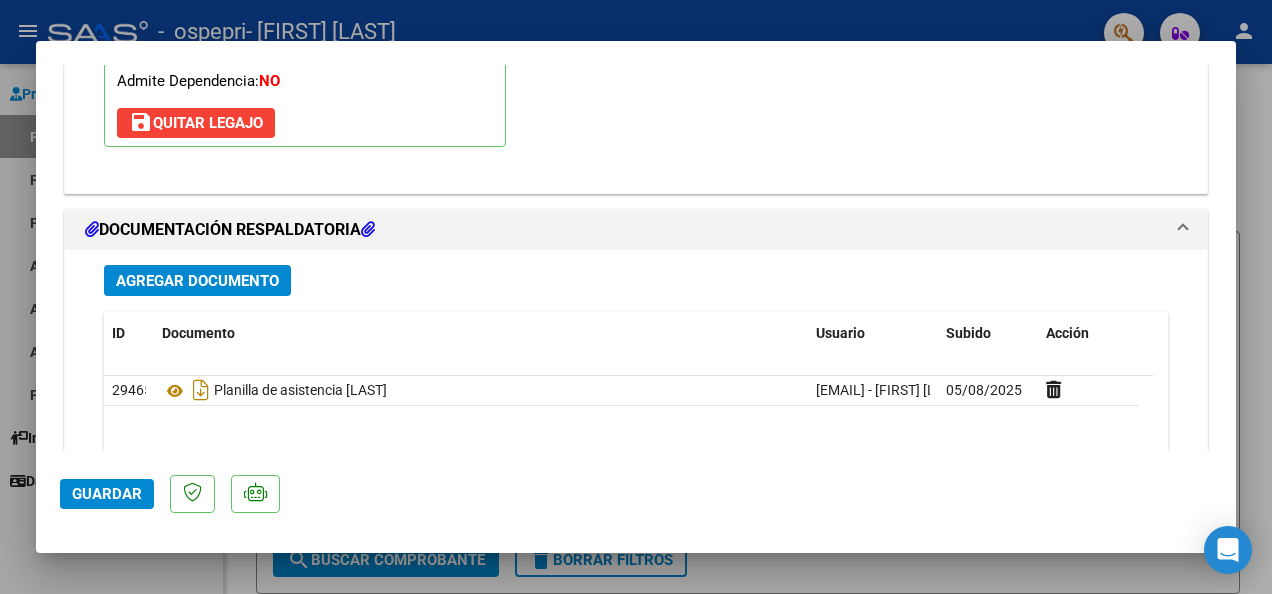 click on "menu -   ospepri   - [FIRST] [LAST] person    Prestadores / Proveedores Facturas - Listado/Carga Facturas - Documentación Pagos x Transferencia Auditorías - Listado Auditorías - Comentarios Auditorías - Cambios Área Prestadores - Listado    Instructivos    Datos de contacto  Video tutorial   PRESTADORES -> Listado de CPBTs Emitidos por Prestadores / Proveedores (alt+q)
cloud_download  CSV  cloud_download  EXCEL  cloud_download  Estandar   Descarga Masiva
Filtros Id Area Area Todos Confirmado   Mostrar totalizadores   FILTROS DEL COMPROBANTE  Comprobante Tipo Comprobante Tipo Start date – End date Fec. Comprobante Desde / Hasta Días Emisión Desde(cant. días) Días Emisión Hasta(cant. días) CUIT / Razón Social Pto. Venta Nro. Comprobante Código SSS CAE Válido CAE Válido Todos Cargado Módulo Hosp. Todos Tiene facturacion Apócrifa Hospital Refes  FILTROS DE INTEGRACION  Período De Prestación Campos del Archivo de Rendición Devuelto x SSS (dr_envio) Todos Tipo de Registro 0" at bounding box center (636, 297) 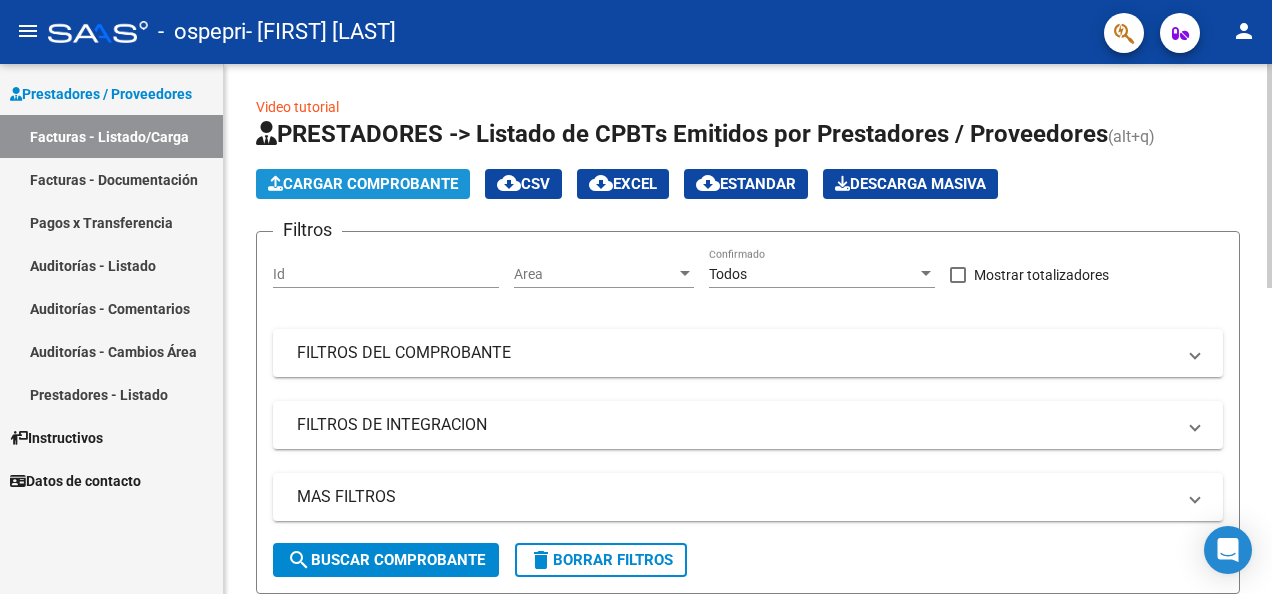 click on "Cargar Comprobante" 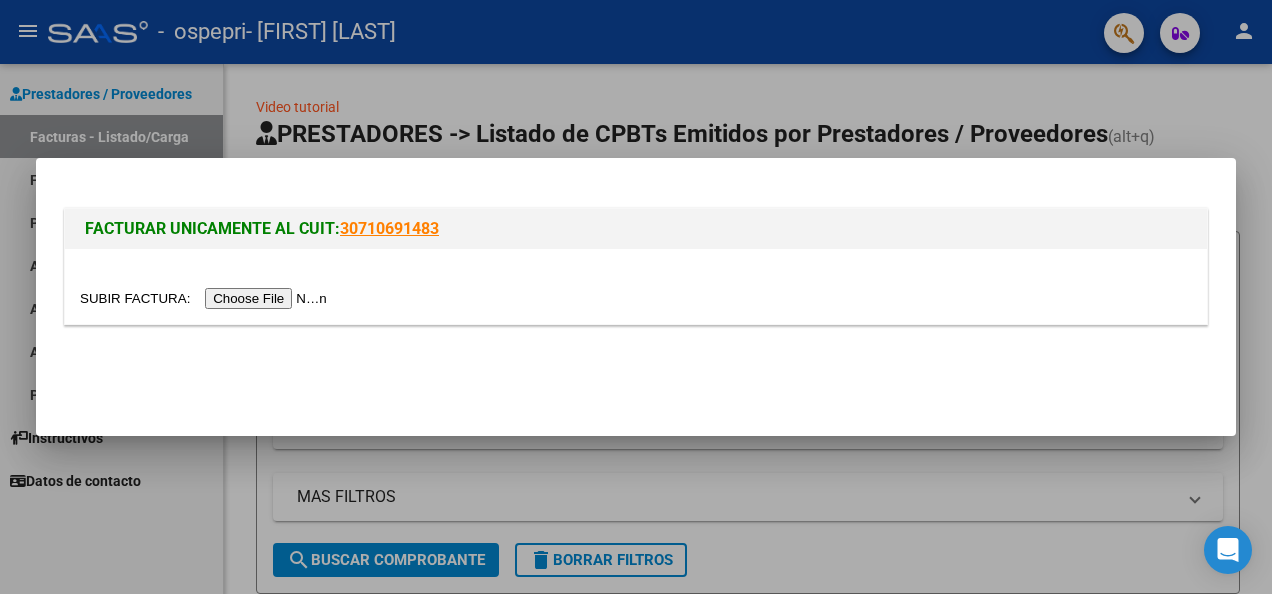 click at bounding box center (206, 298) 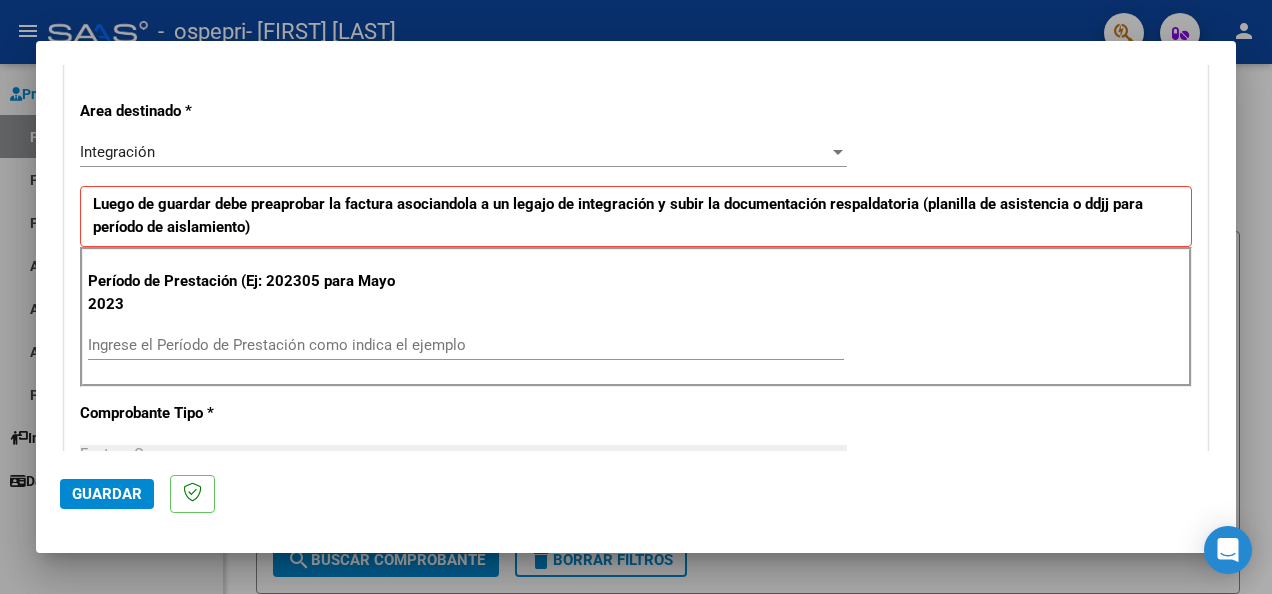 scroll, scrollTop: 506, scrollLeft: 0, axis: vertical 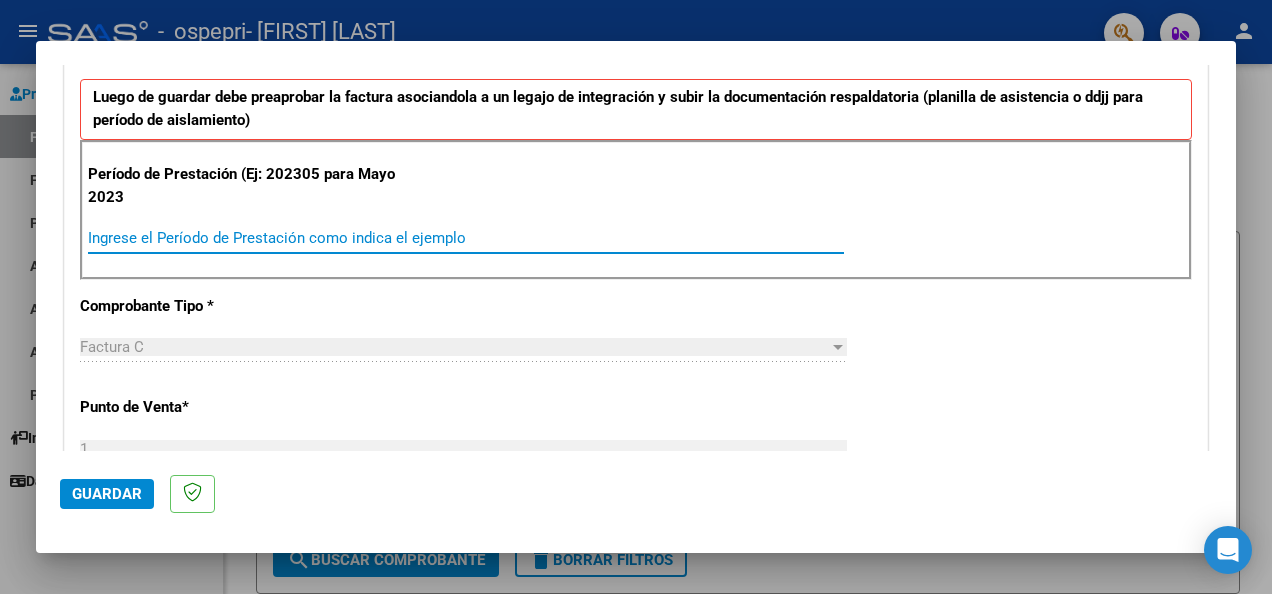 click on "Ingrese el Período de Prestación como indica el ejemplo" at bounding box center (466, 238) 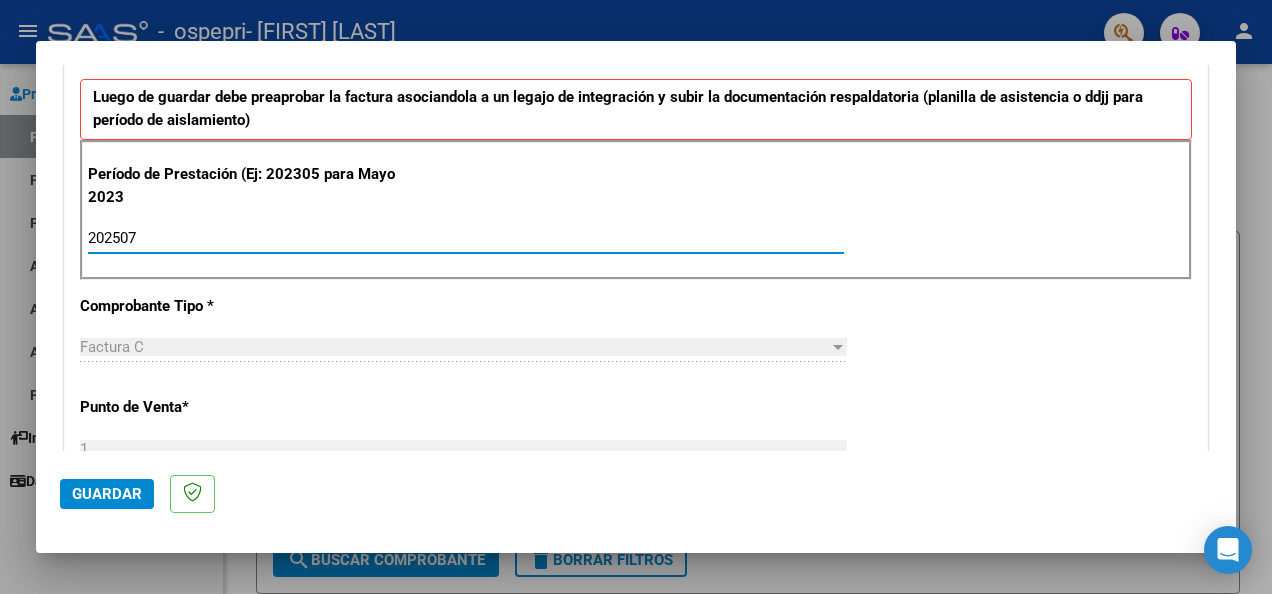 type on "202507" 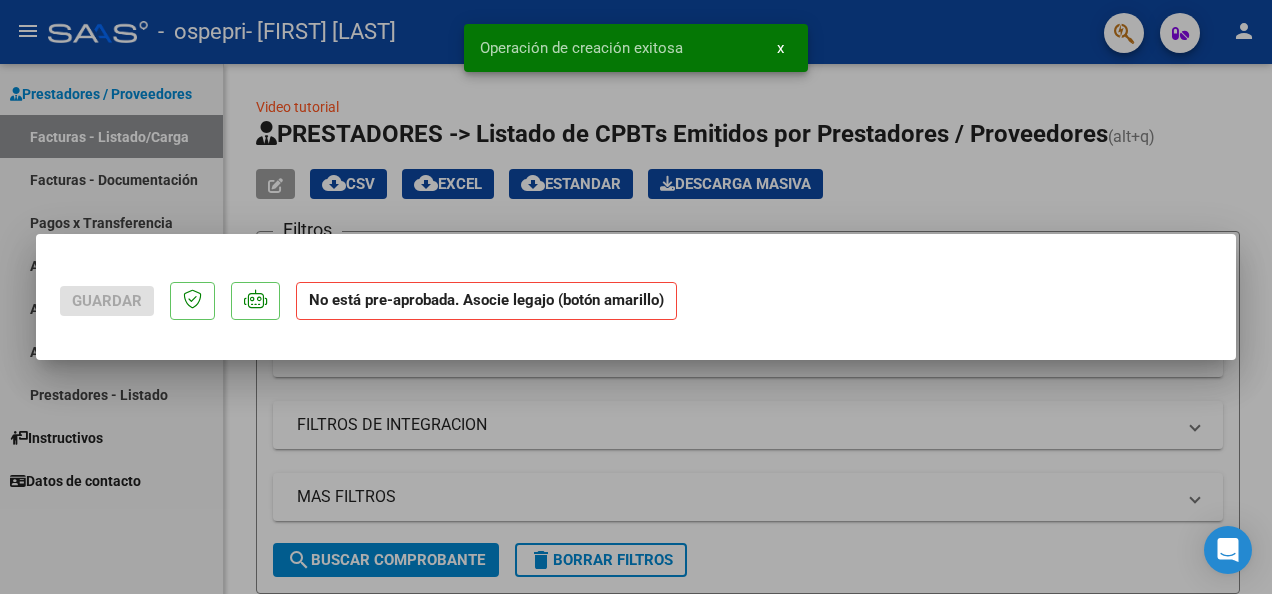 scroll, scrollTop: 0, scrollLeft: 0, axis: both 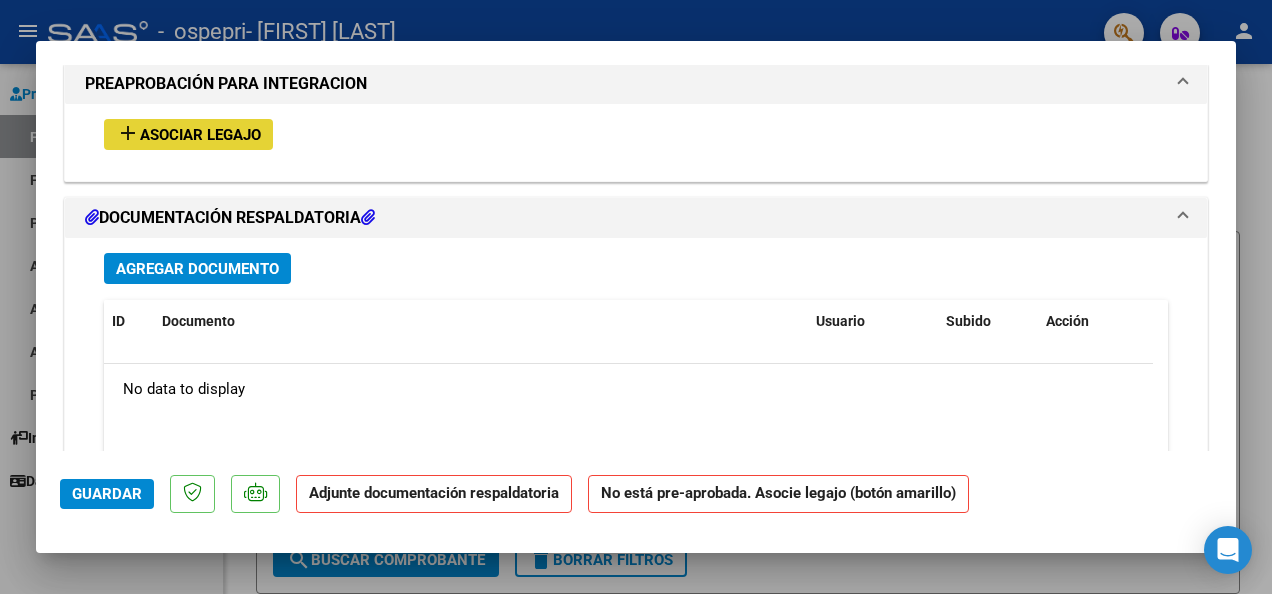 click on "Asociar Legajo" at bounding box center [200, 135] 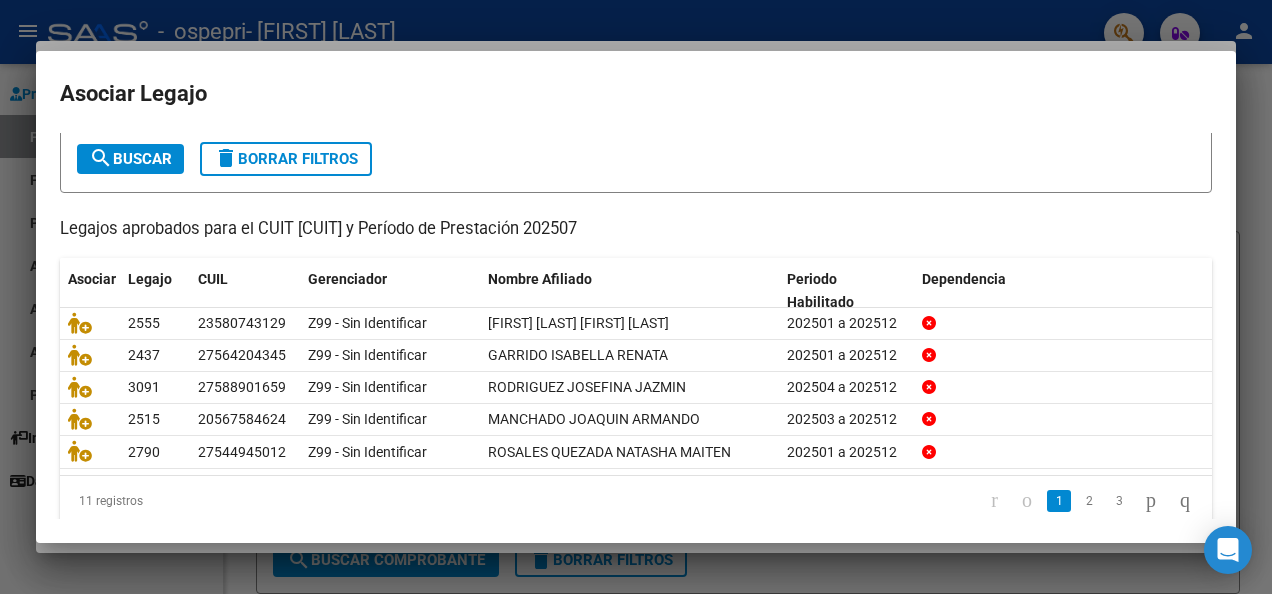 scroll, scrollTop: 142, scrollLeft: 0, axis: vertical 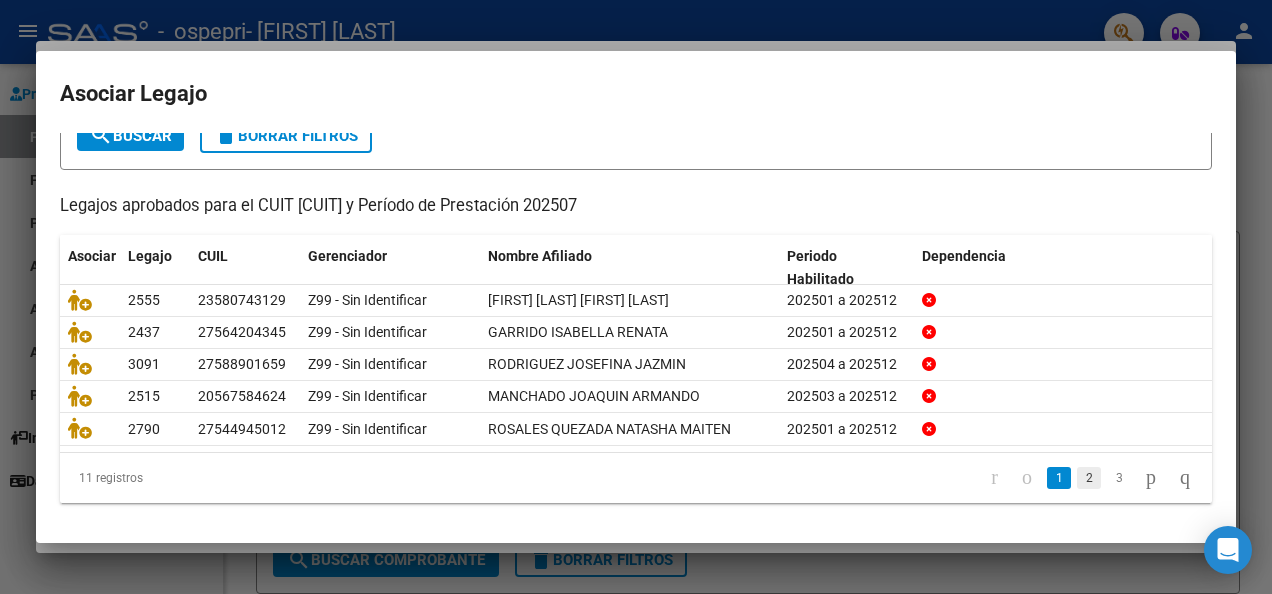 click on "2" 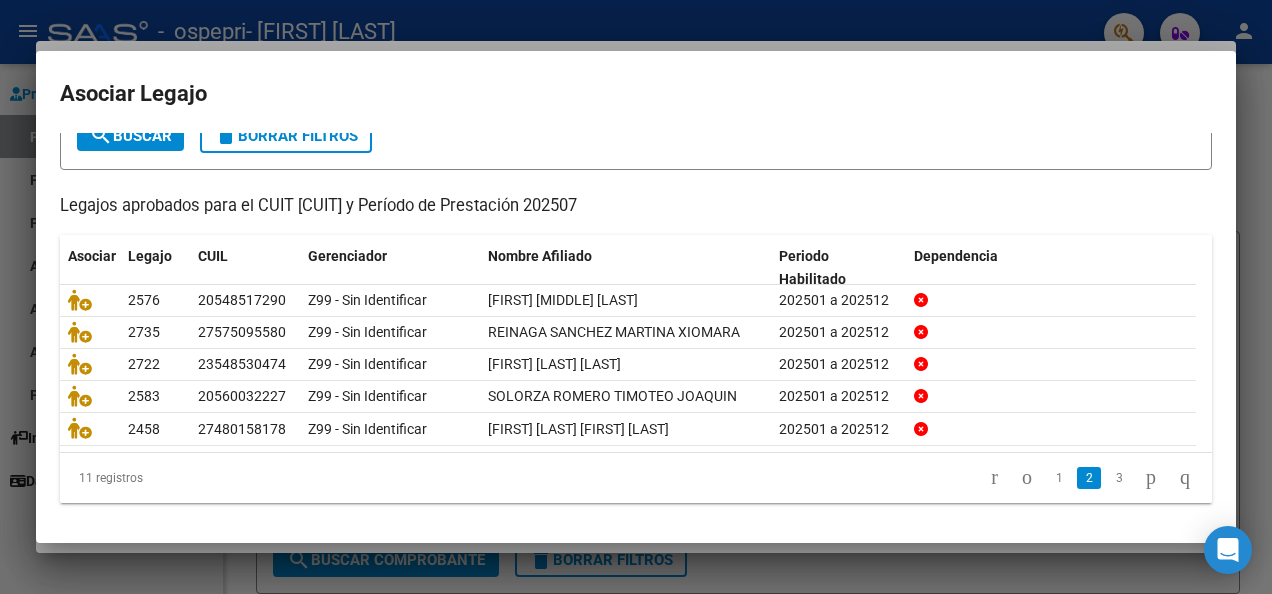 scroll, scrollTop: 124, scrollLeft: 0, axis: vertical 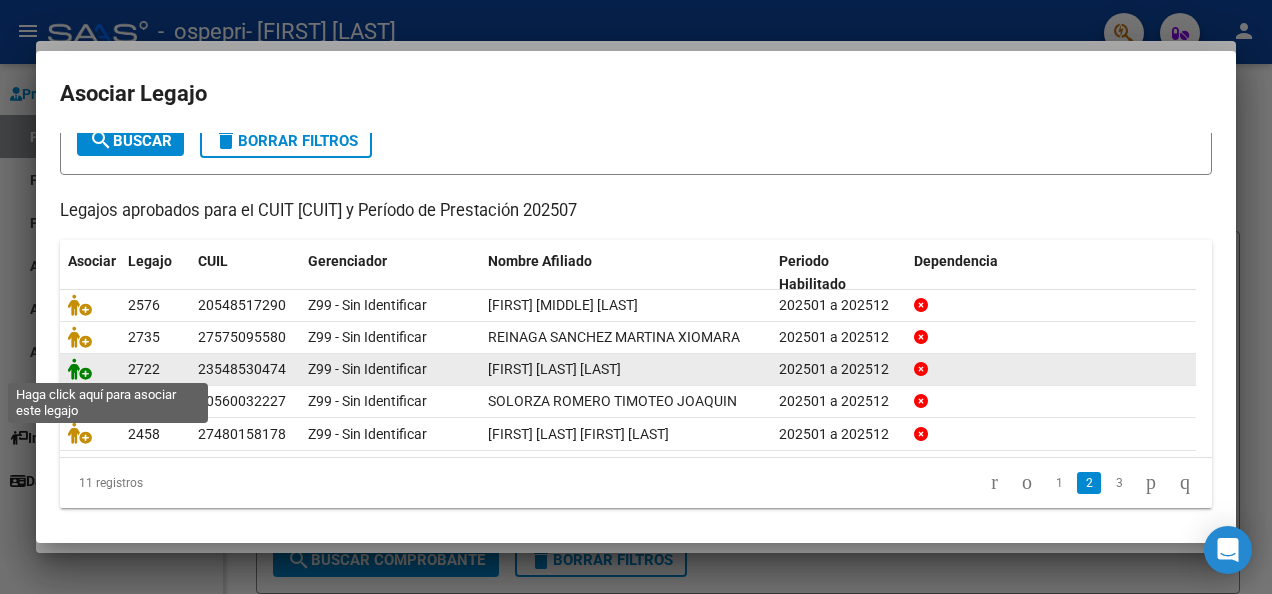 click 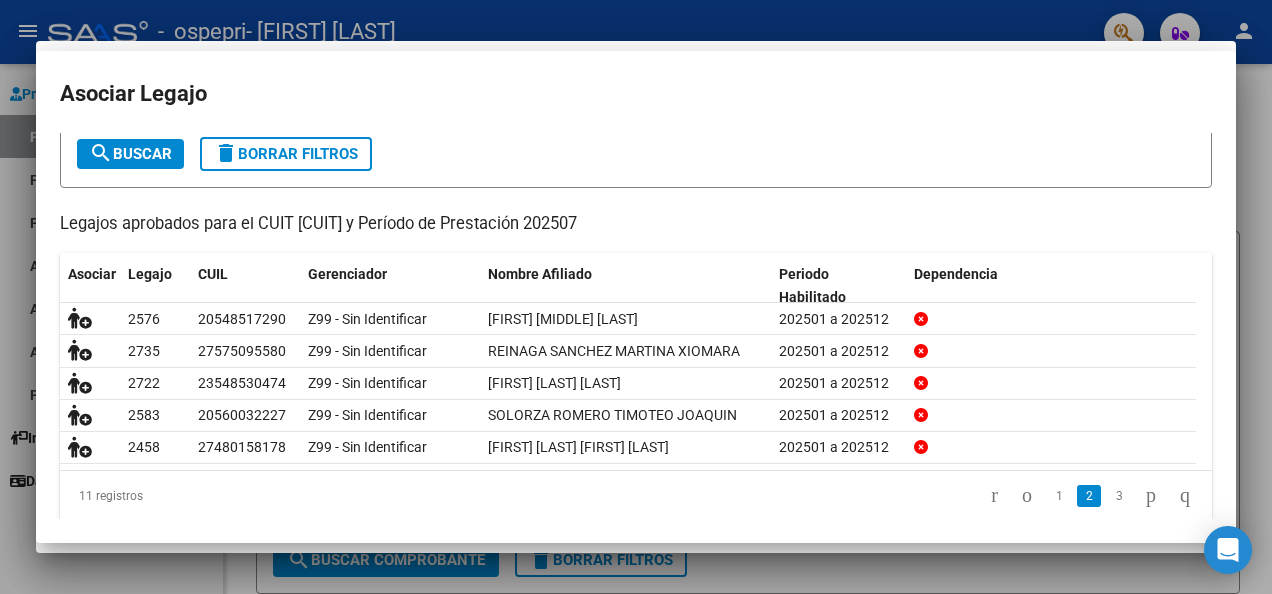 scroll, scrollTop: 1852, scrollLeft: 0, axis: vertical 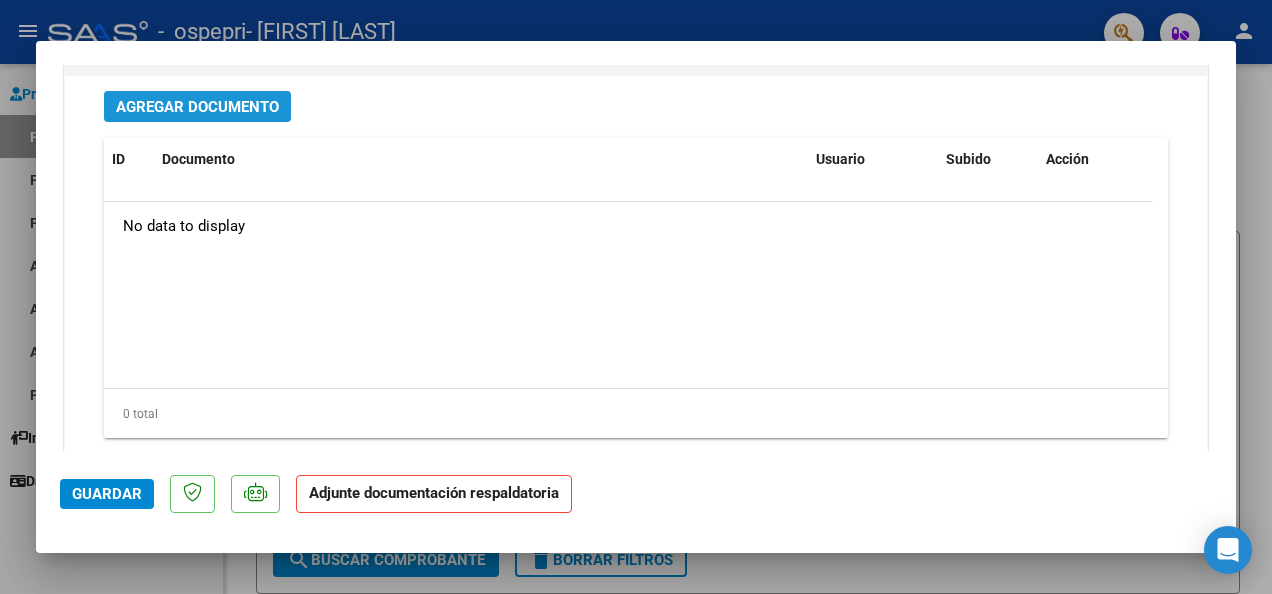 click on "Agregar Documento" at bounding box center (197, 107) 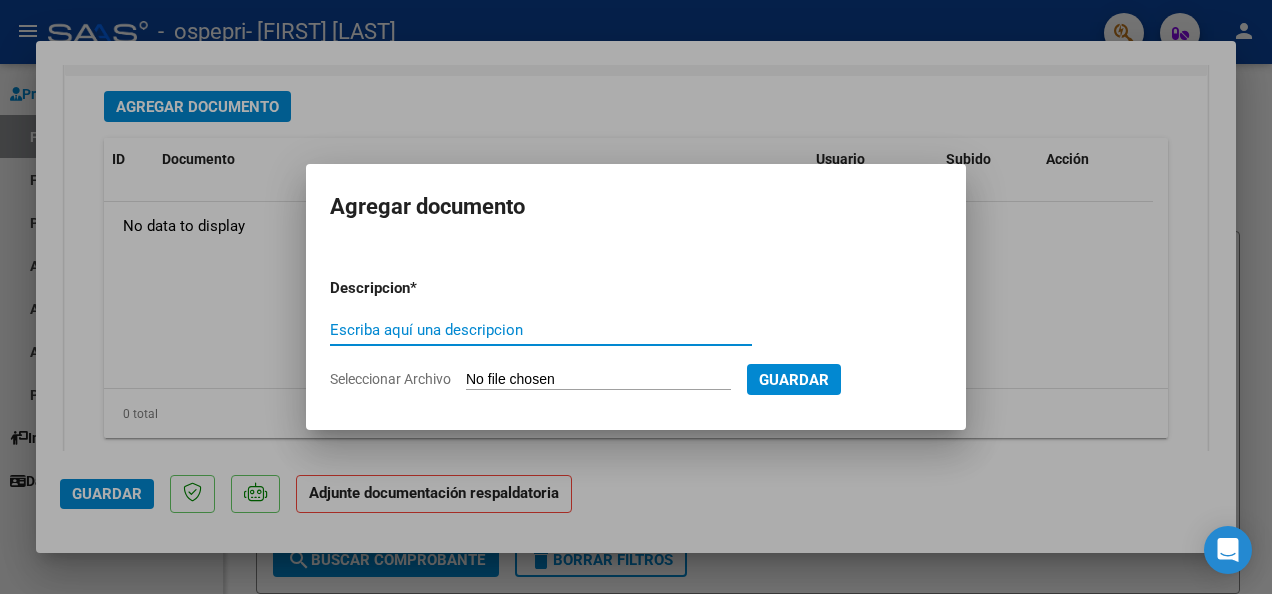 click on "Escriba aquí una descripcion" at bounding box center [541, 330] 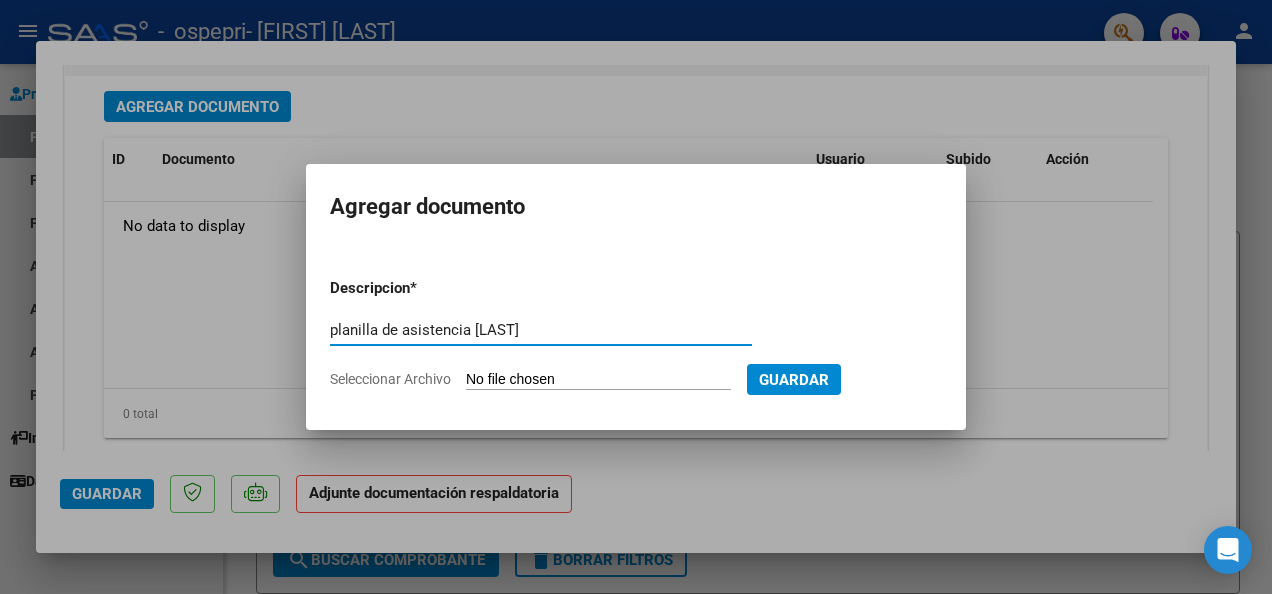 type on "planilla de asistencia [LAST]" 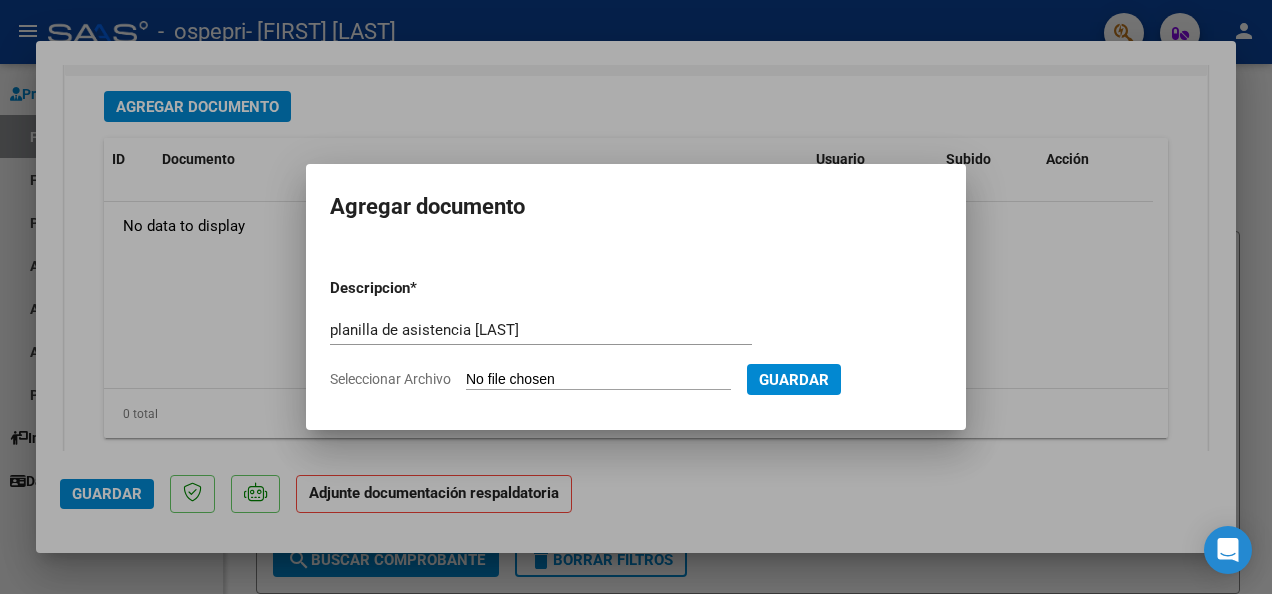 click on "Seleccionar Archivo" 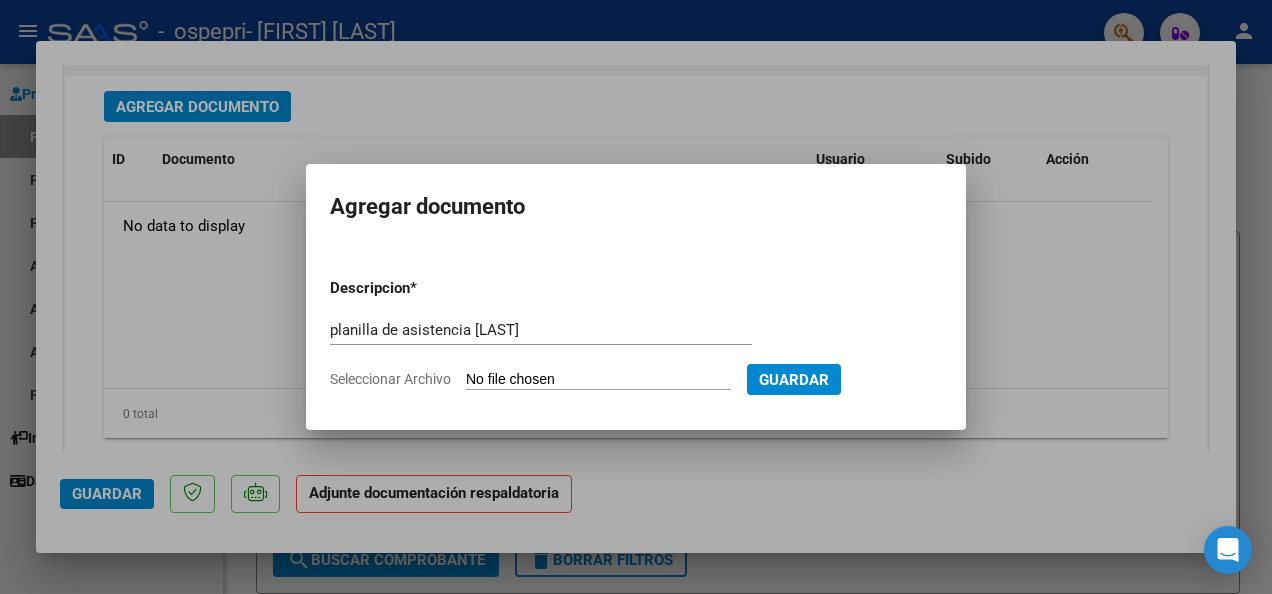 type on "C:\fakepath\Asistencia [LAST] julio.pdf" 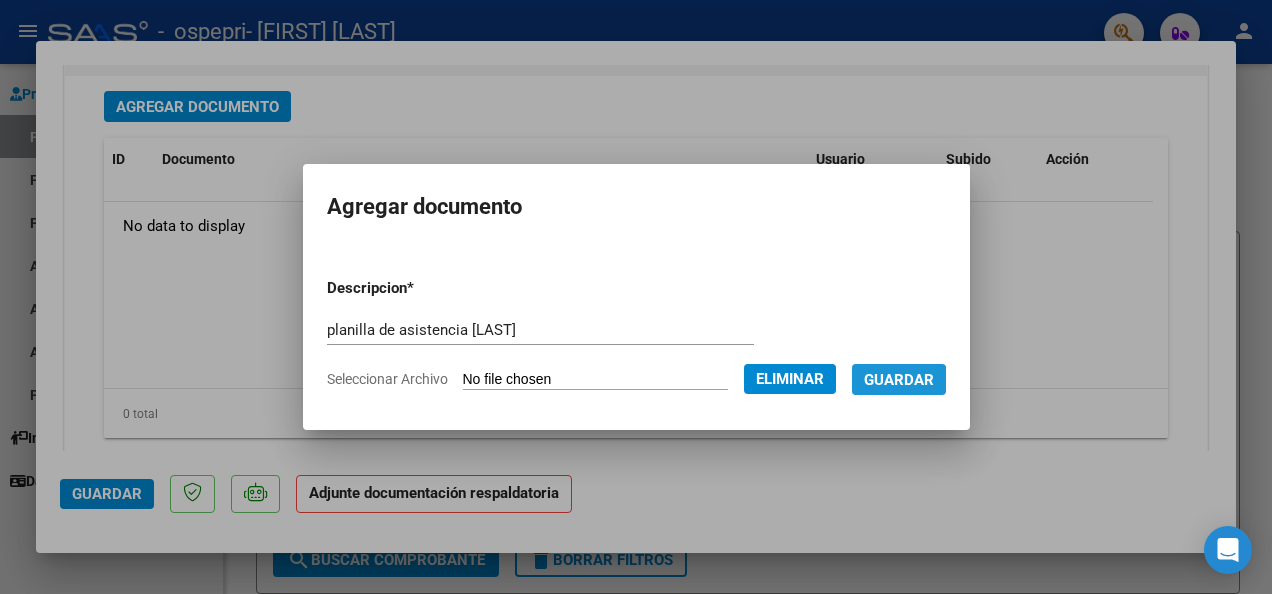 click on "Guardar" at bounding box center (899, 380) 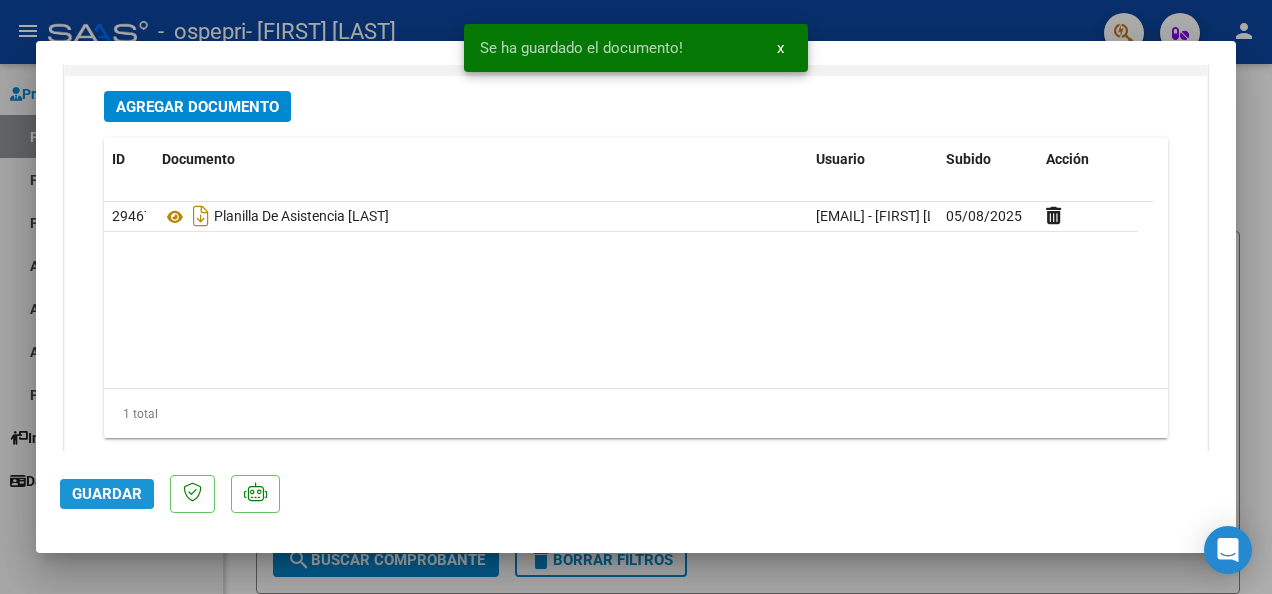 click on "Guardar" 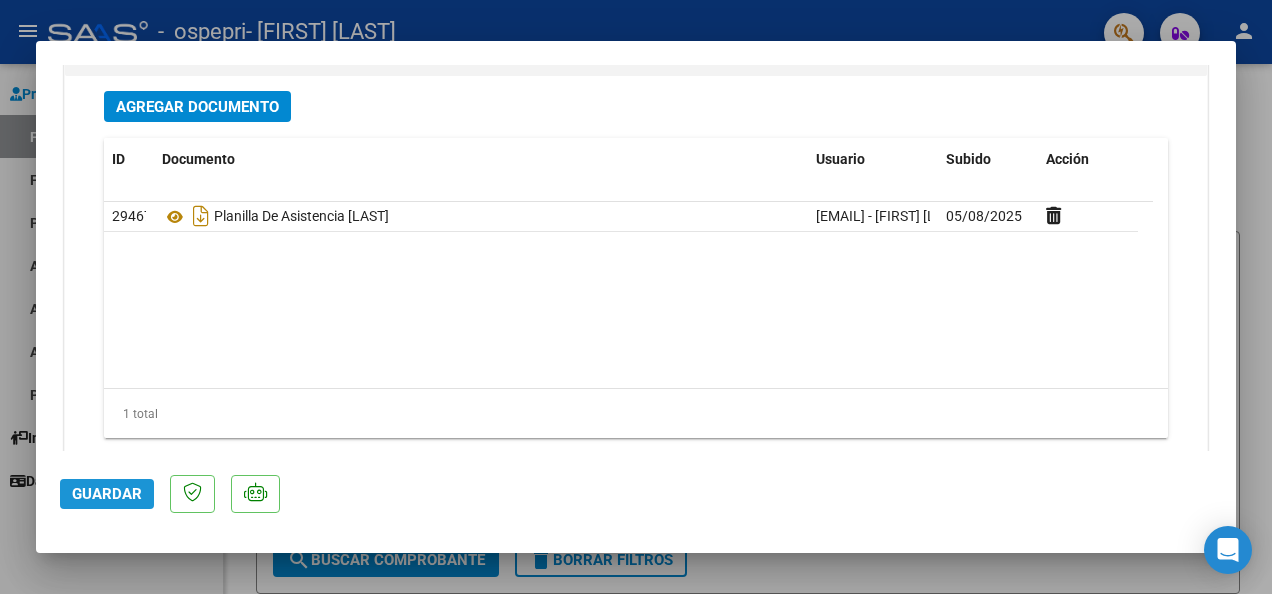 click on "Guardar" 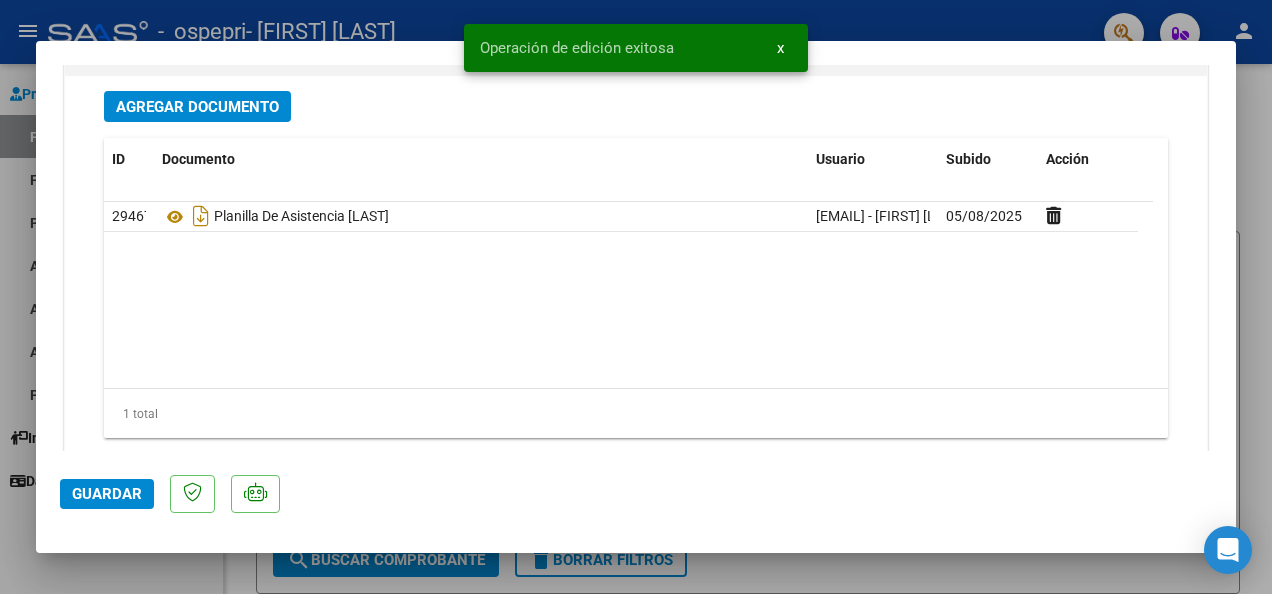 click at bounding box center [636, 297] 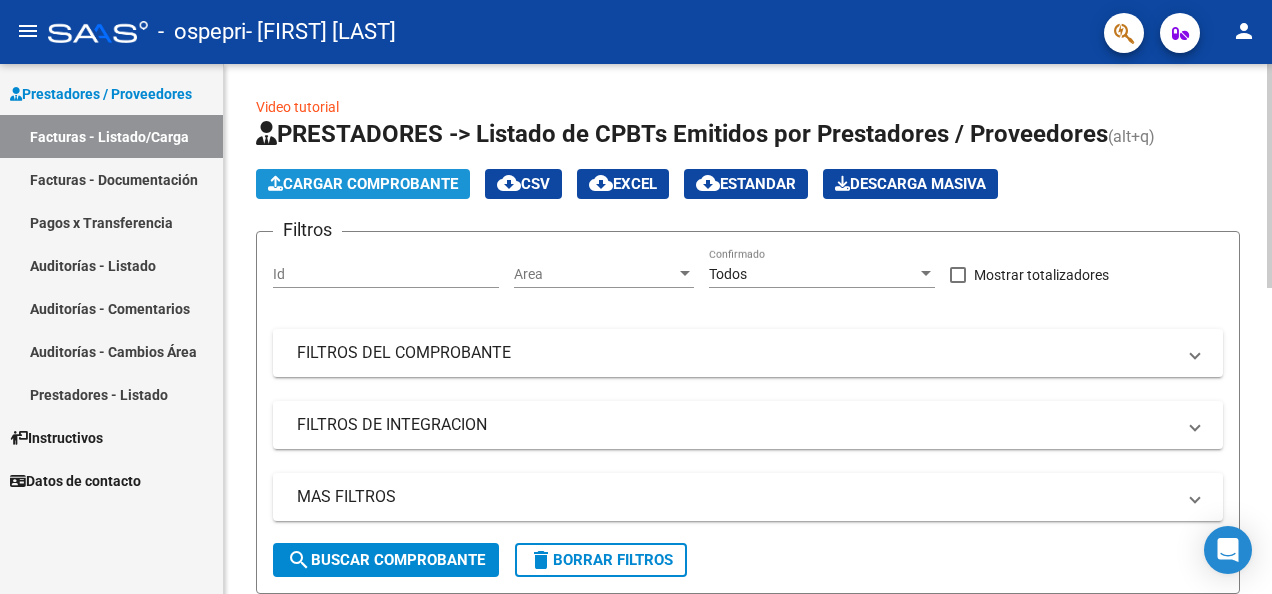 click on "Cargar Comprobante" 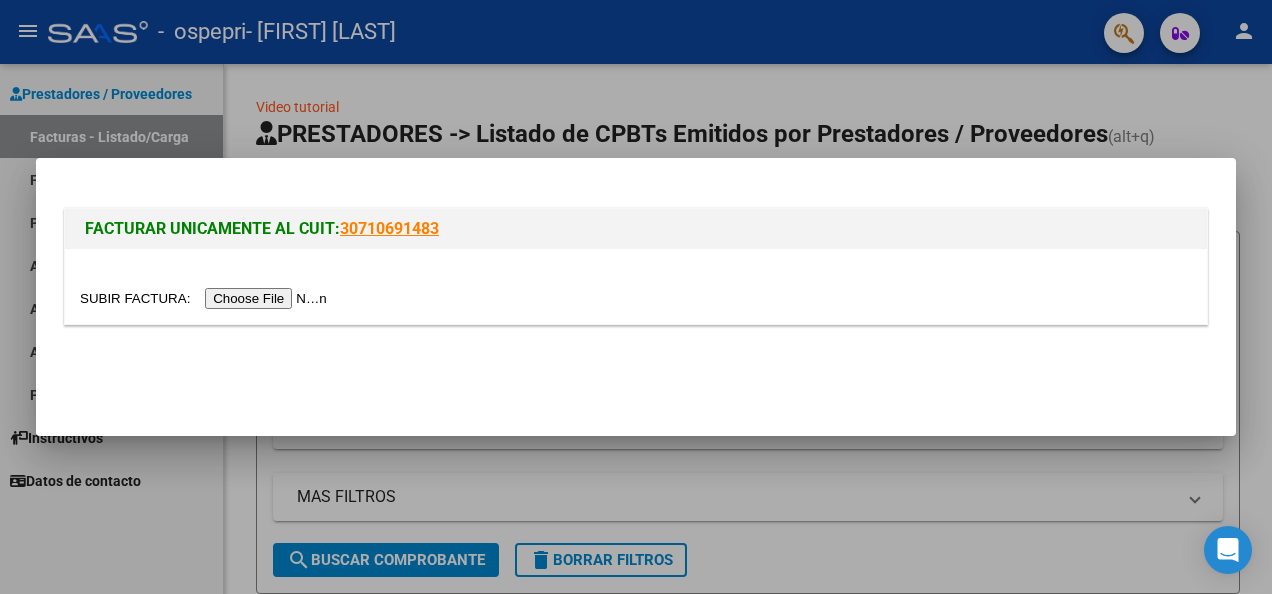 click at bounding box center [206, 298] 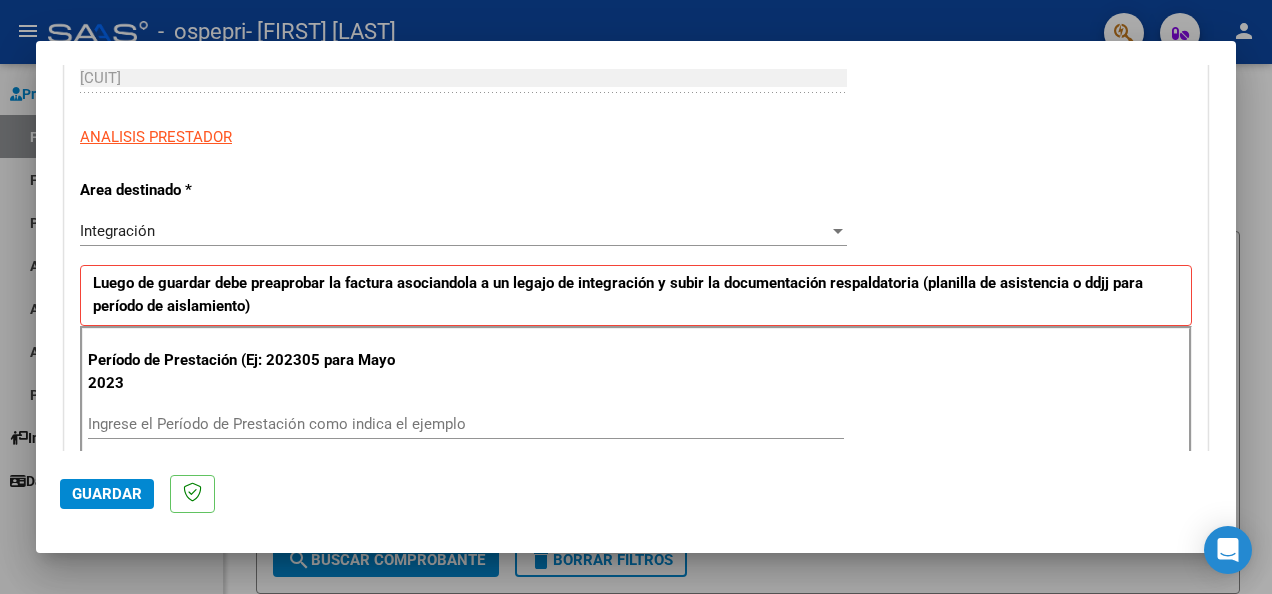 scroll, scrollTop: 400, scrollLeft: 0, axis: vertical 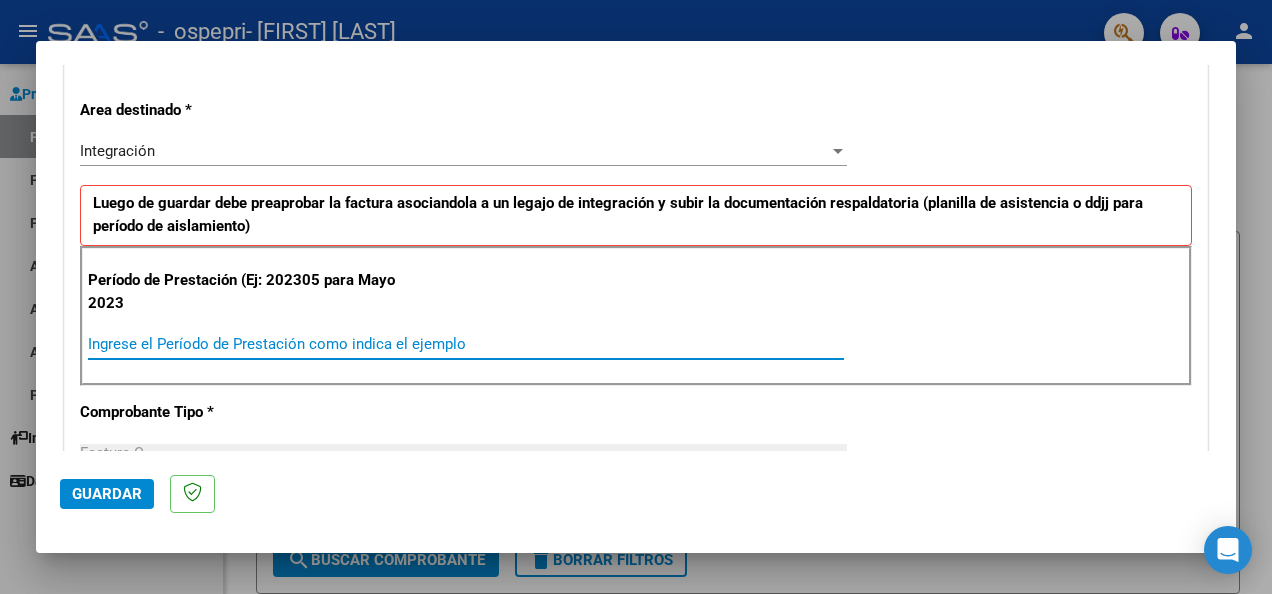 click on "Ingrese el Período de Prestación como indica el ejemplo" at bounding box center [466, 344] 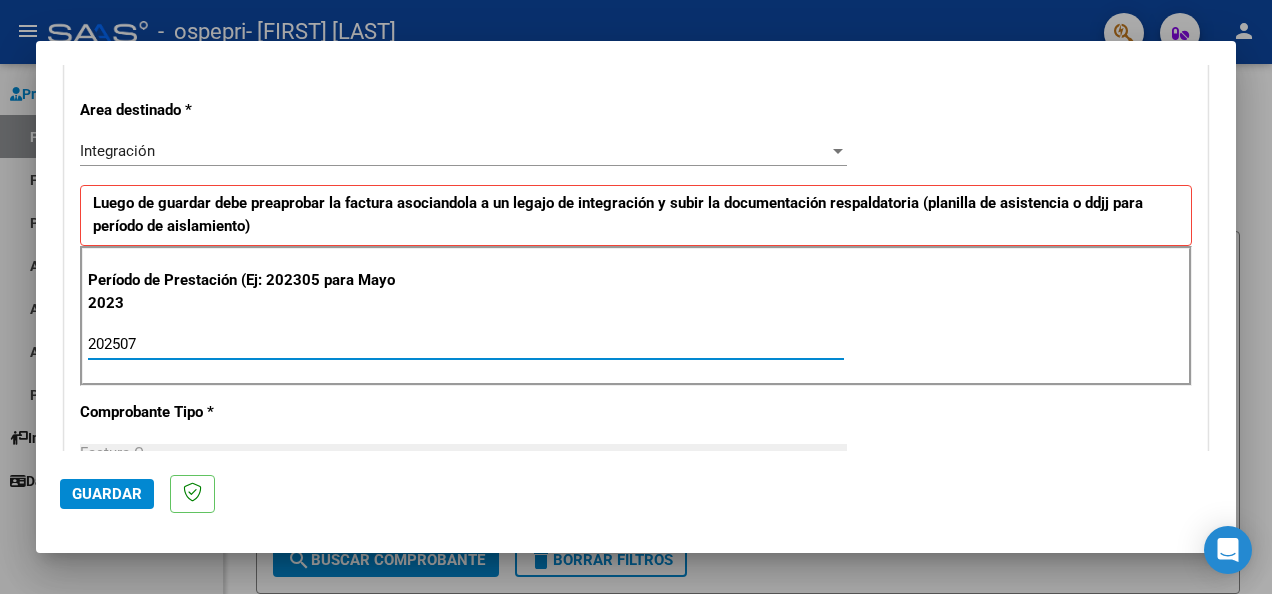 type on "202507" 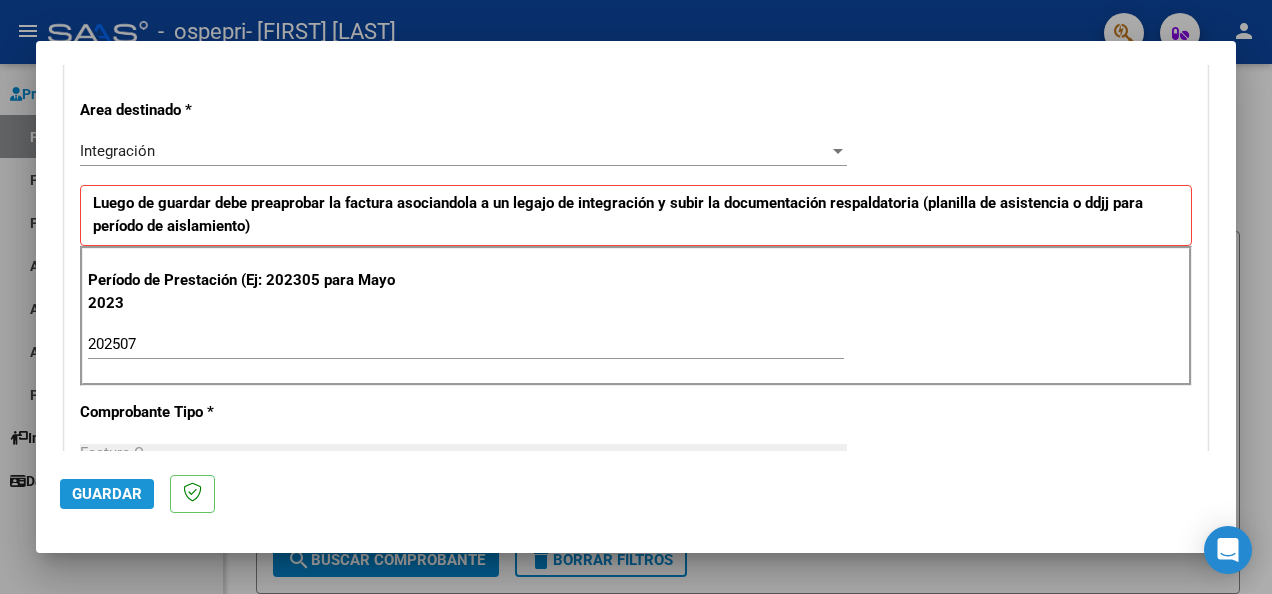 click on "Guardar" 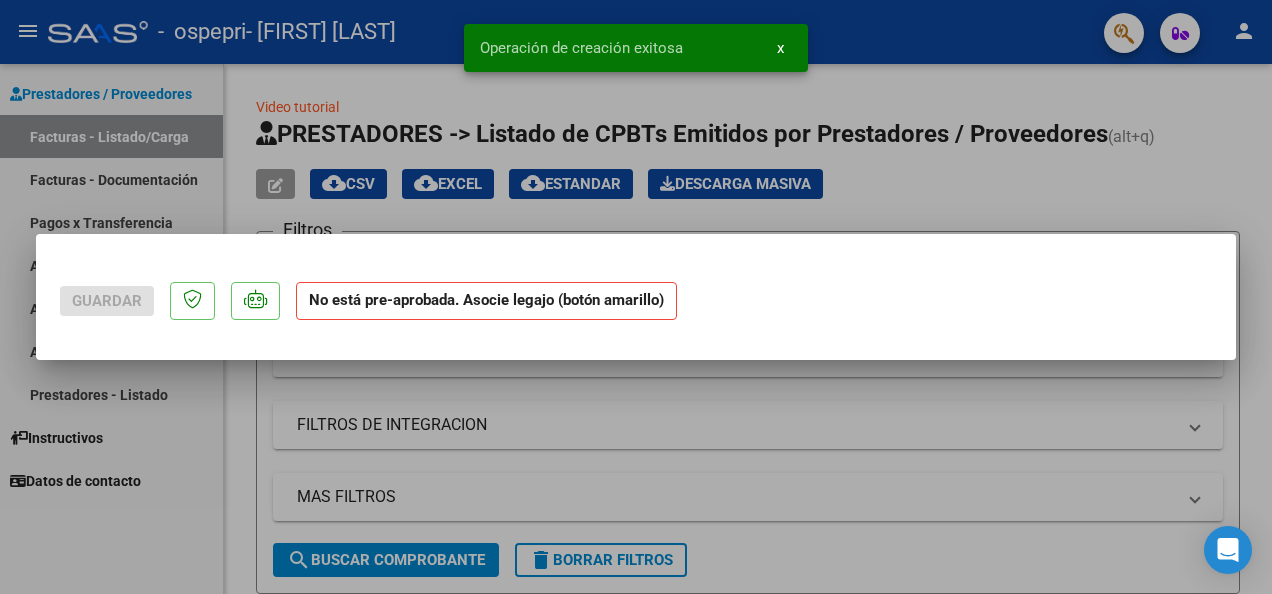 scroll, scrollTop: 0, scrollLeft: 0, axis: both 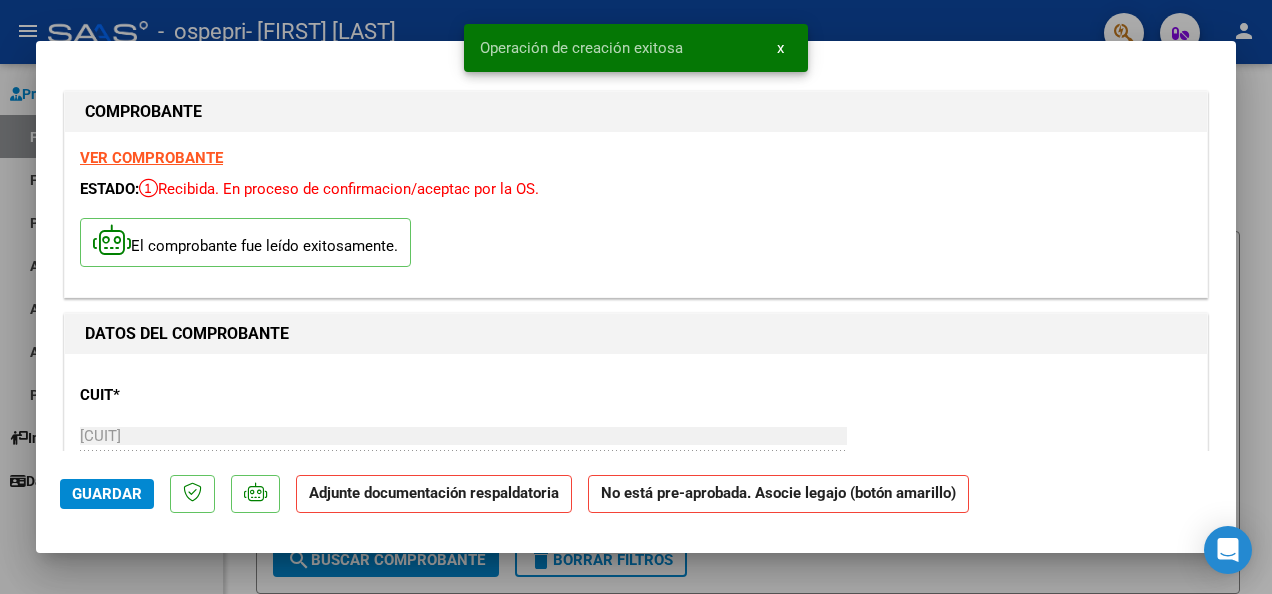drag, startPoint x: 1218, startPoint y: 437, endPoint x: 1228, endPoint y: 438, distance: 10.049875 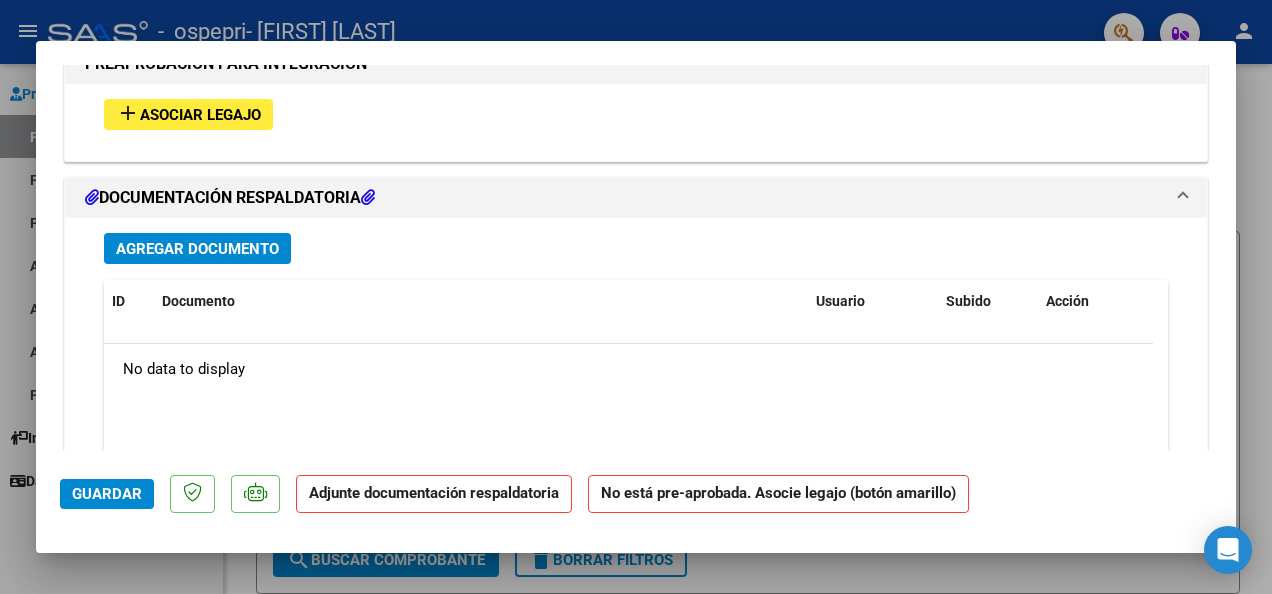 scroll, scrollTop: 1840, scrollLeft: 0, axis: vertical 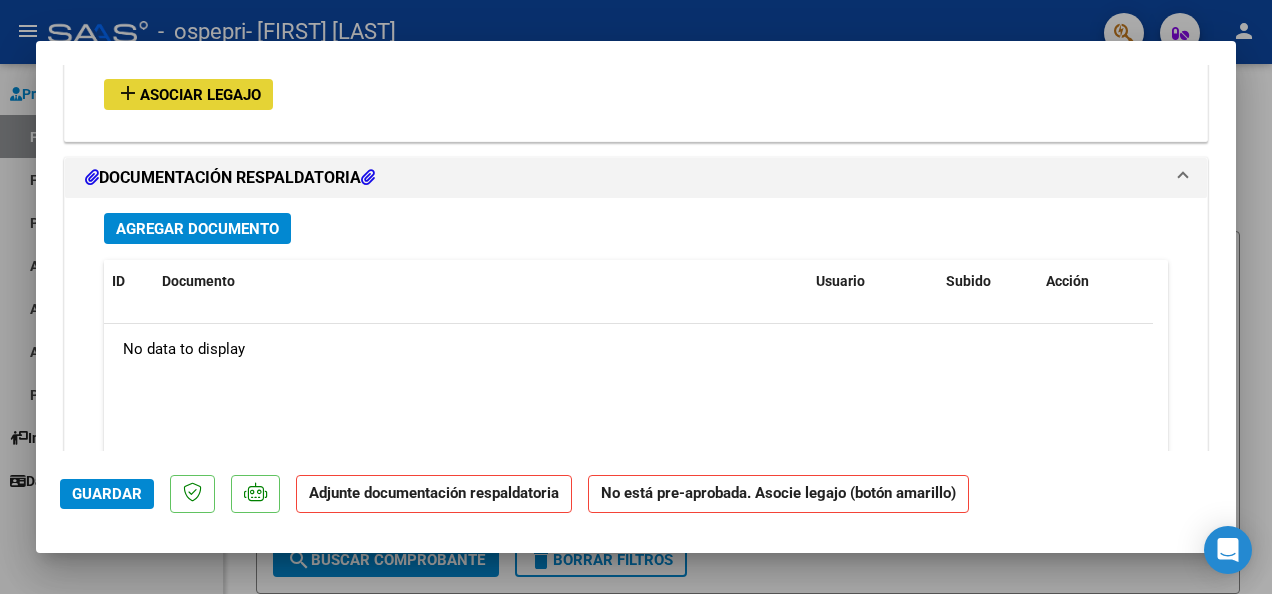 click on "Asociar Legajo" at bounding box center [200, 95] 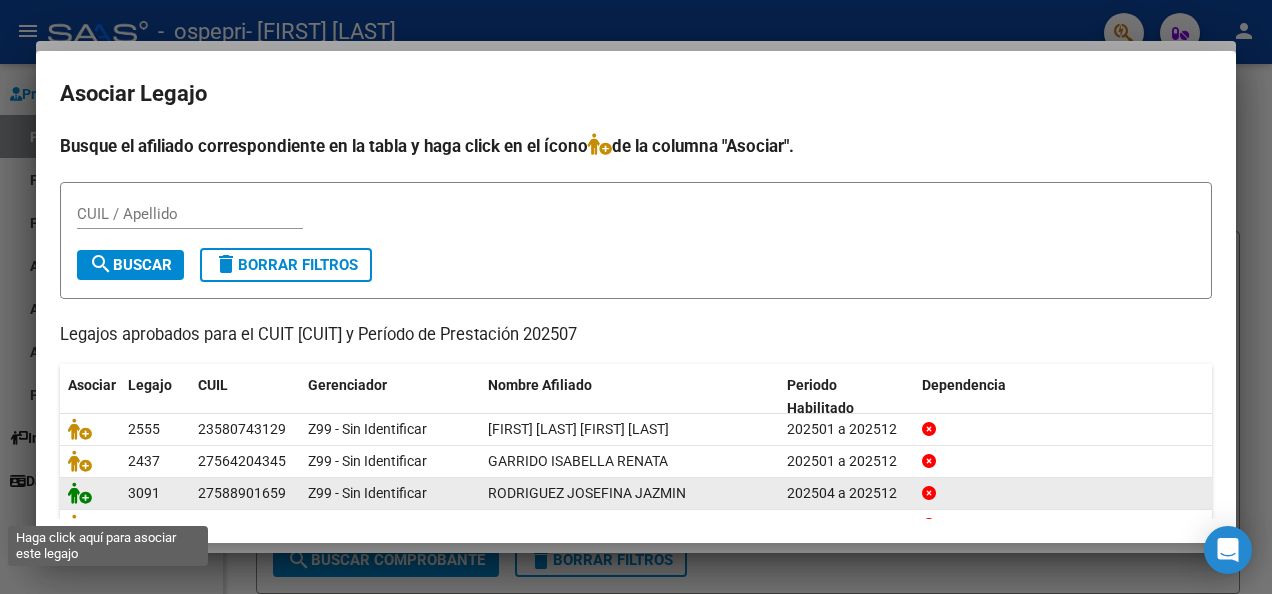 click 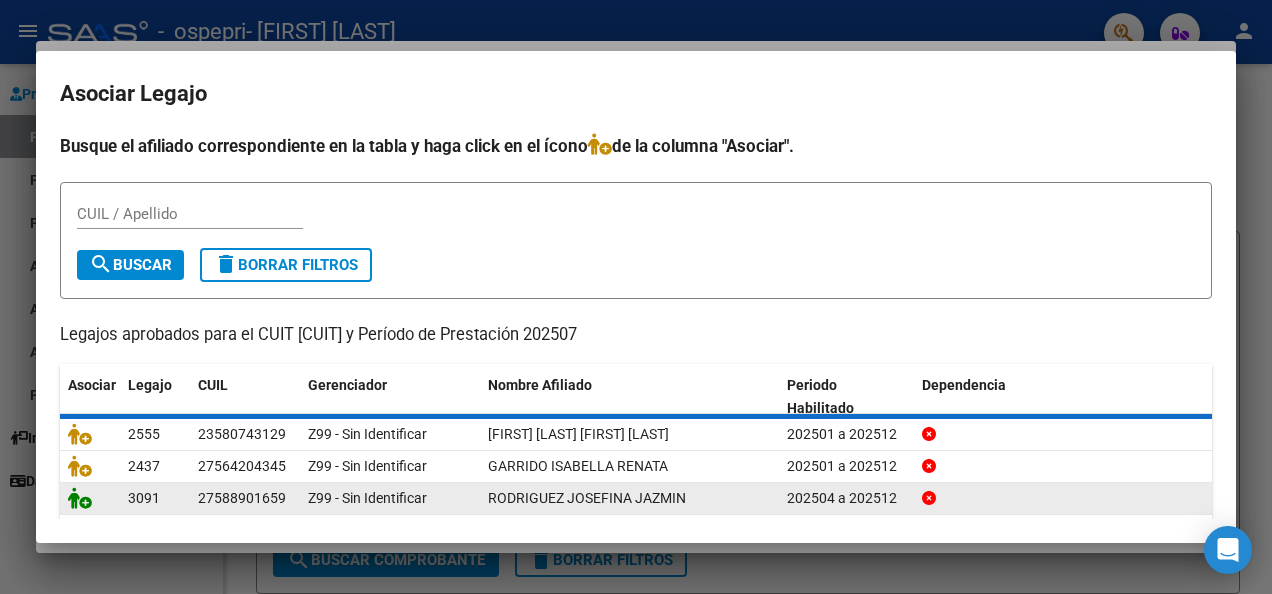 scroll, scrollTop: 1892, scrollLeft: 0, axis: vertical 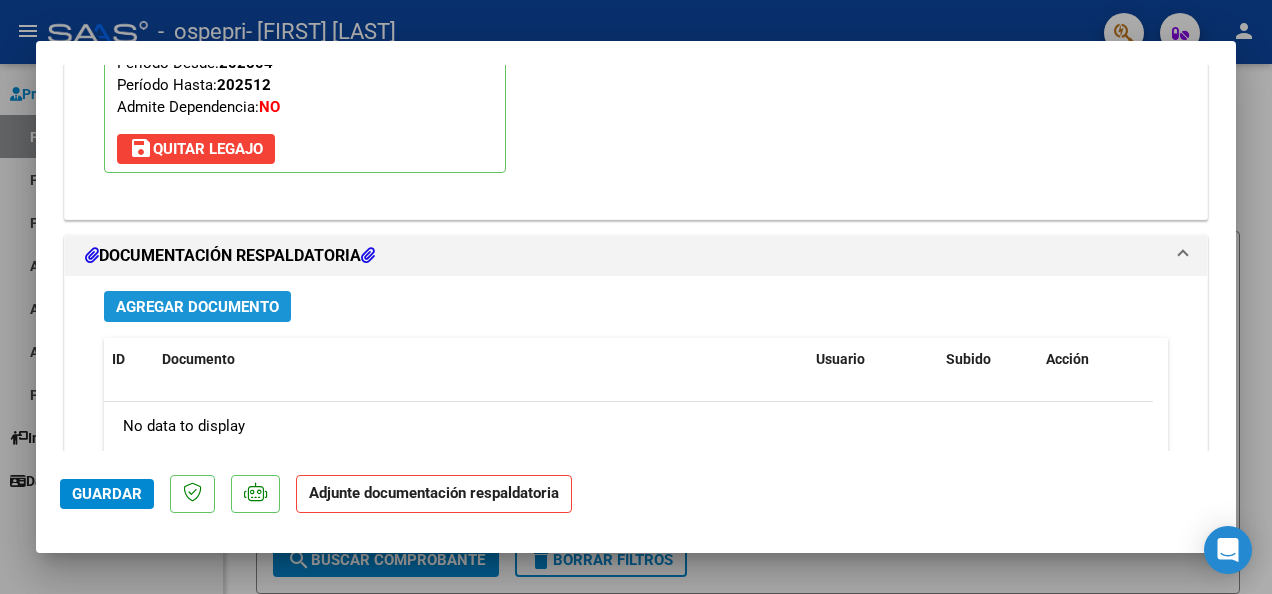 click on "Agregar Documento" at bounding box center (197, 307) 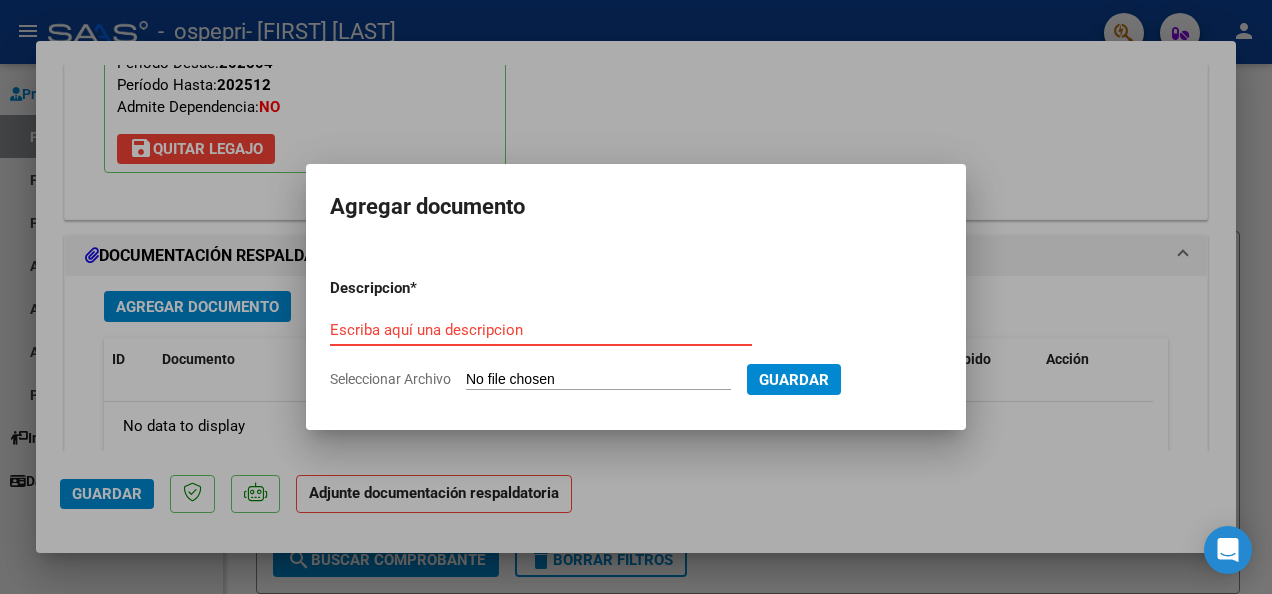 click on "Escriba aquí una descripcion" at bounding box center (541, 330) 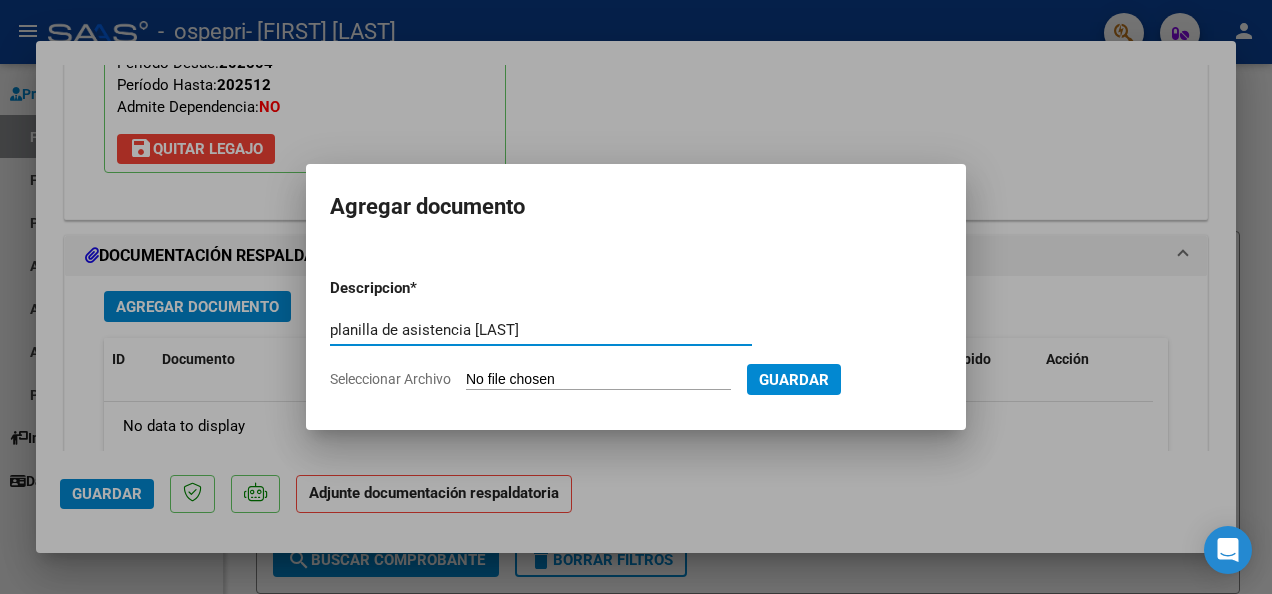 type on "planilla de asistencia [LAST]" 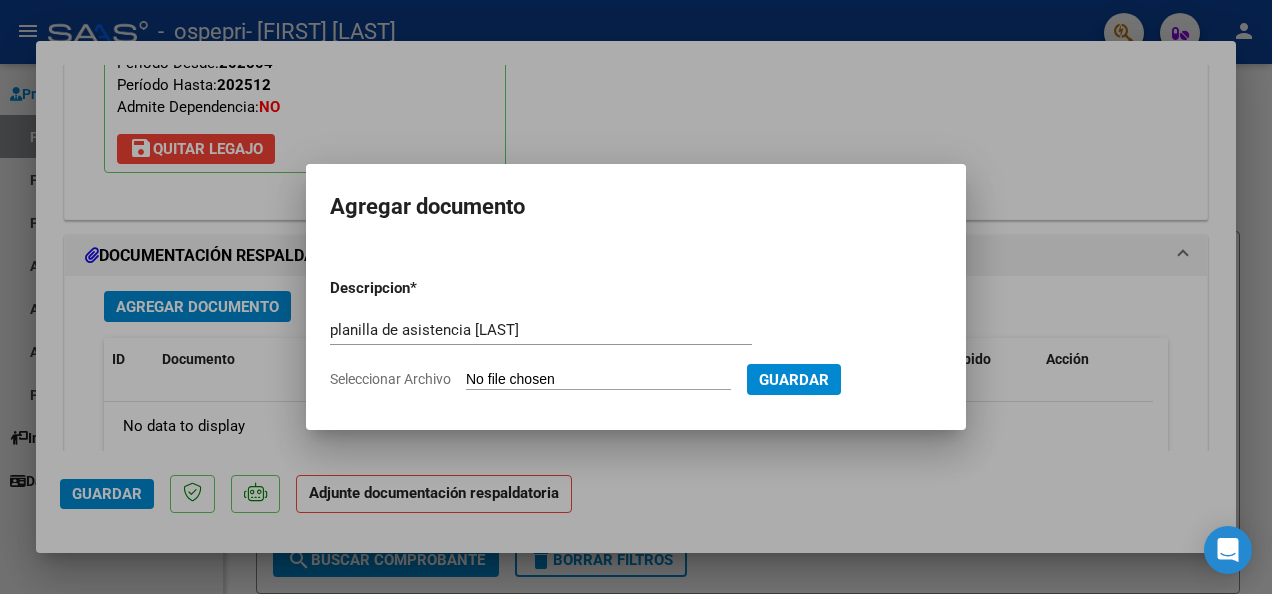 click on "Seleccionar Archivo" 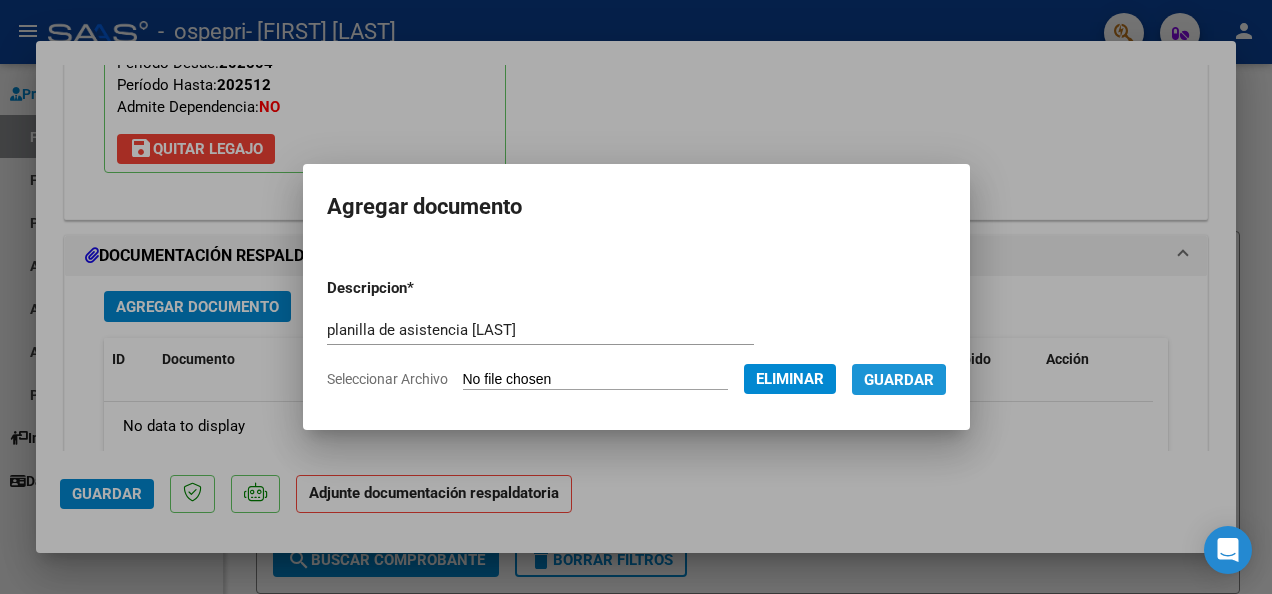 click on "Guardar" at bounding box center [899, 380] 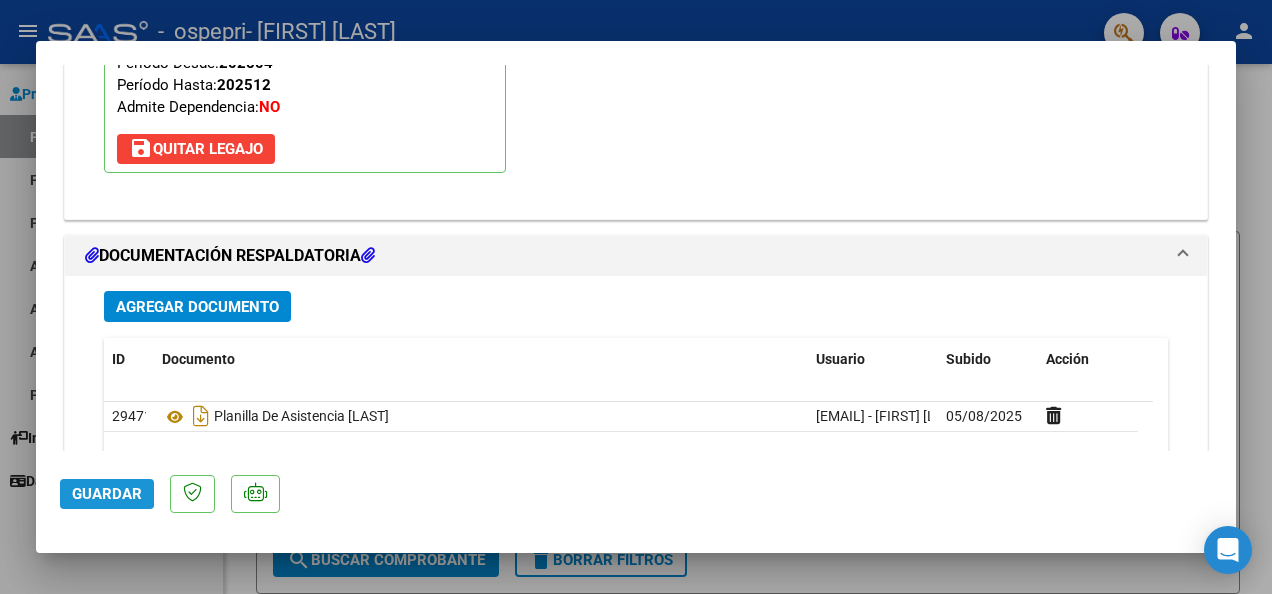 click on "Guardar" 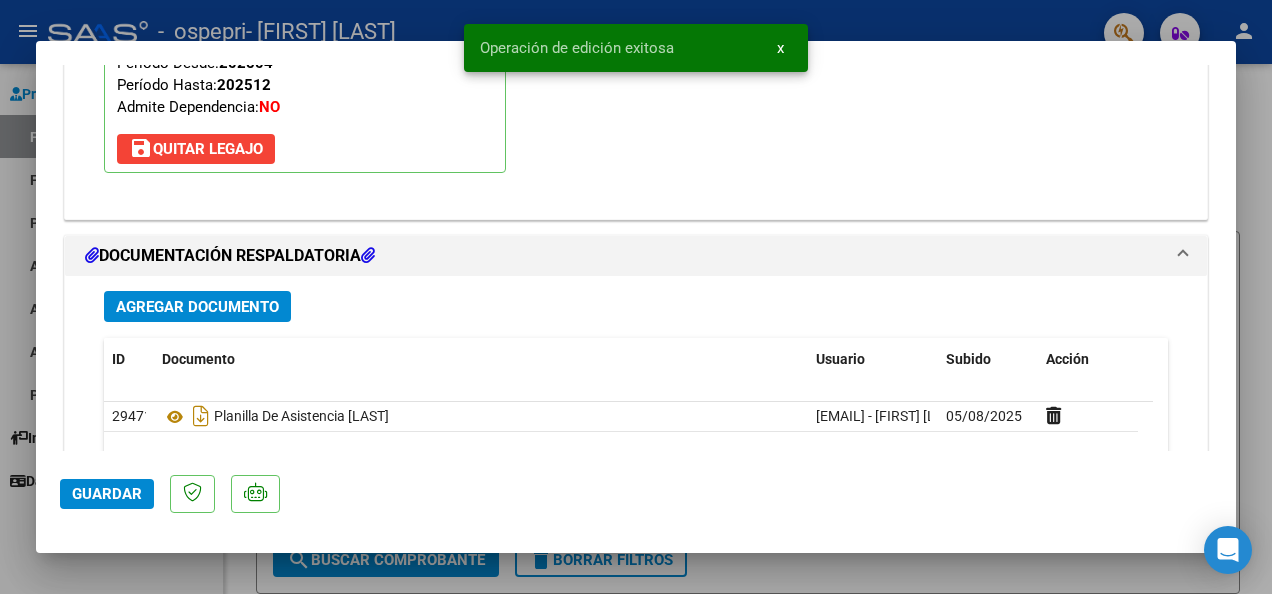 click at bounding box center (636, 297) 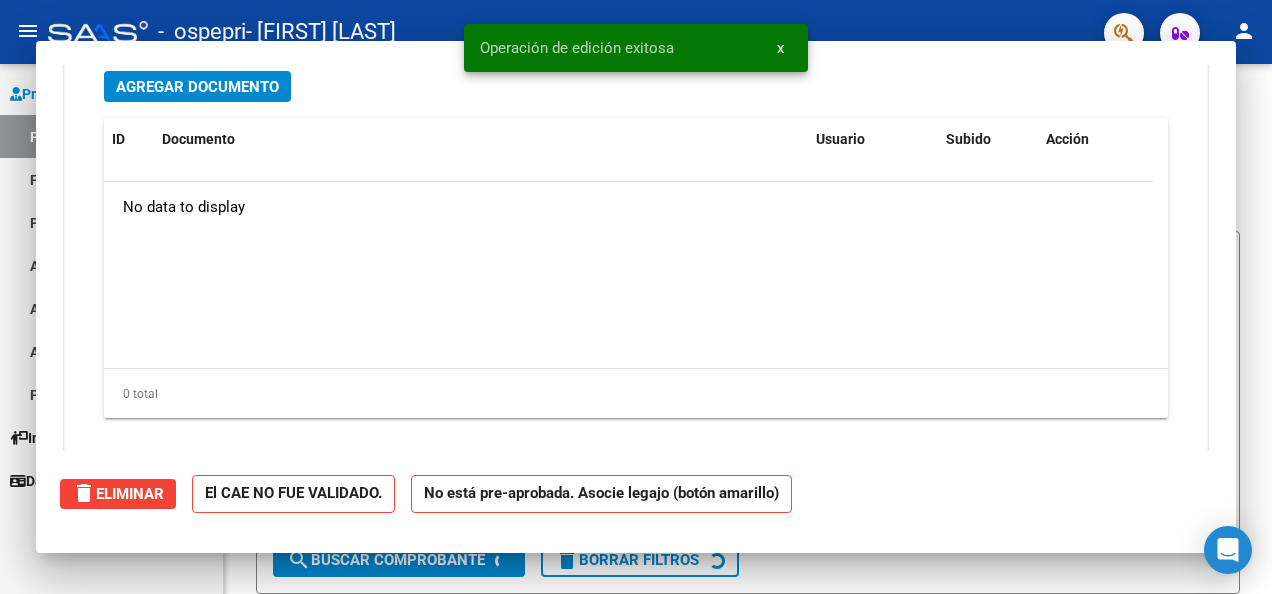 scroll, scrollTop: 1835, scrollLeft: 0, axis: vertical 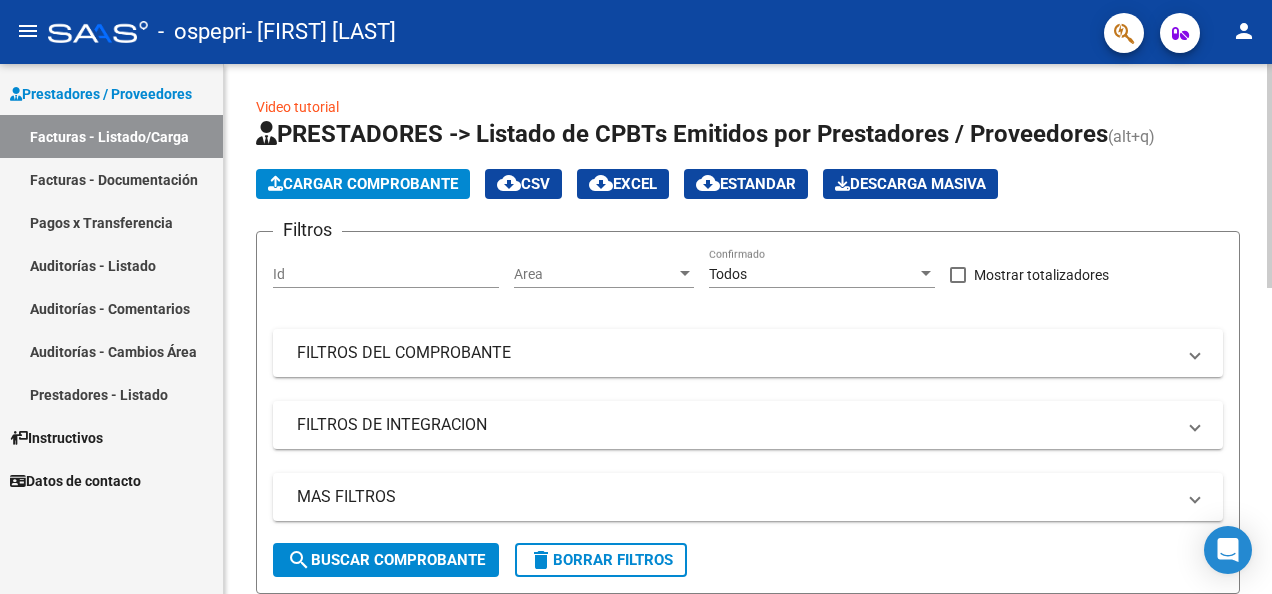 click on "Cargar Comprobante" 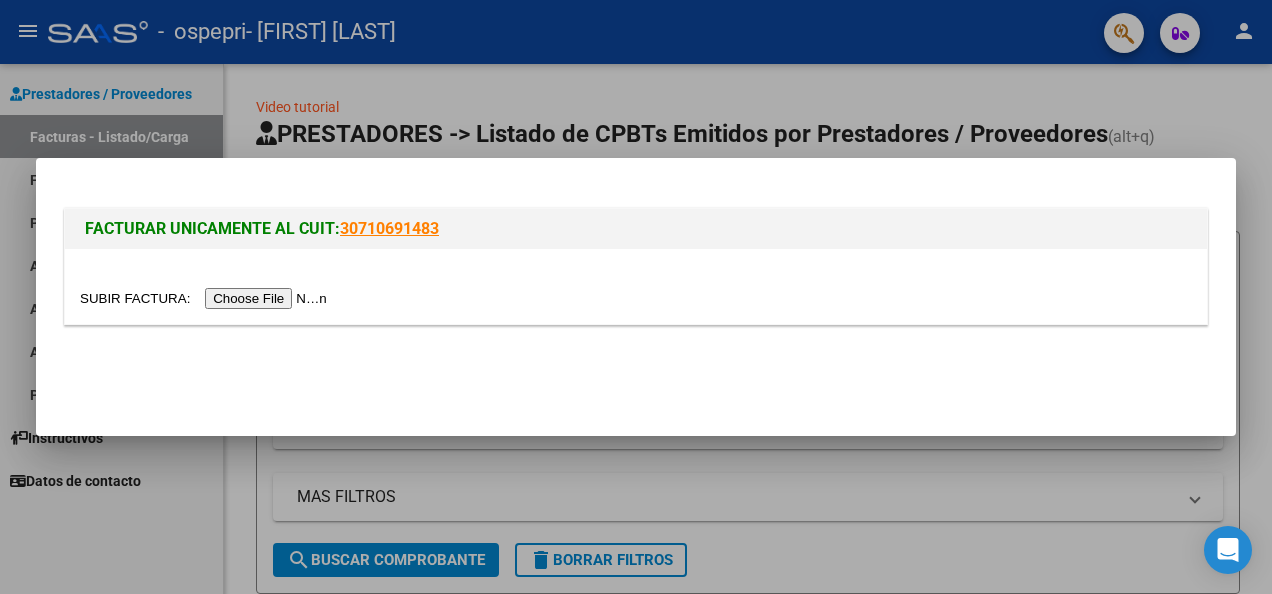 click at bounding box center (206, 298) 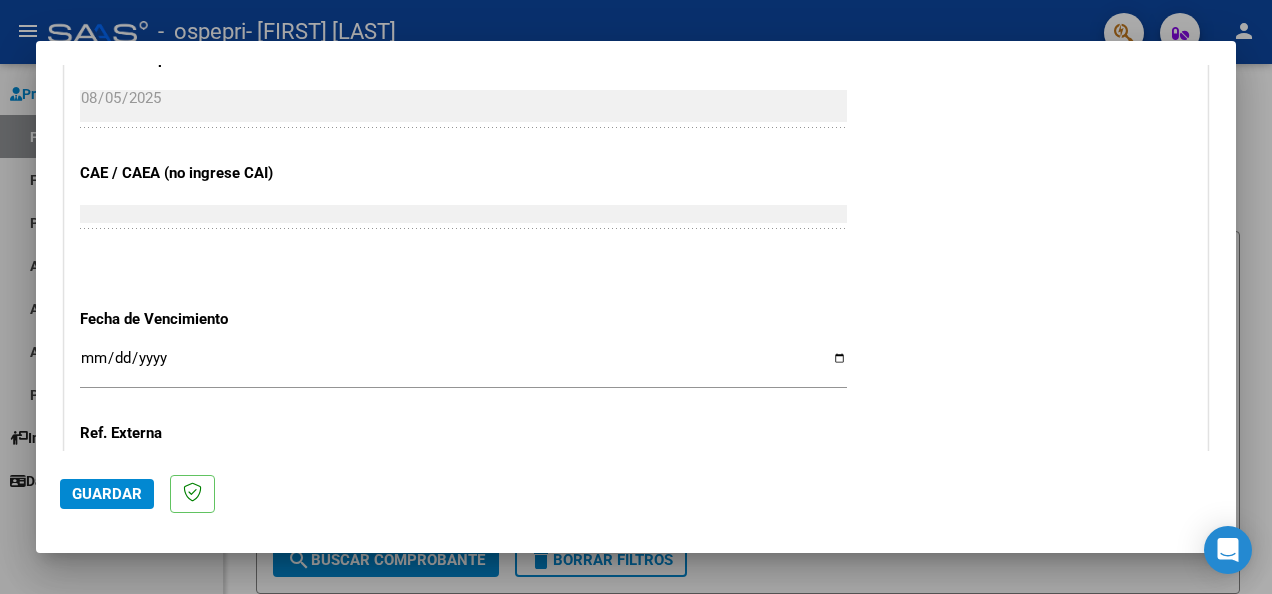 scroll, scrollTop: 1315, scrollLeft: 0, axis: vertical 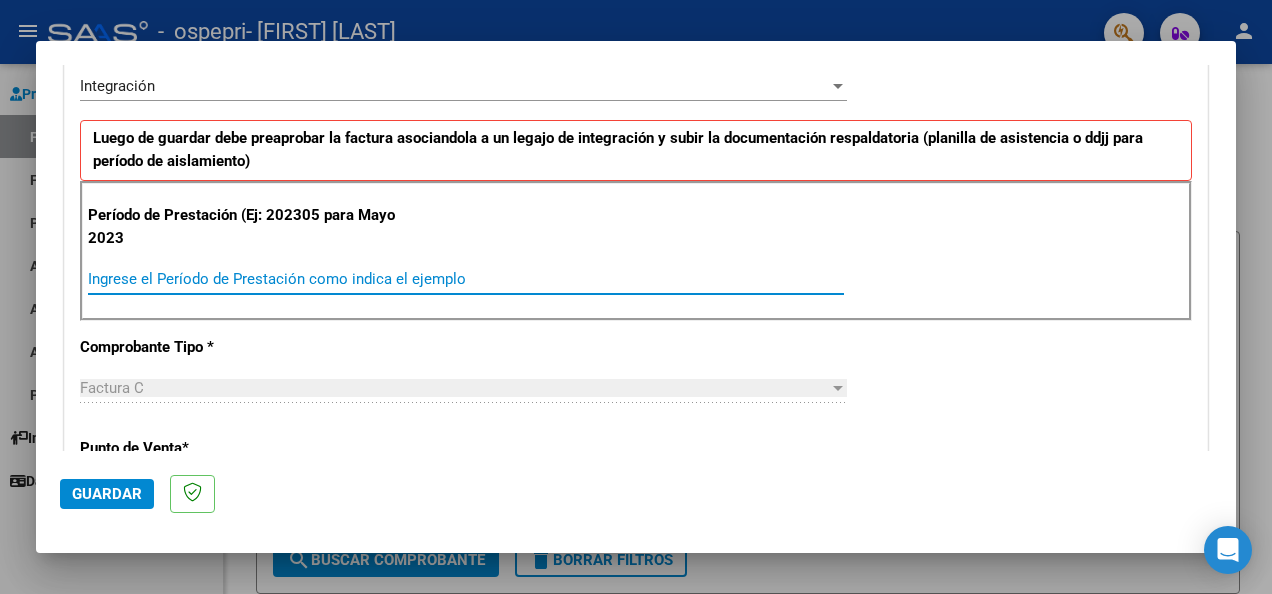 click on "Ingrese el Período de Prestación como indica el ejemplo" at bounding box center [466, 279] 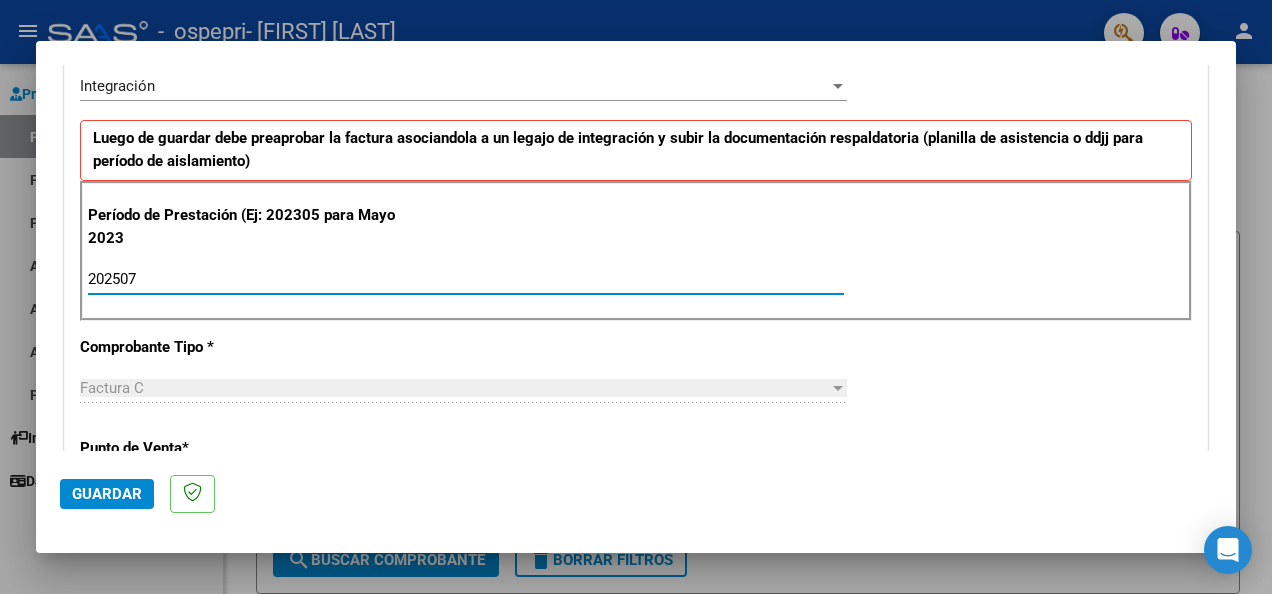 type on "202507" 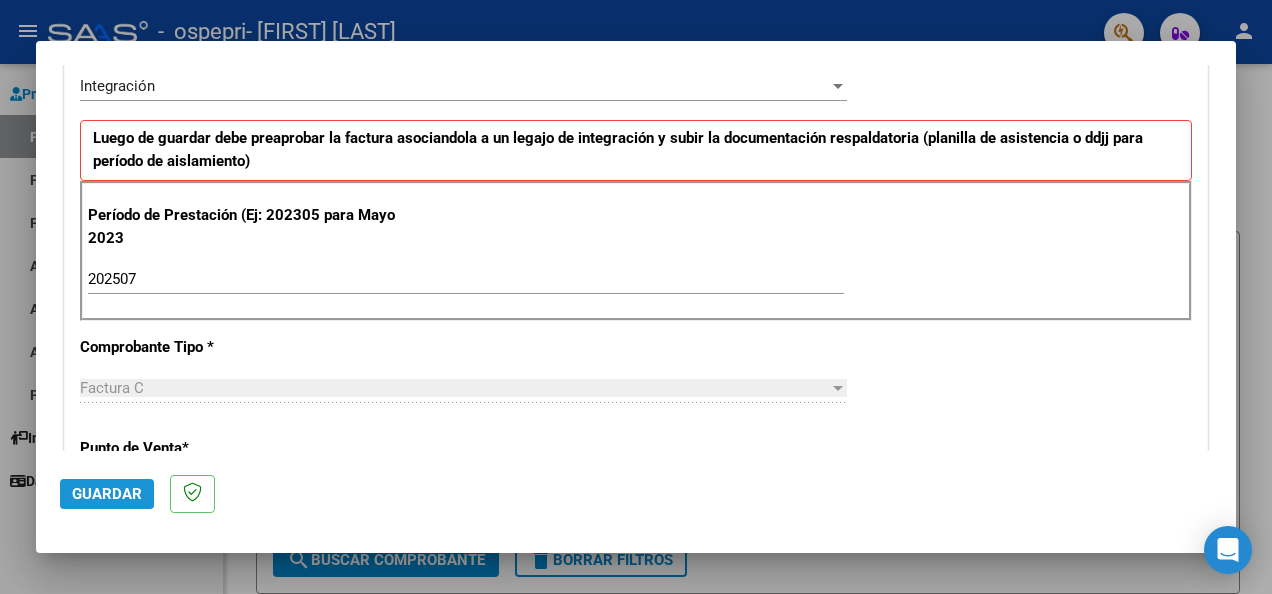 click on "Guardar" 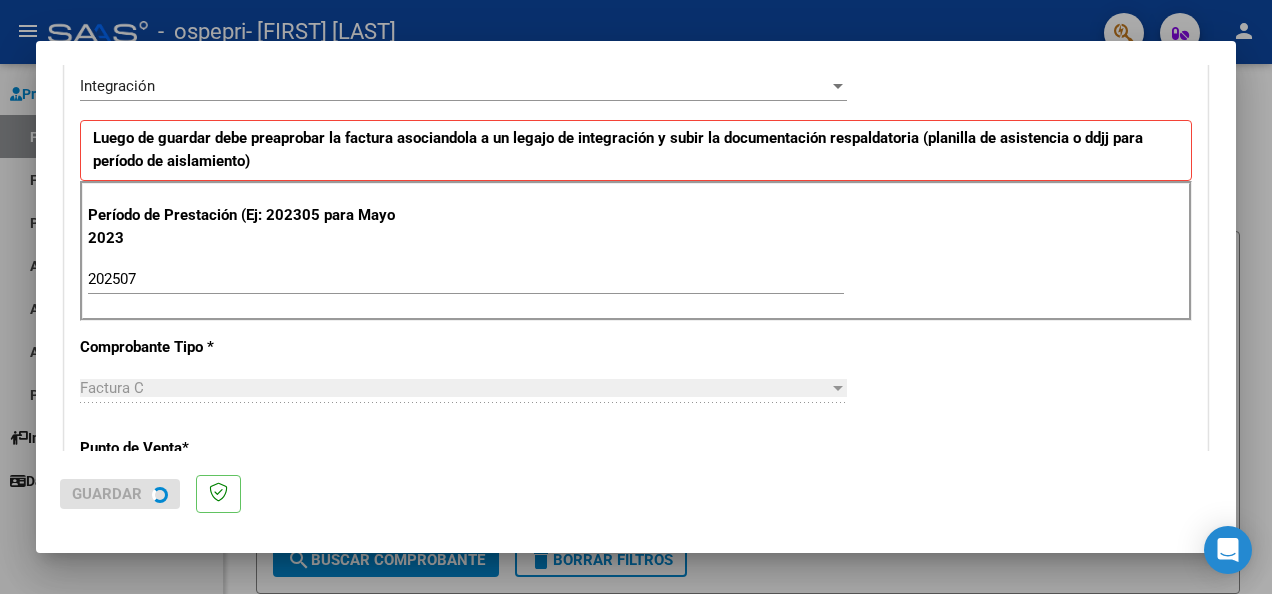 scroll, scrollTop: 0, scrollLeft: 0, axis: both 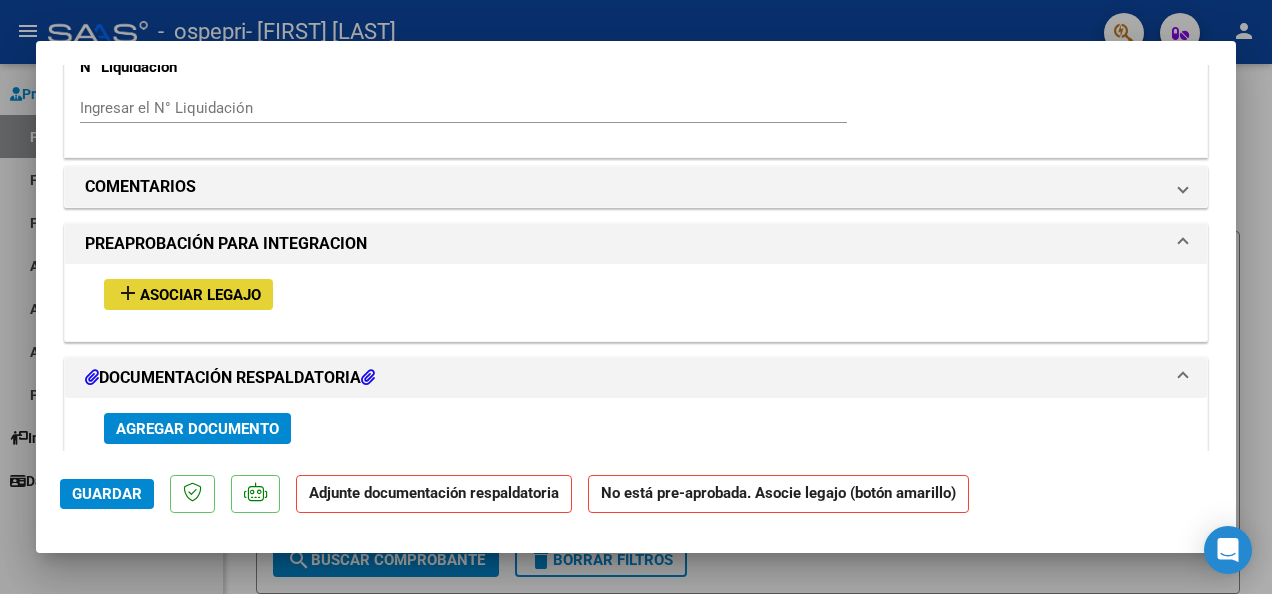 click on "Asociar Legajo" at bounding box center [200, 295] 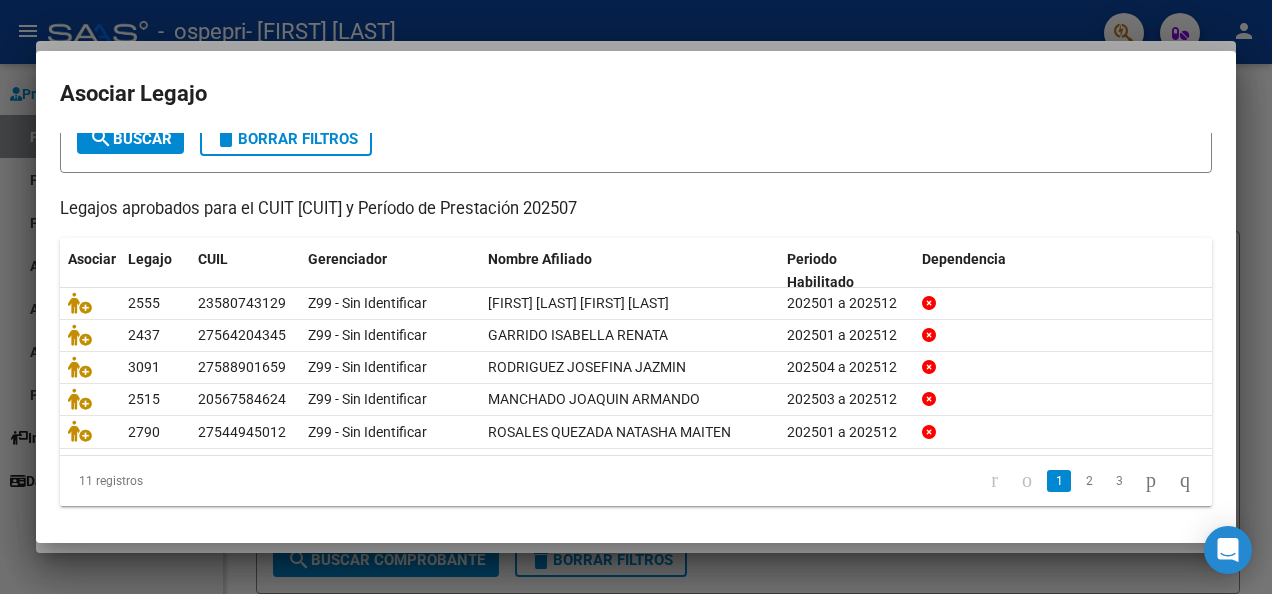 scroll, scrollTop: 142, scrollLeft: 0, axis: vertical 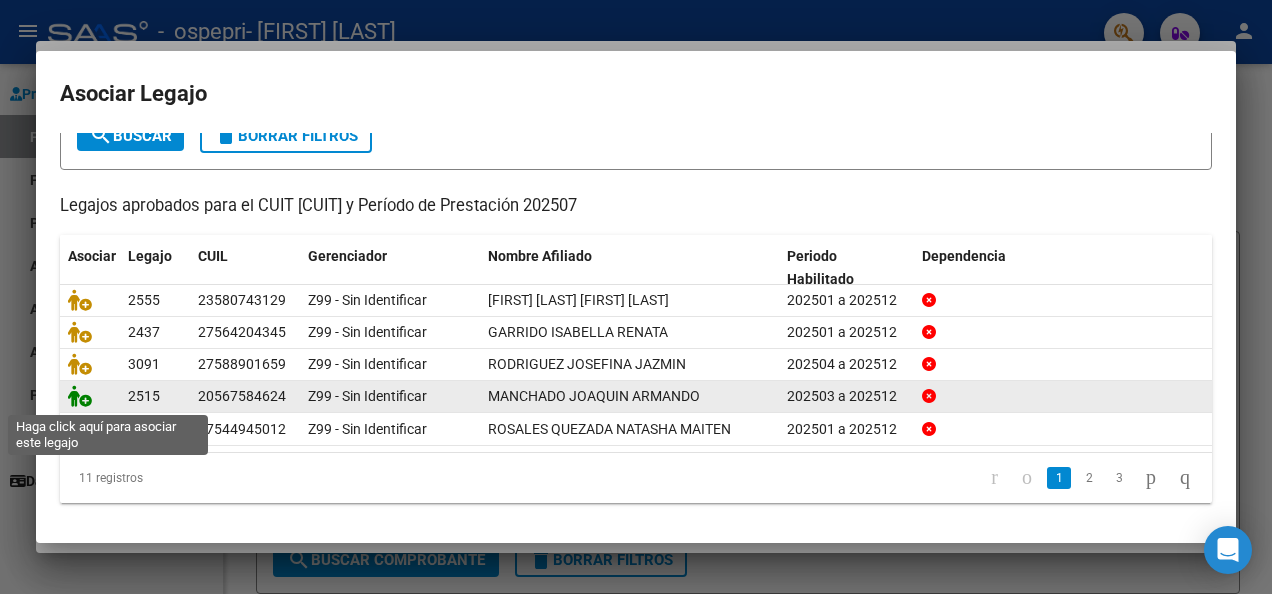 click 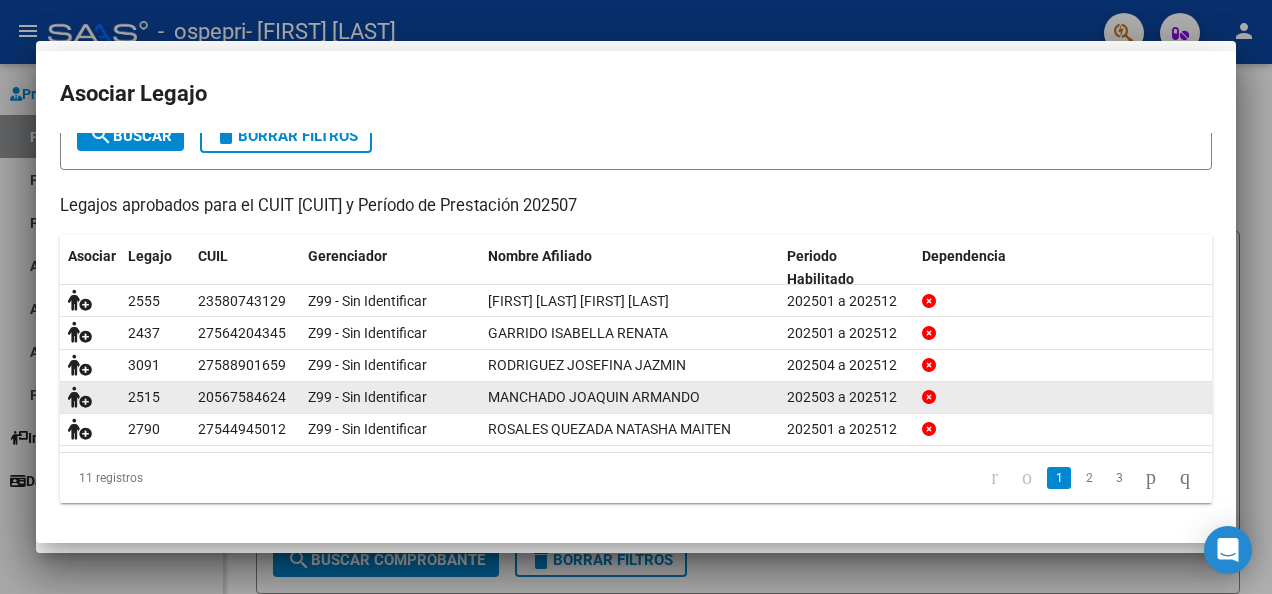 scroll, scrollTop: 1692, scrollLeft: 0, axis: vertical 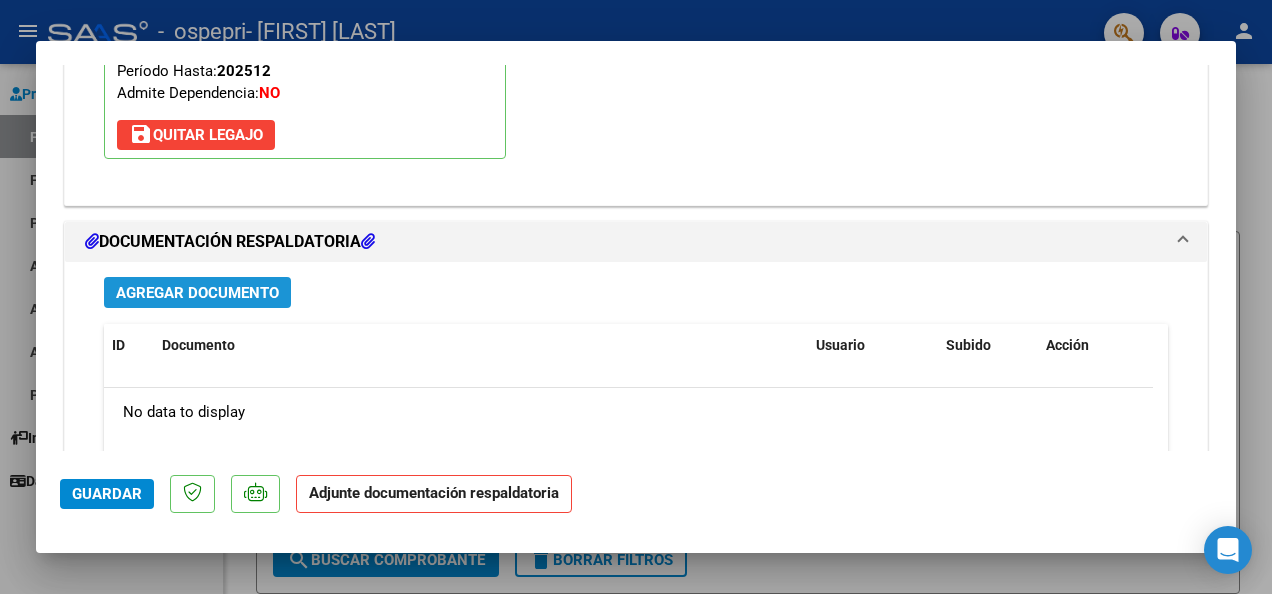 click on "Agregar Documento" at bounding box center (197, 293) 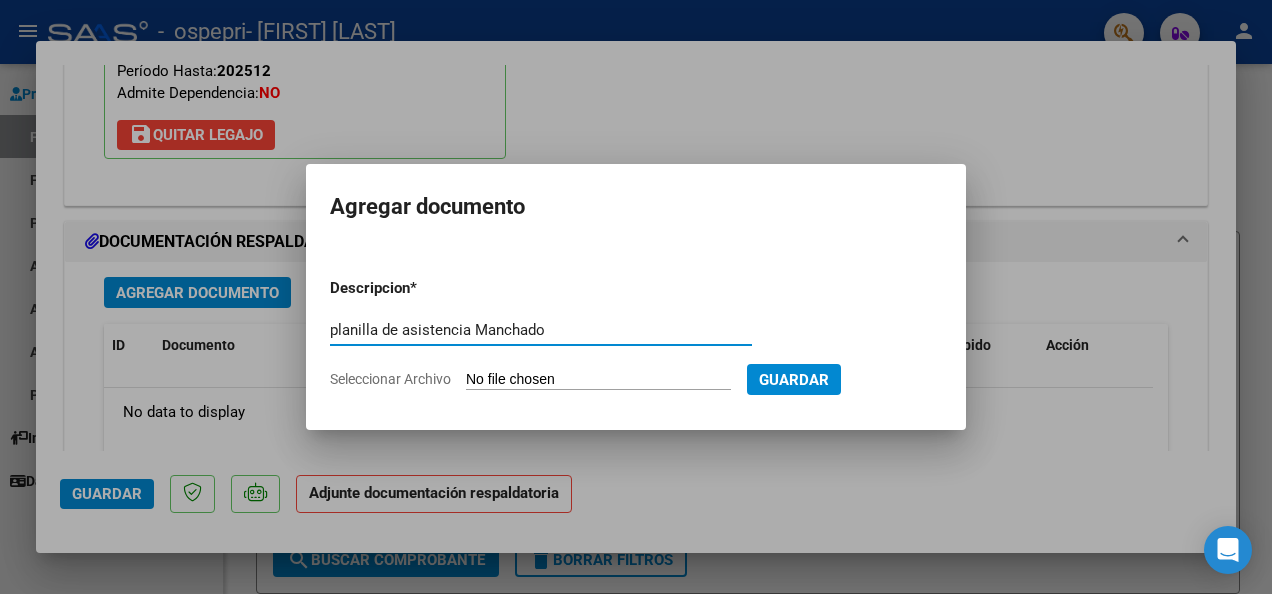 type on "planilla de asistencia Manchado" 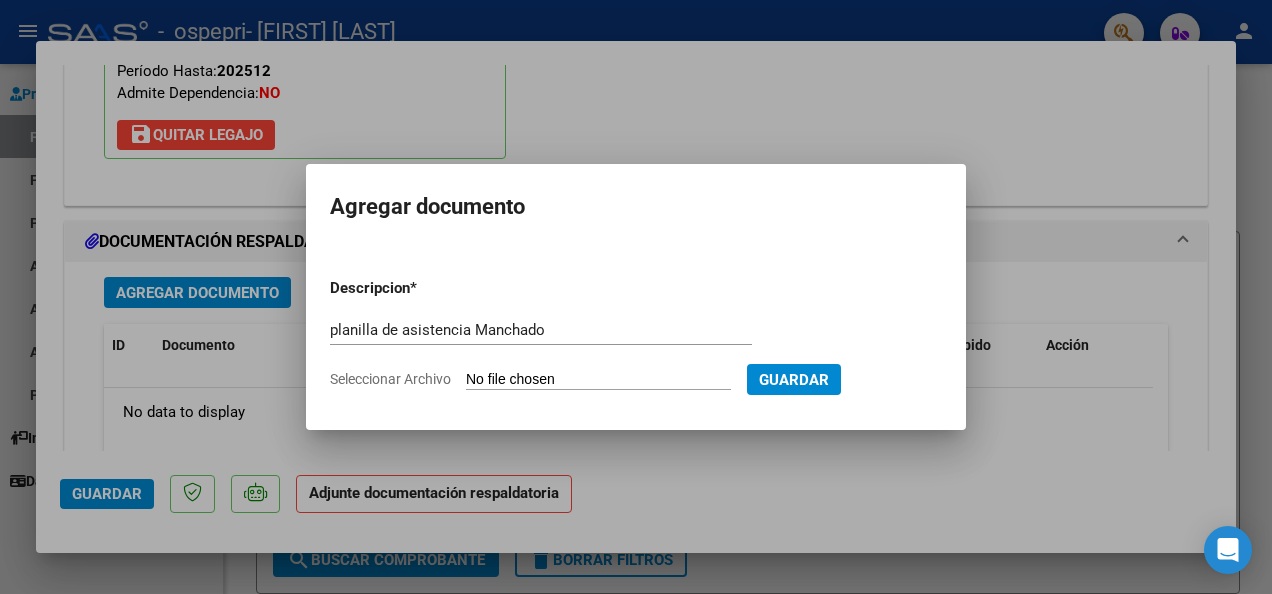 click on "Seleccionar Archivo" 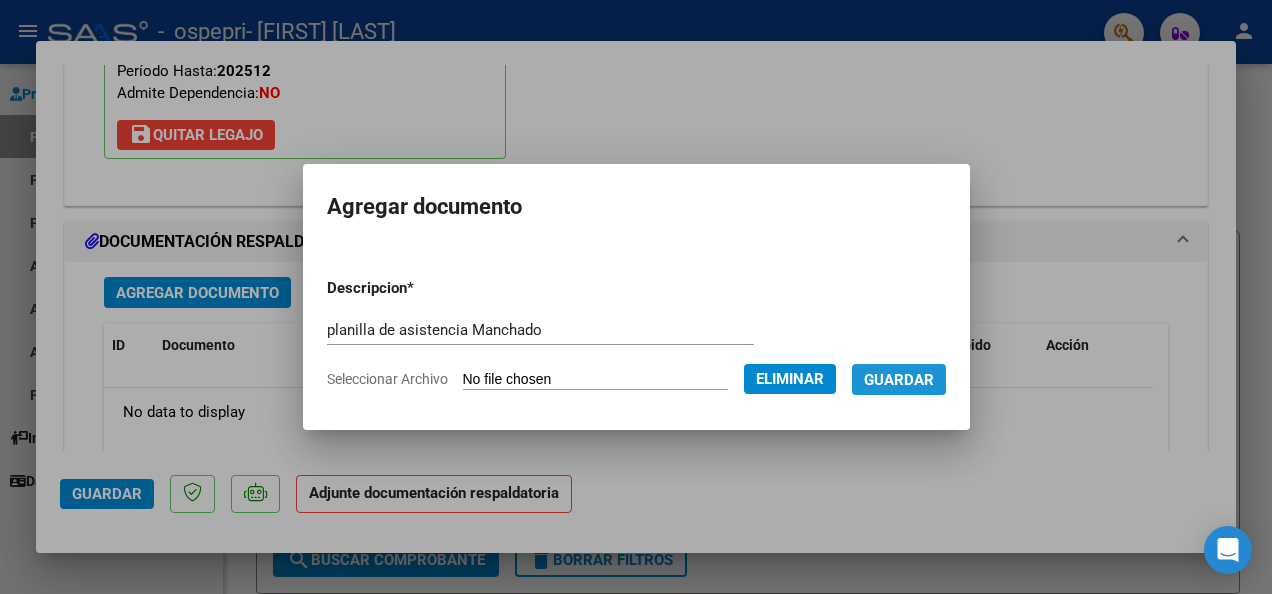 click on "Guardar" at bounding box center [899, 380] 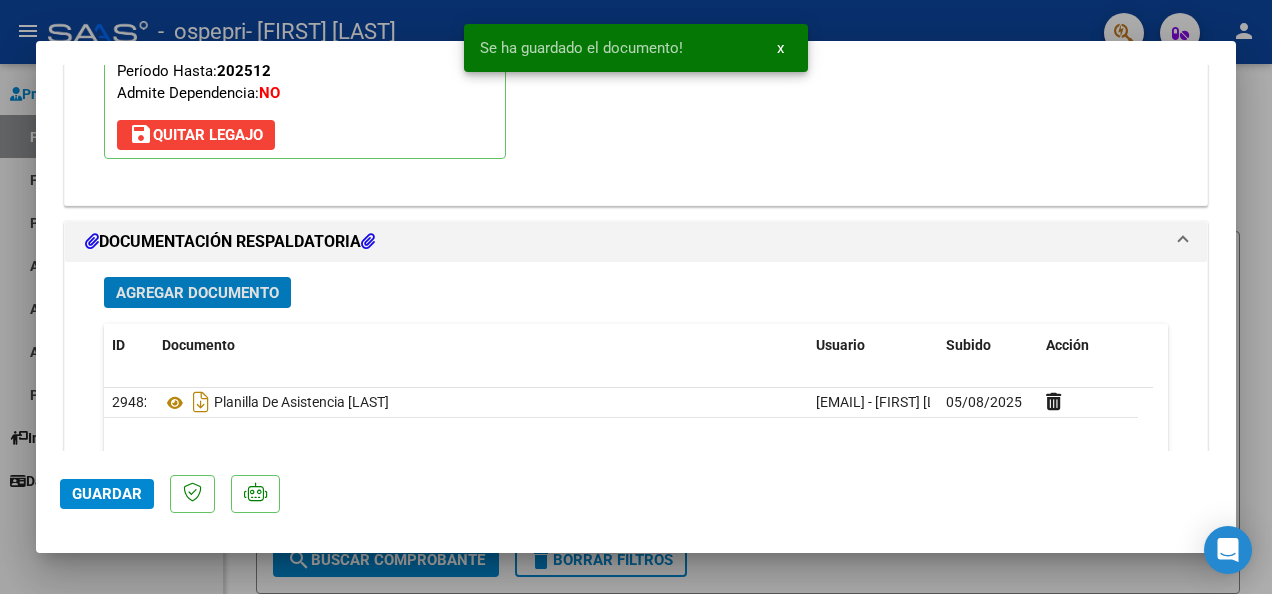 click on "Guardar" 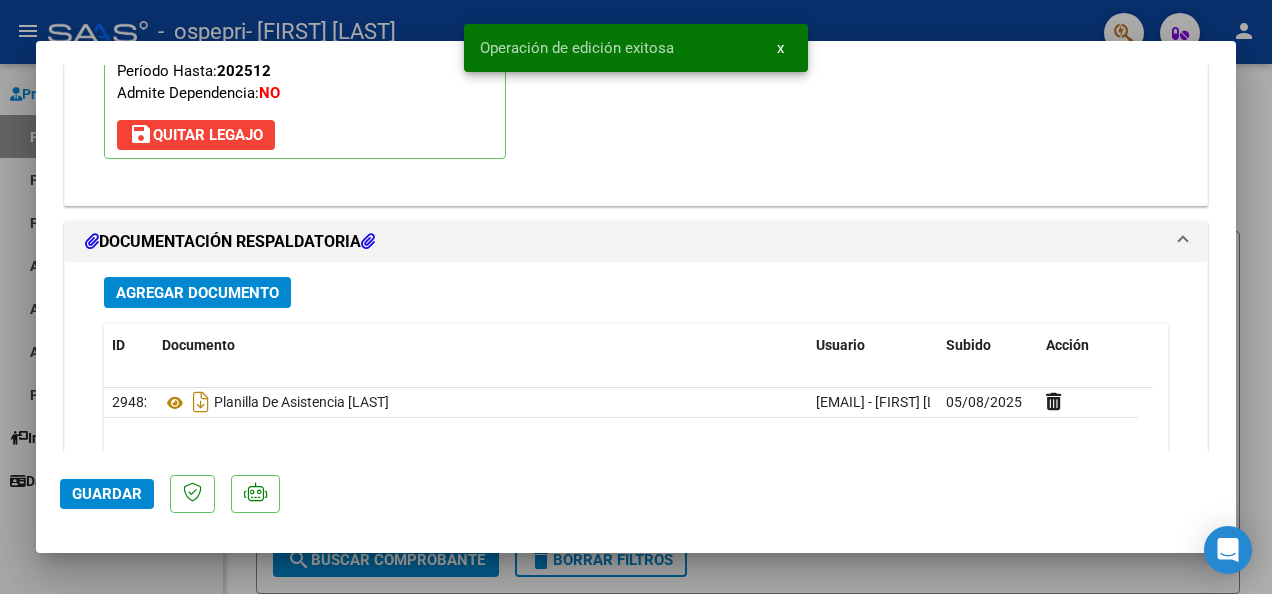 click on "menu -   ospepri   - [FIRST] [LAST] person    Prestadores / Proveedores Facturas - Listado/Carga Facturas - Documentación Pagos x Transferencia Auditorías - Listado Auditorías - Comentarios Auditorías - Cambios Área Prestadores - Listado    Instructivos    Datos de contacto  Video tutorial   PRESTADORES -> Listado de CPBTs Emitidos por Prestadores / Proveedores (alt+q)
cloud_download  CSV  cloud_download  EXCEL  cloud_download  Estandar   Descarga Masiva
Filtros Id Area Area Todos Confirmado   Mostrar totalizadores   FILTROS DEL COMPROBANTE  Comprobante Tipo Comprobante Tipo Start date – End date Fec. Comprobante Desde / Hasta Días Emisión Desde(cant. días) Días Emisión Hasta(cant. días) CUIT / Razón Social Pto. Venta Nro. Comprobante Código SSS CAE Válido CAE Válido Todos Cargado Módulo Hosp. Todos Tiene facturacion Apócrifa Hospital Refes  FILTROS DE INTEGRACION  Período De Prestación Campos del Archivo de Rendición Devuelto x SSS (dr_envio) Todos Tipo de Registro 0" at bounding box center (636, 297) 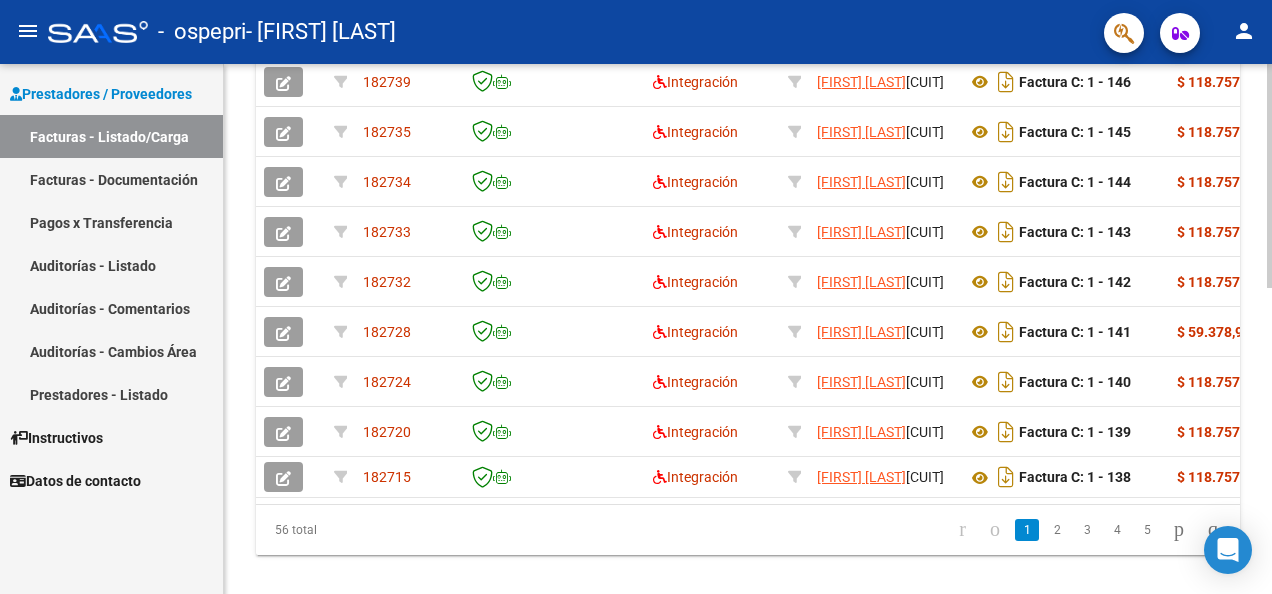scroll, scrollTop: 667, scrollLeft: 0, axis: vertical 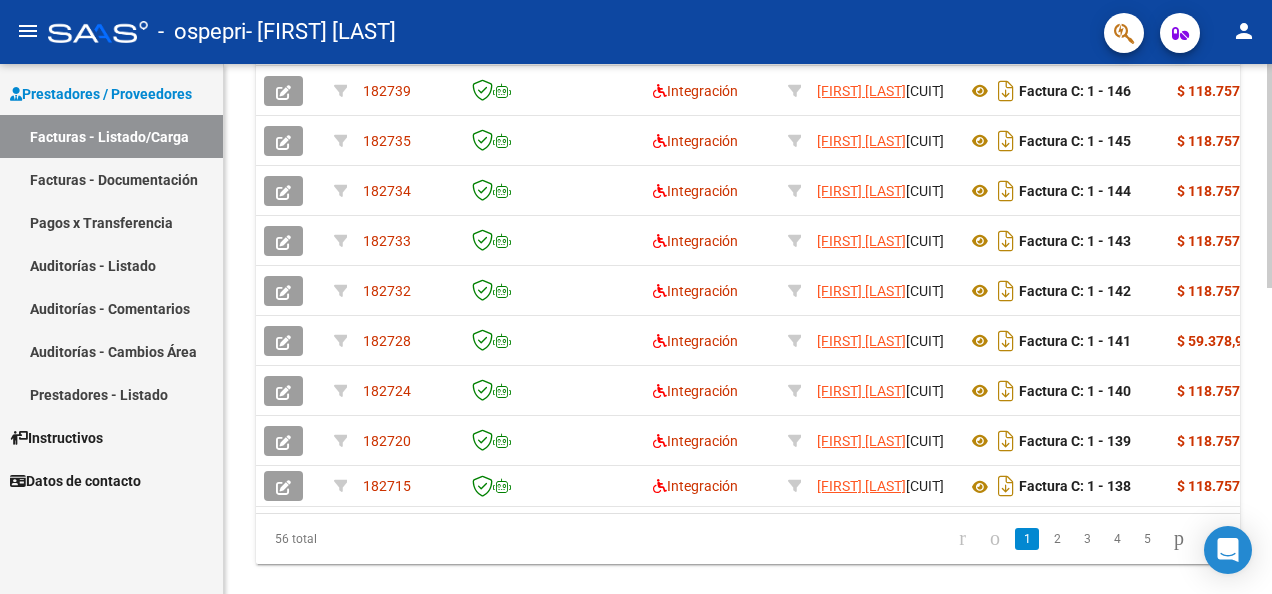 click on "menu -   ospepri   - [LAST] [FIRST] person    Prestadores / Proveedores Facturas - Listado/Carga Facturas - Documentación Pagos x Transferencia Auditorías - Listado Auditorías - Comentarios Auditorías - Cambios Área Prestadores - Listado    Instructivos    Datos de contacto  Video tutorial   PRESTADORES -> Listado de CPBTs Emitidos por Prestadores / Proveedores (alt+q)   Cargar Comprobante
cloud_download  CSV  cloud_download  EXCEL  cloud_download  Estandar   Descarga Masiva
Filtros Id Area Area Todos Confirmado   Mostrar totalizadores   FILTROS DEL COMPROBANTE  Comprobante Tipo Comprobante Tipo Start date – End date Fec. Comprobante Desde / Hasta Días Emisión Desde(cant. días) Días Emisión Hasta(cant. días) CUIT / Razón Social Pto. Venta Nro. Comprobante Código SSS CAE Válido CAE Válido Todos Cargado Módulo Hosp. Todos Tiene facturacion Apócrifa Hospital Refes  FILTROS DE INTEGRACION  Período De Prestación Campos del Archivo de Rendición Devuelto x SSS (dr_envio) –" at bounding box center [636, 297] 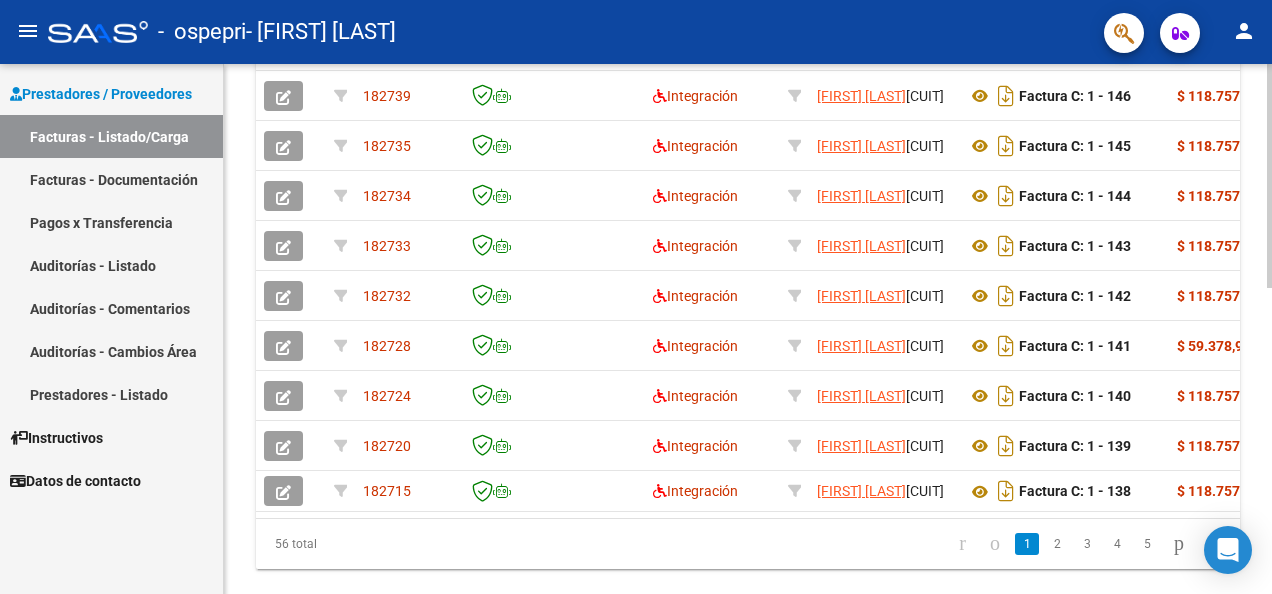 scroll, scrollTop: 667, scrollLeft: 0, axis: vertical 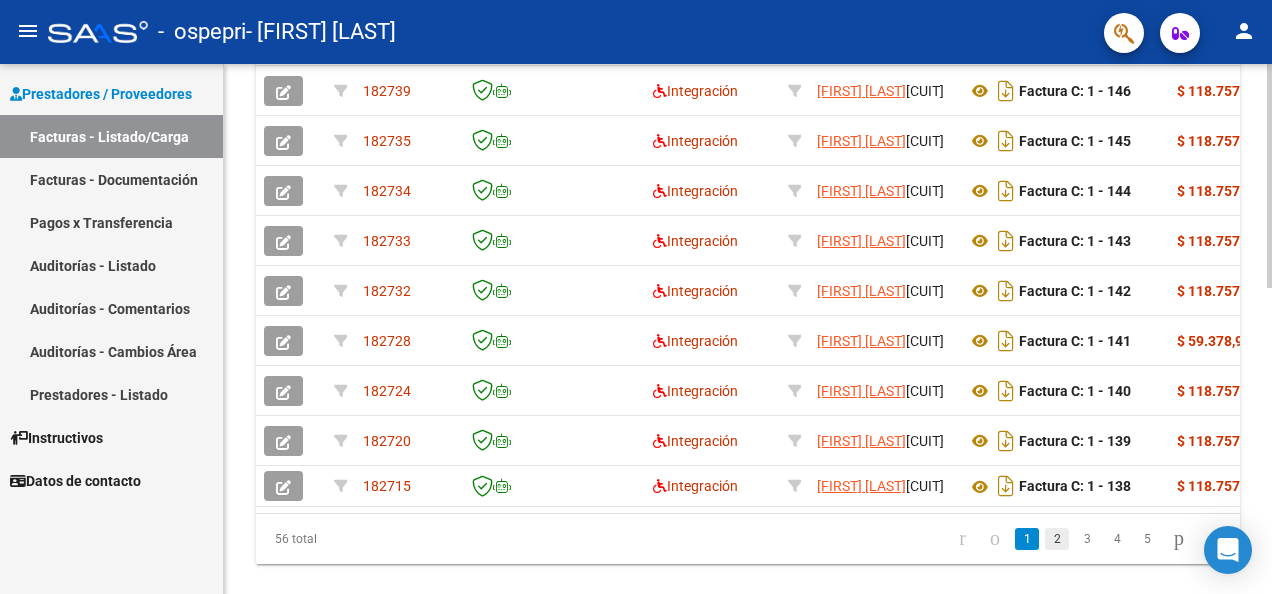 click on "2" 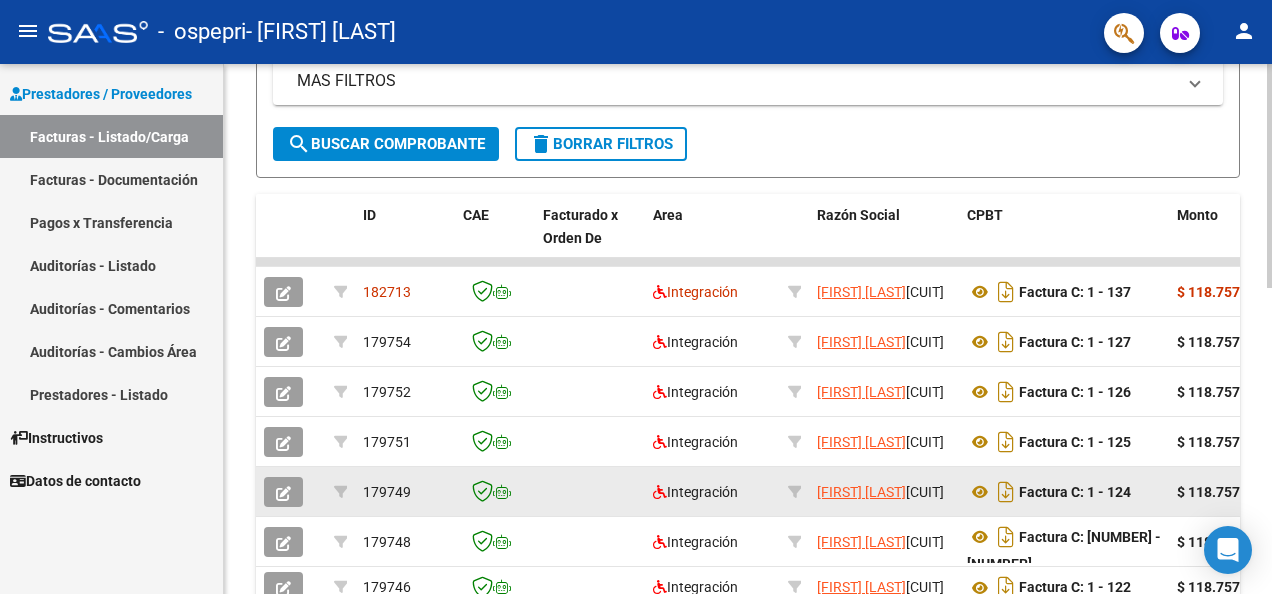 scroll, scrollTop: 387, scrollLeft: 0, axis: vertical 